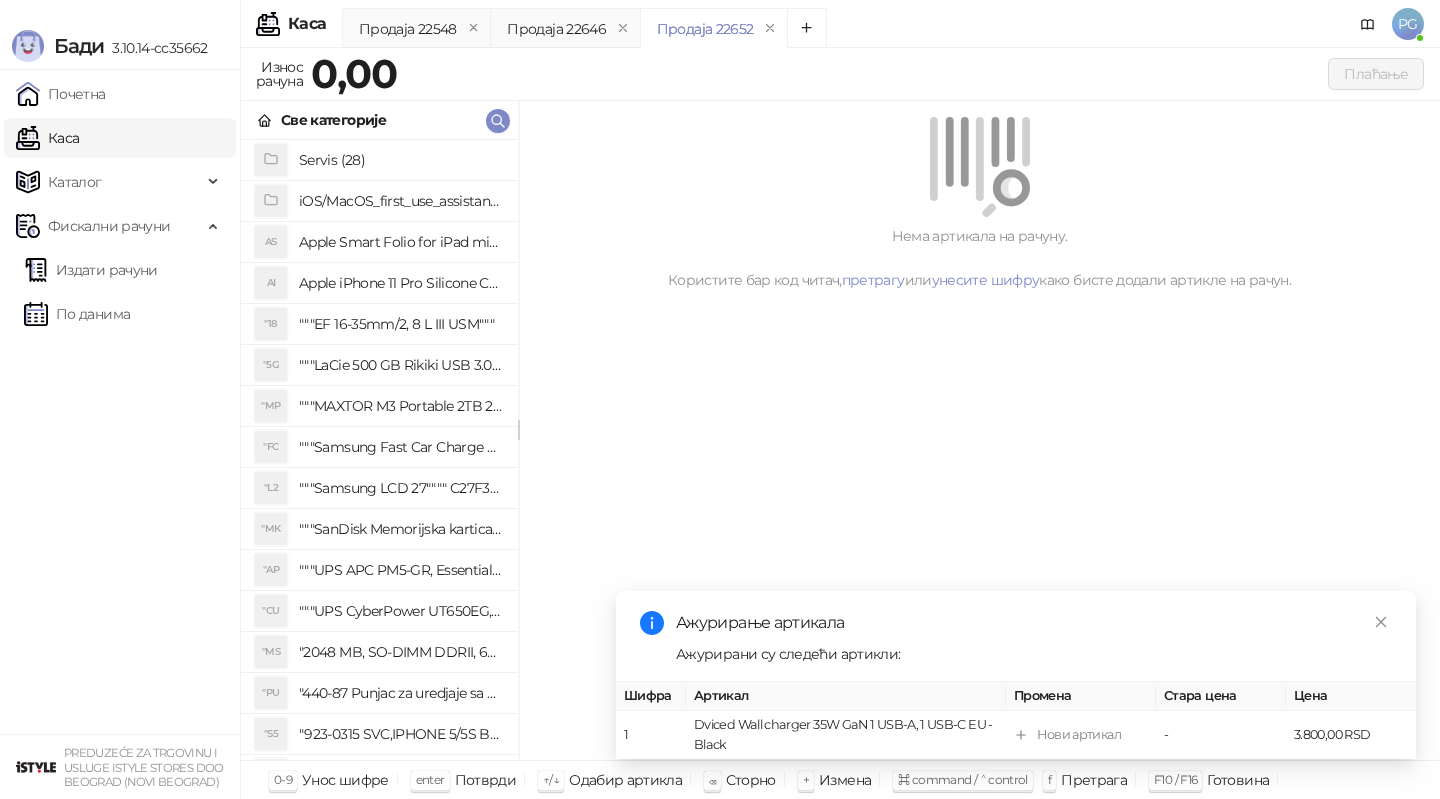scroll, scrollTop: 0, scrollLeft: 0, axis: both 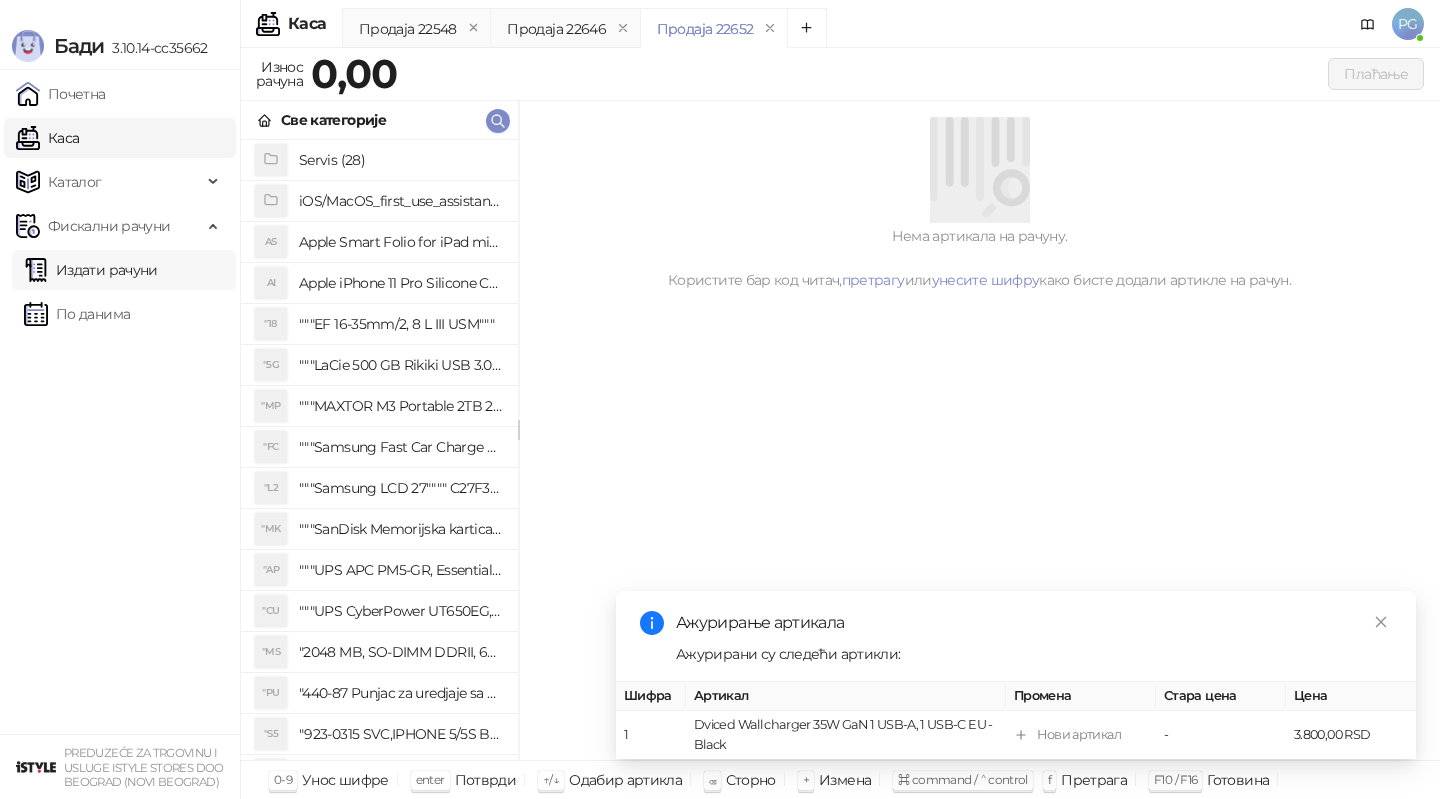 click on "Издати рачуни" at bounding box center (91, 270) 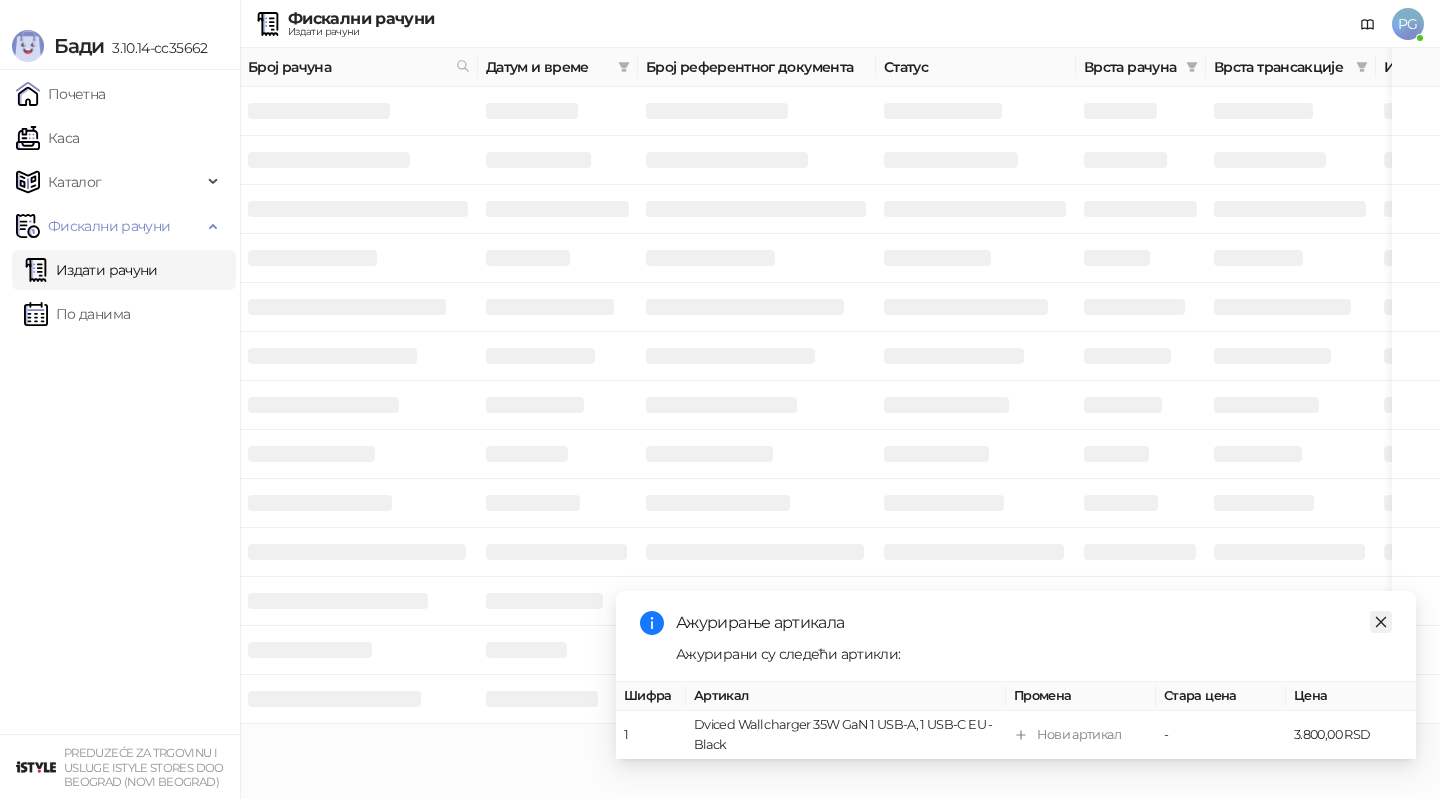 click 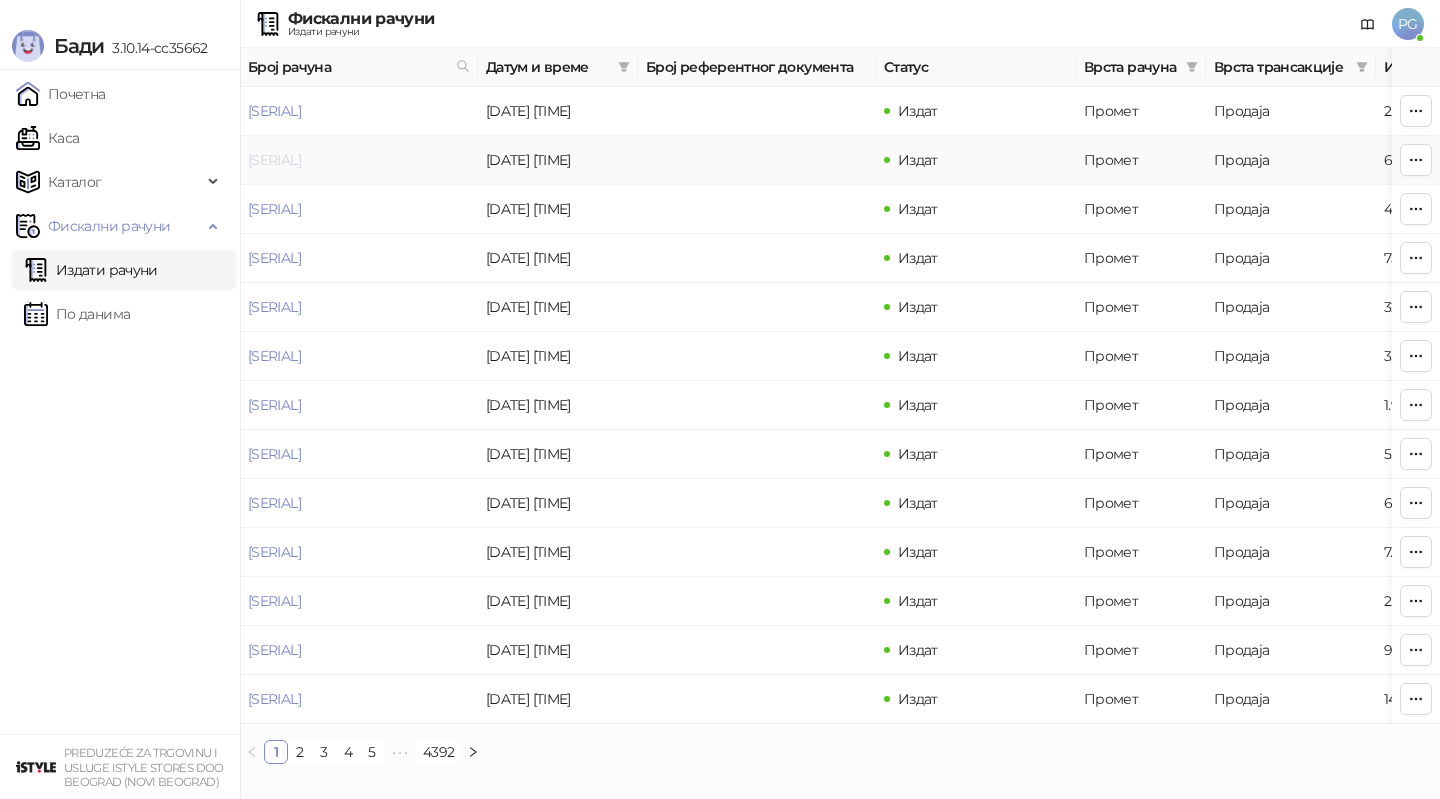 click on "[SERIAL]" at bounding box center [274, 160] 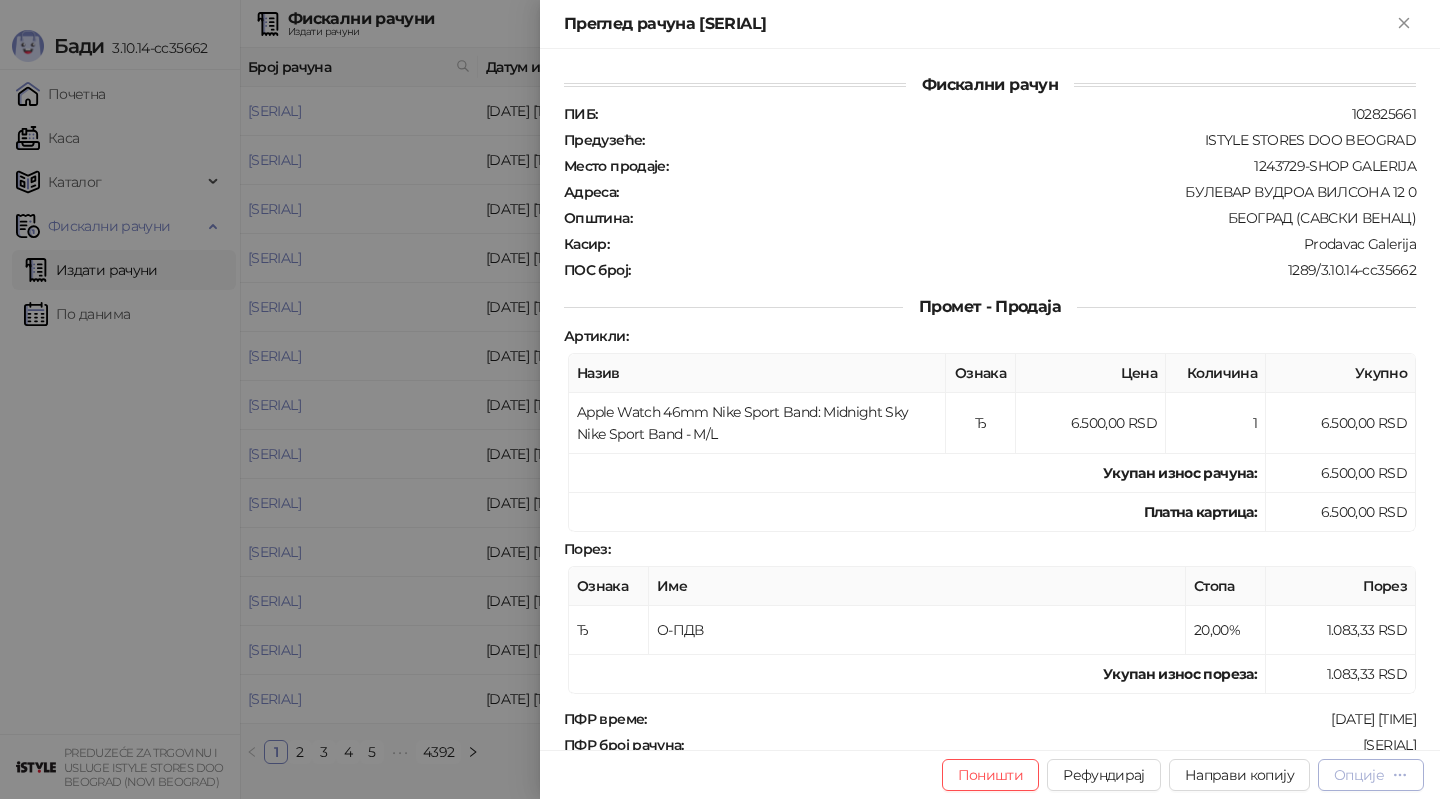 click 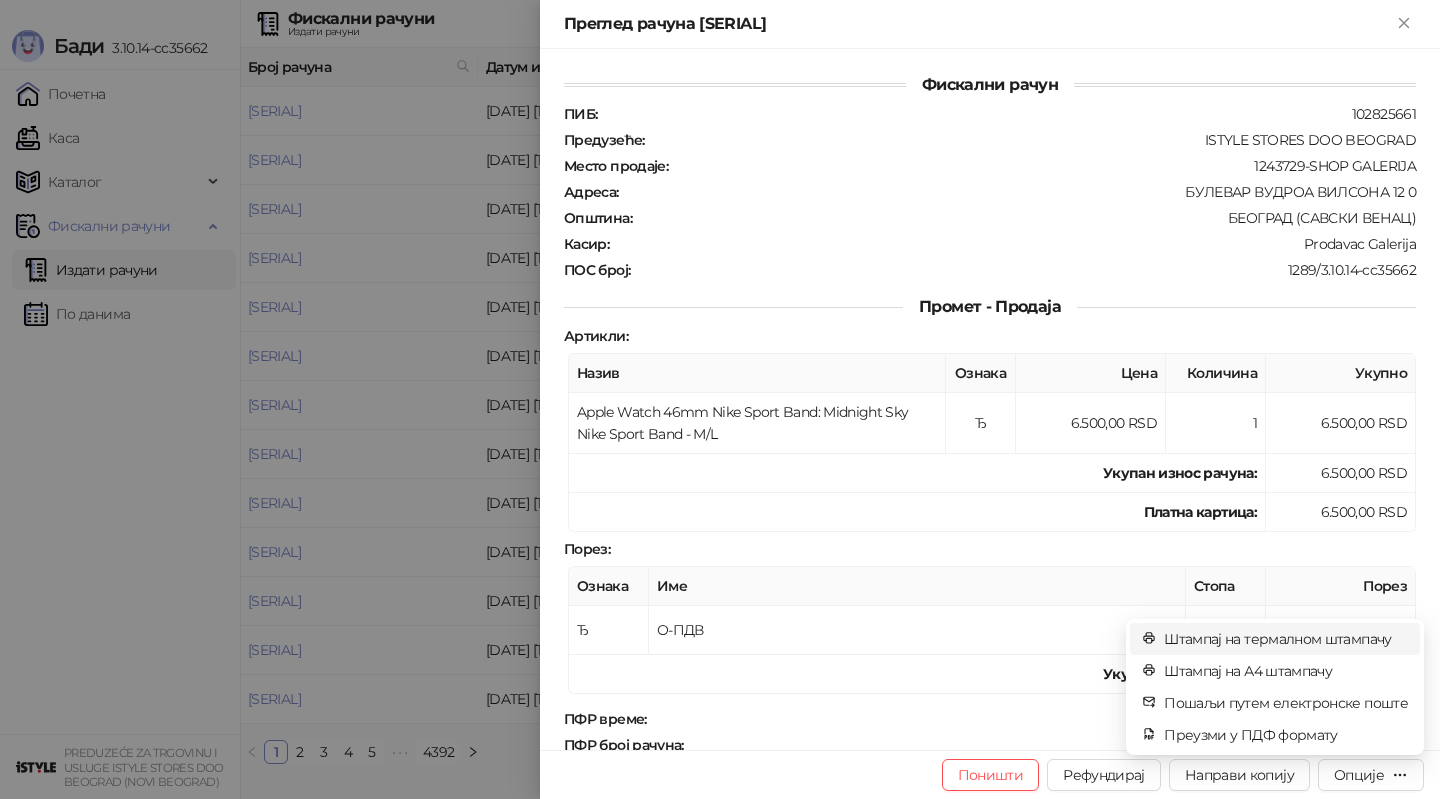 click on "Штампај на термалном штампачу" at bounding box center [1286, 639] 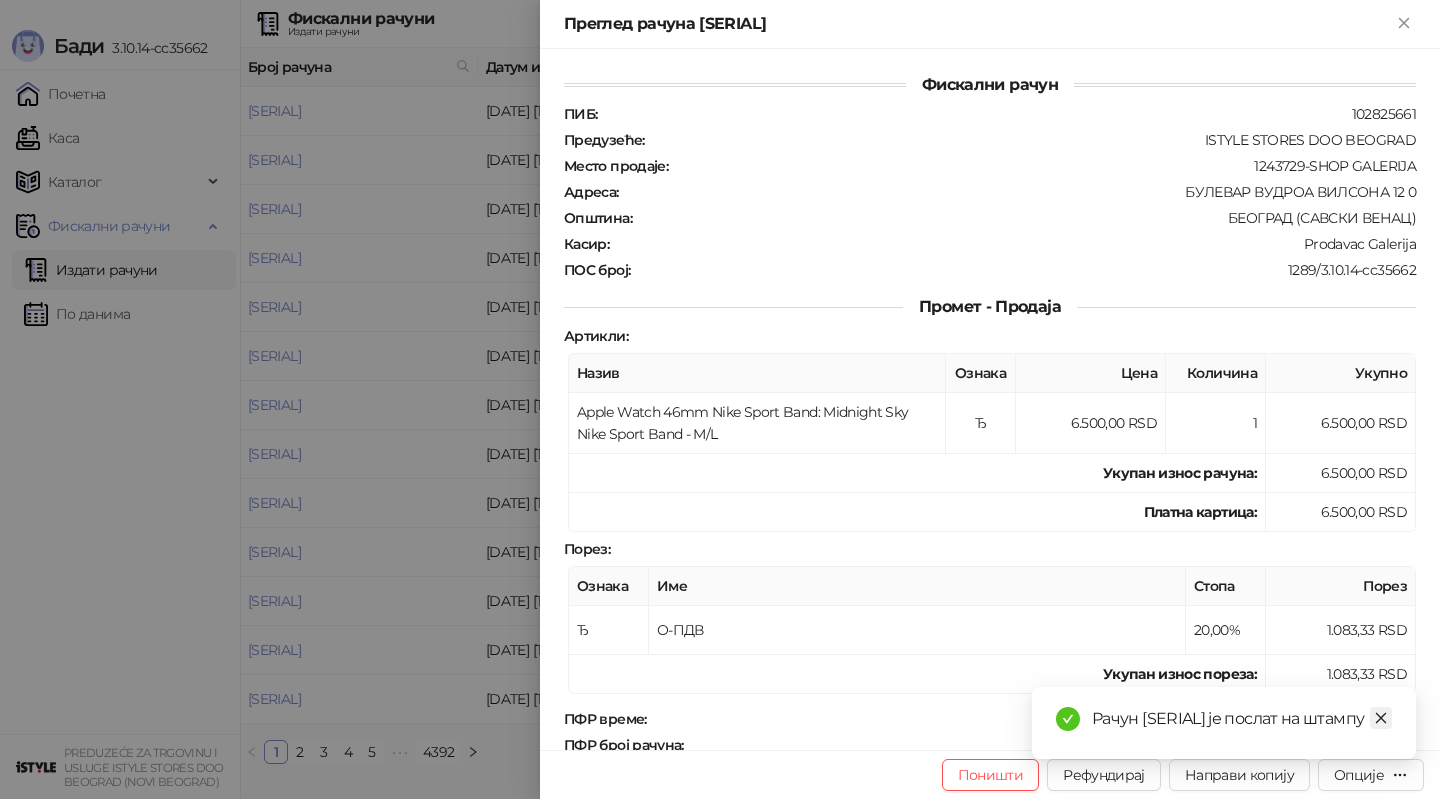 click 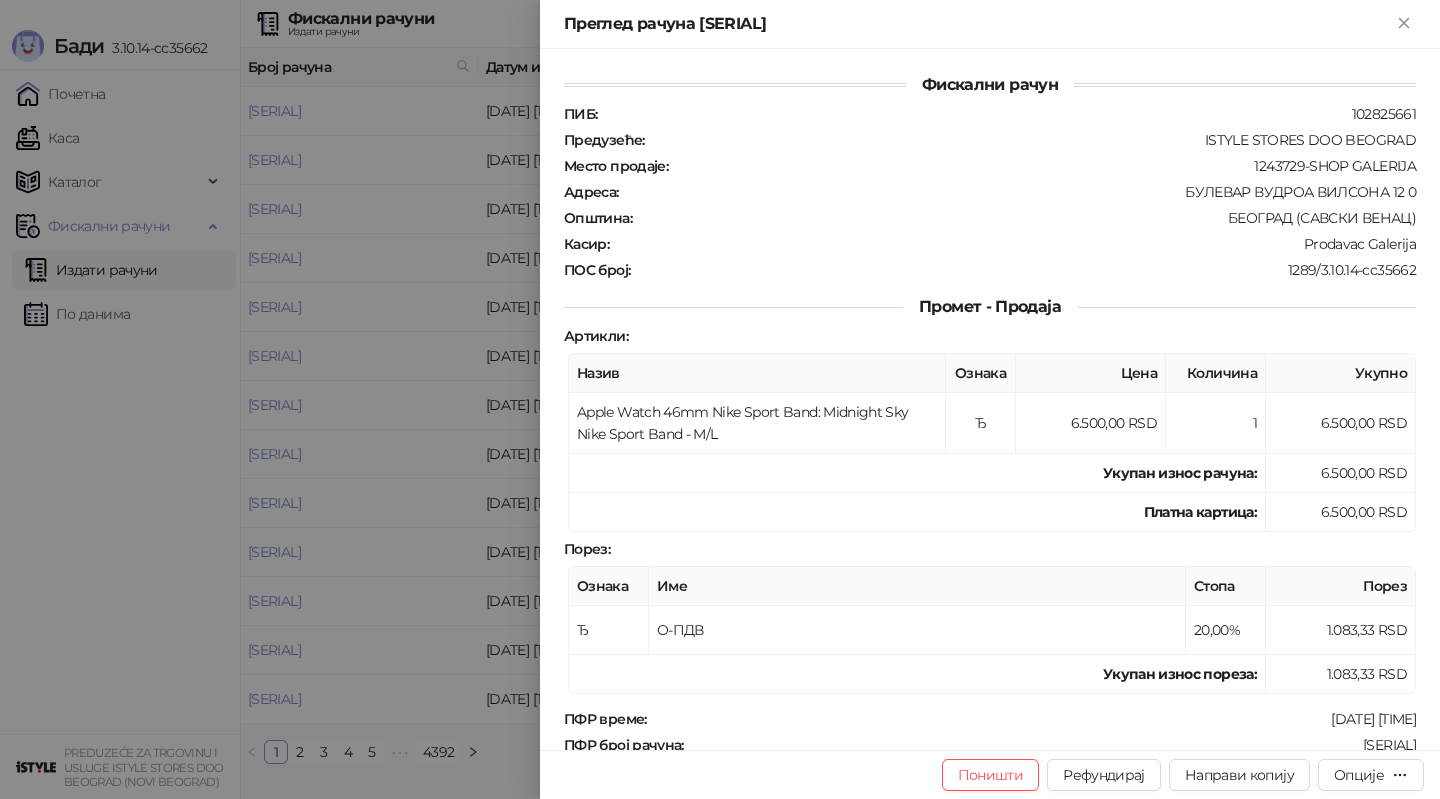 click at bounding box center (720, 399) 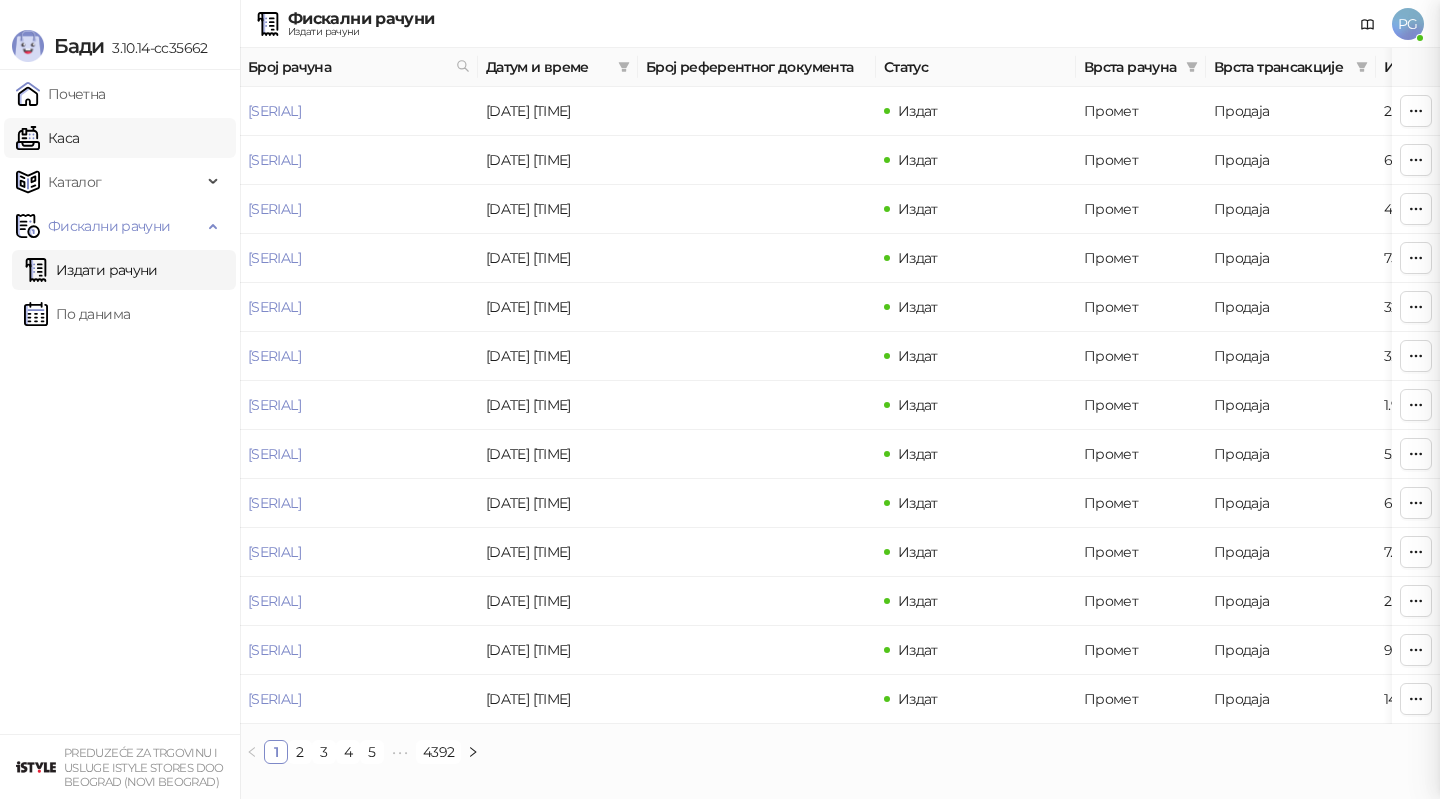click on "Каса" at bounding box center [47, 138] 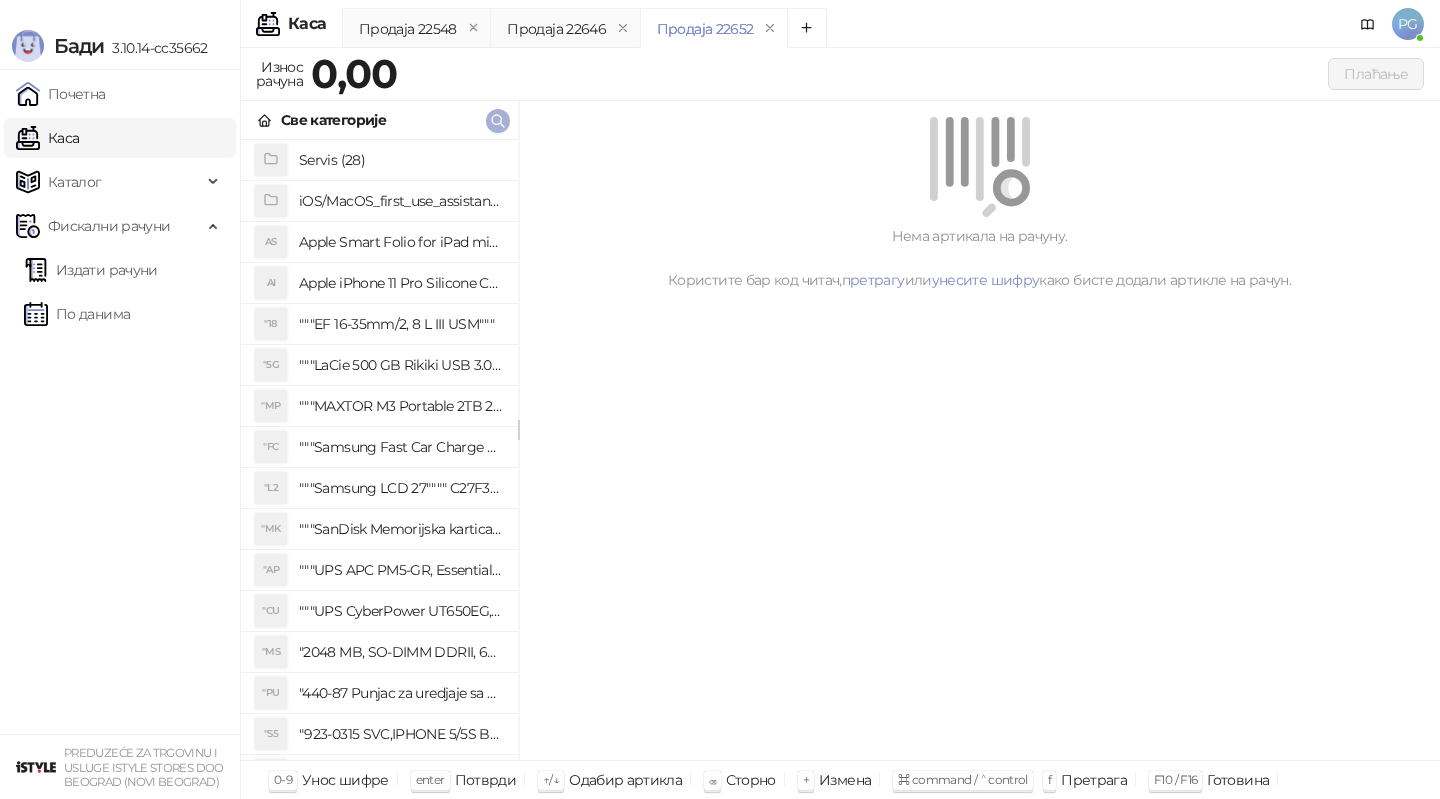 click 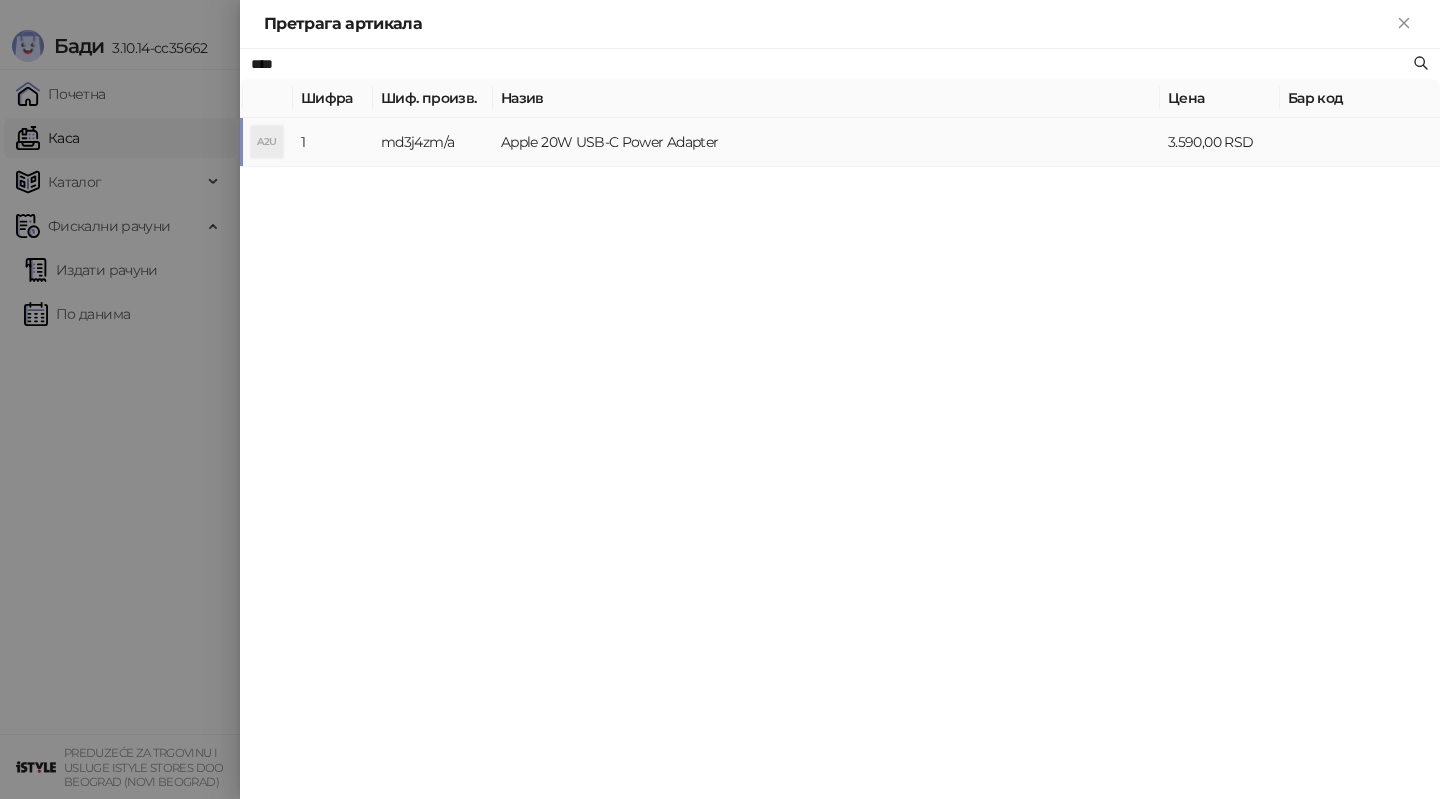type on "****" 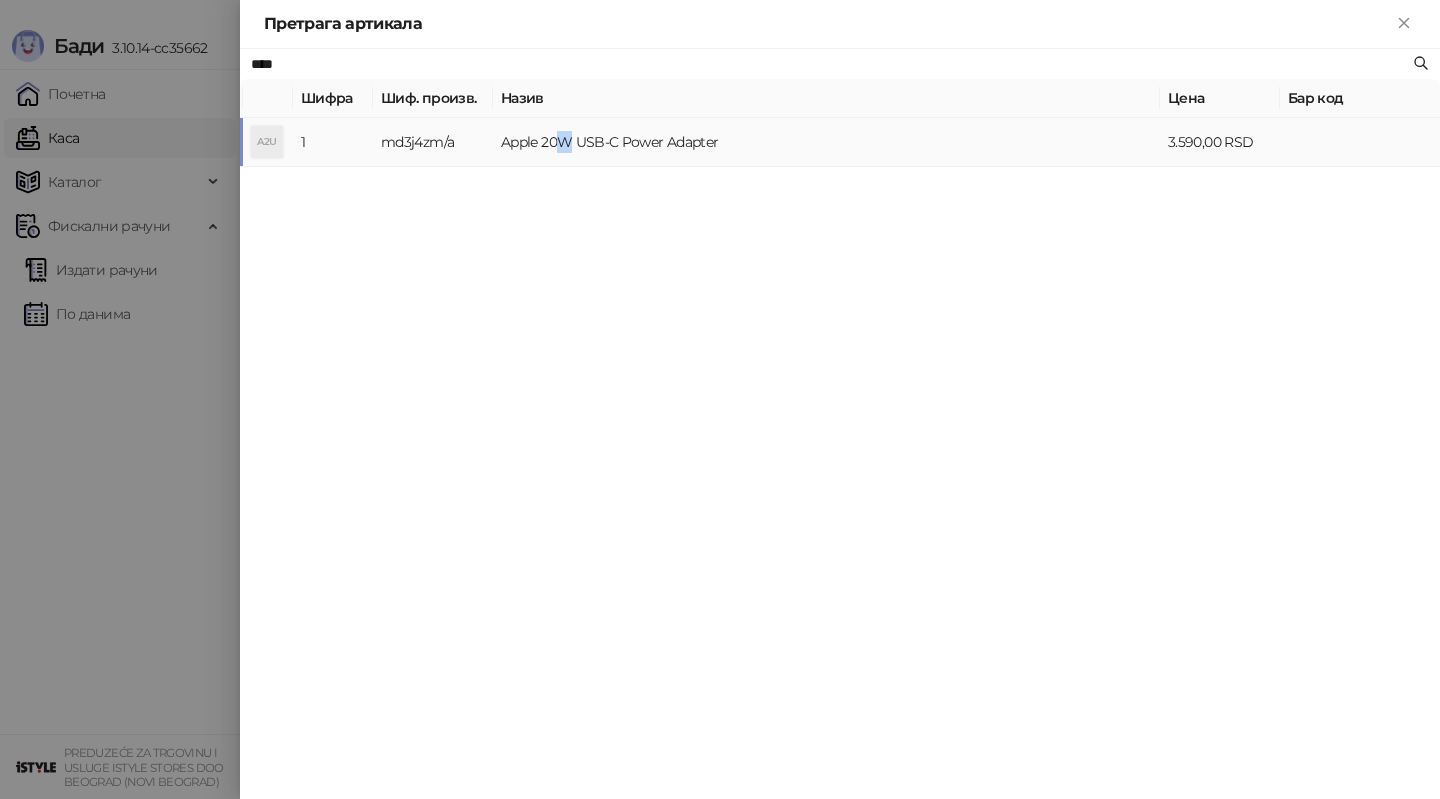 click on "Apple 20W USB-C Power Adapter" at bounding box center [826, 142] 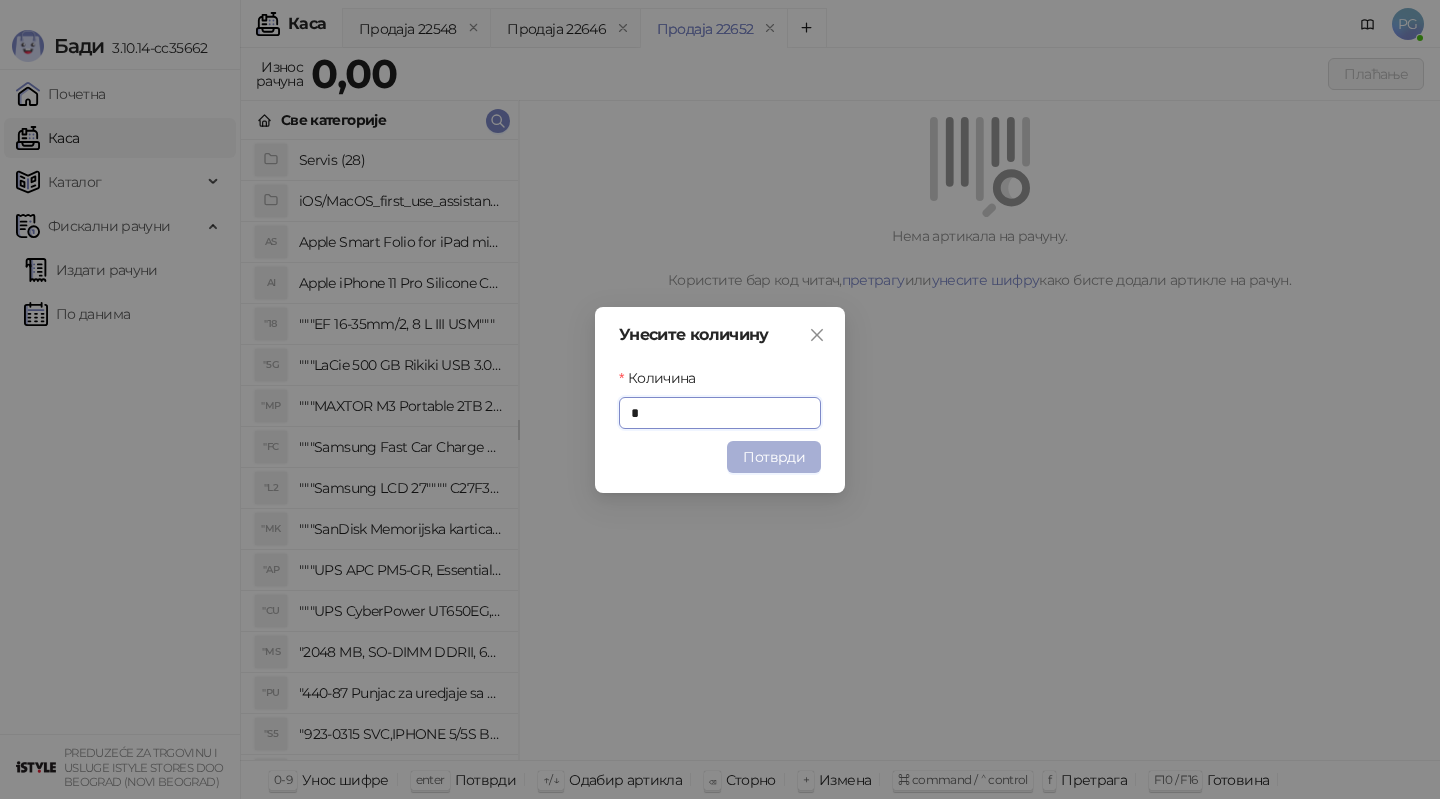 click on "Потврди" at bounding box center (774, 457) 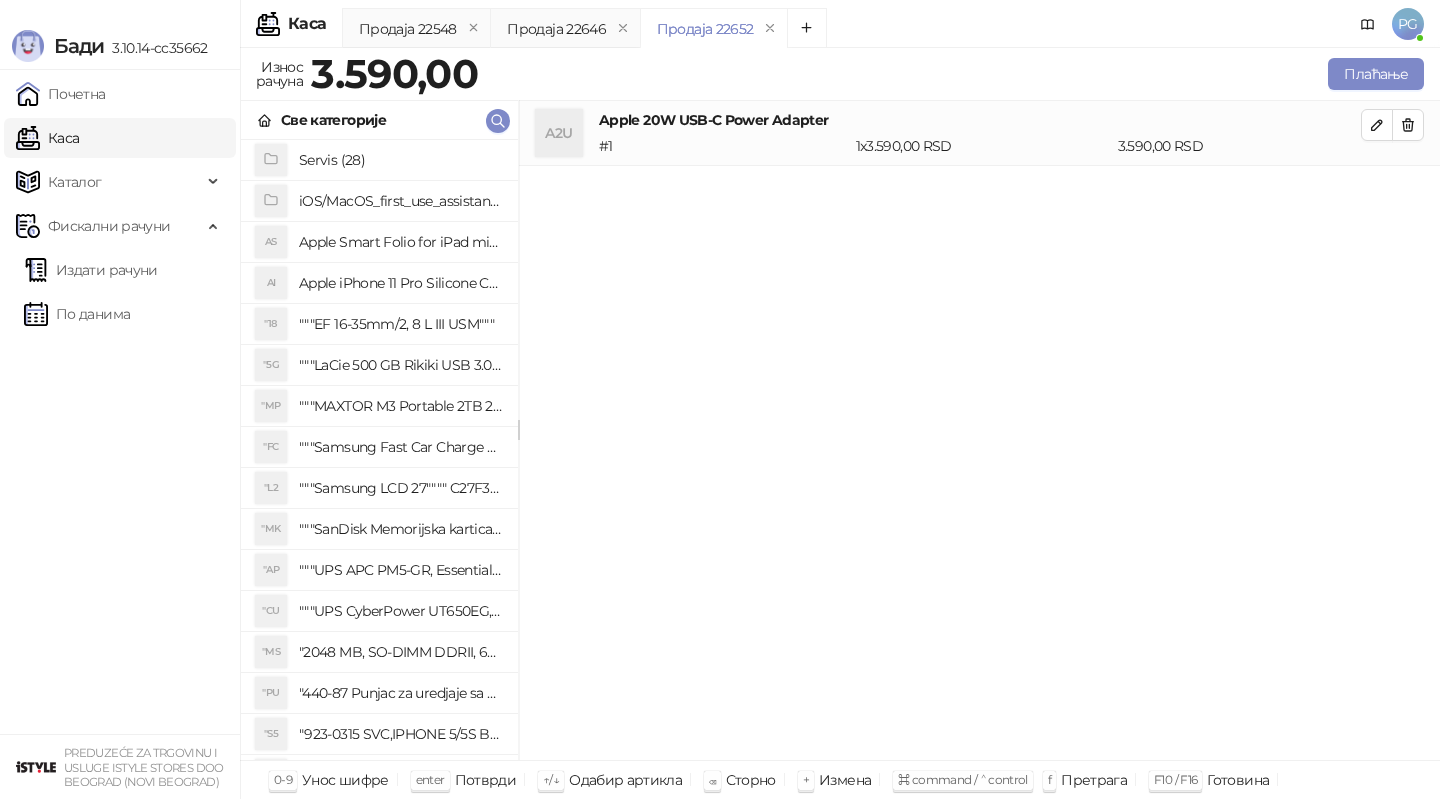 click on "Плаћање" at bounding box center (955, 74) 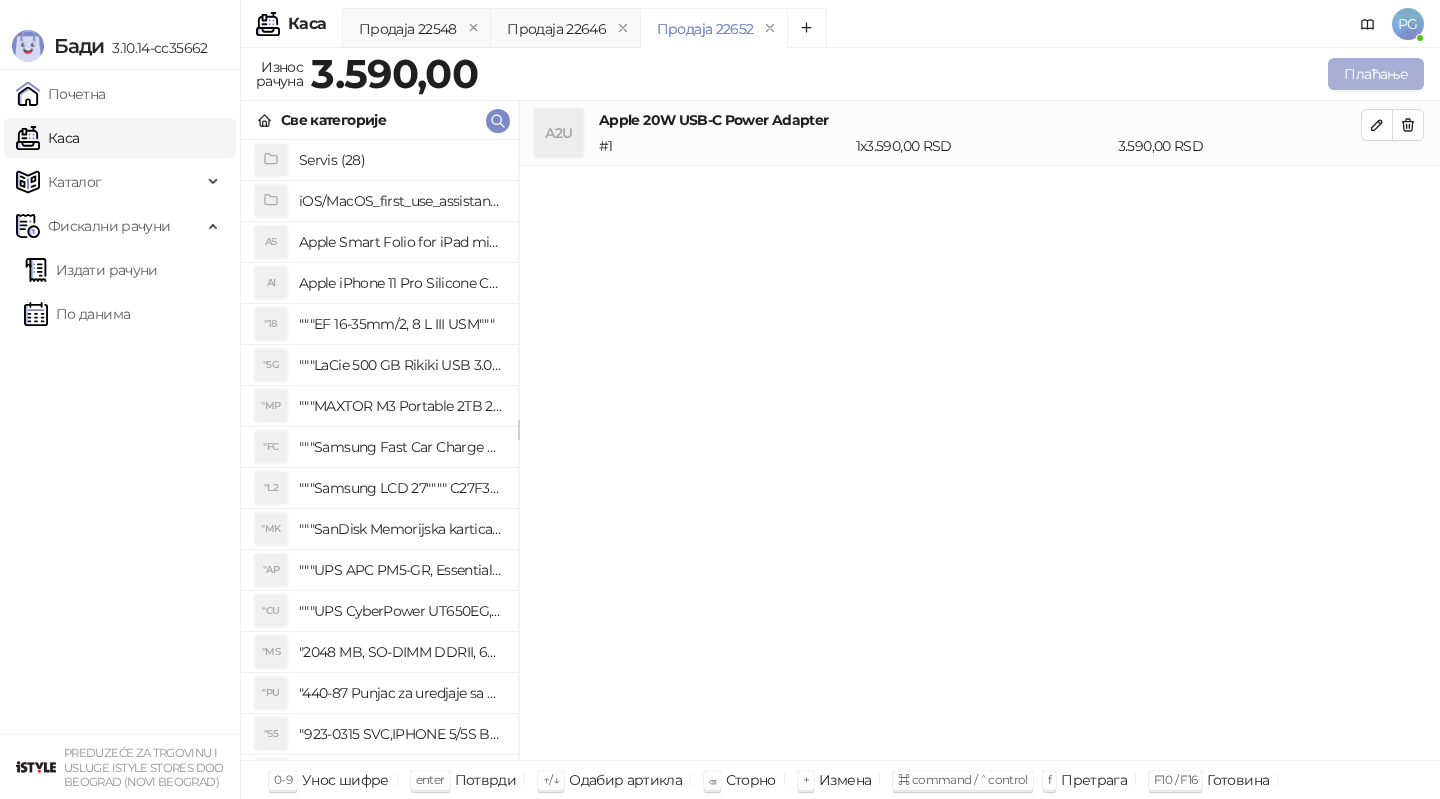 click on "Плаћање" at bounding box center (1376, 74) 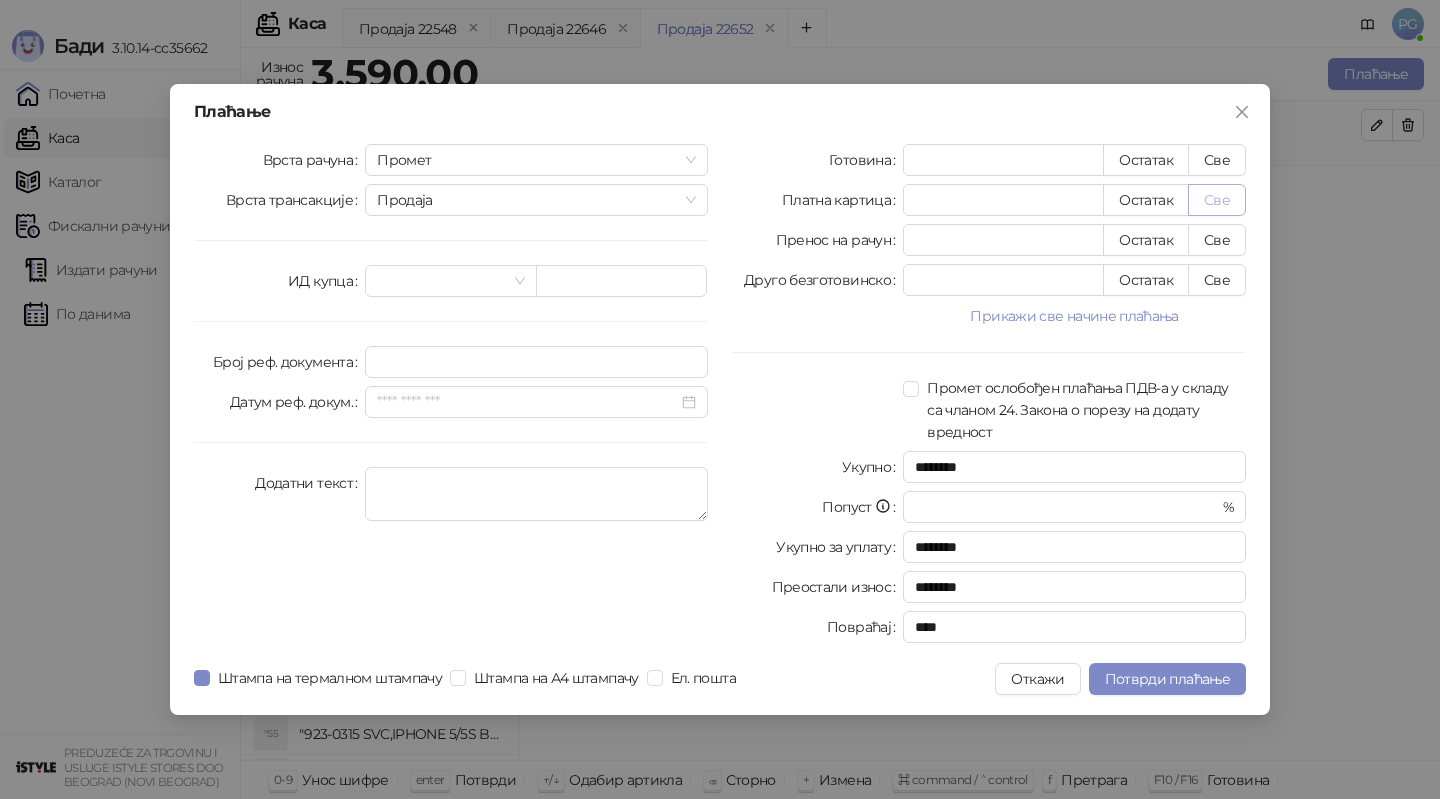 click on "Све" at bounding box center [1217, 200] 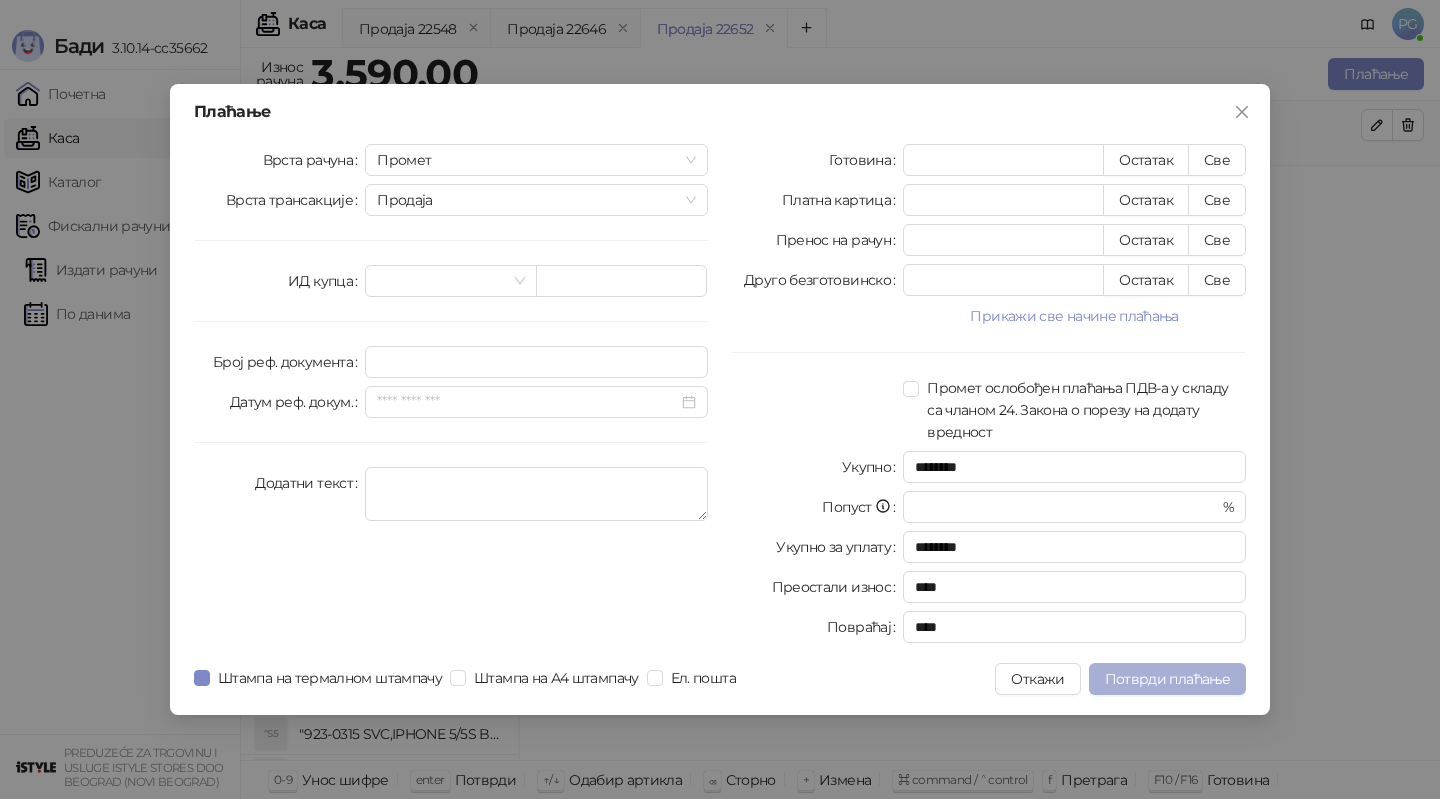 click on "Потврди плаћање" at bounding box center [1167, 679] 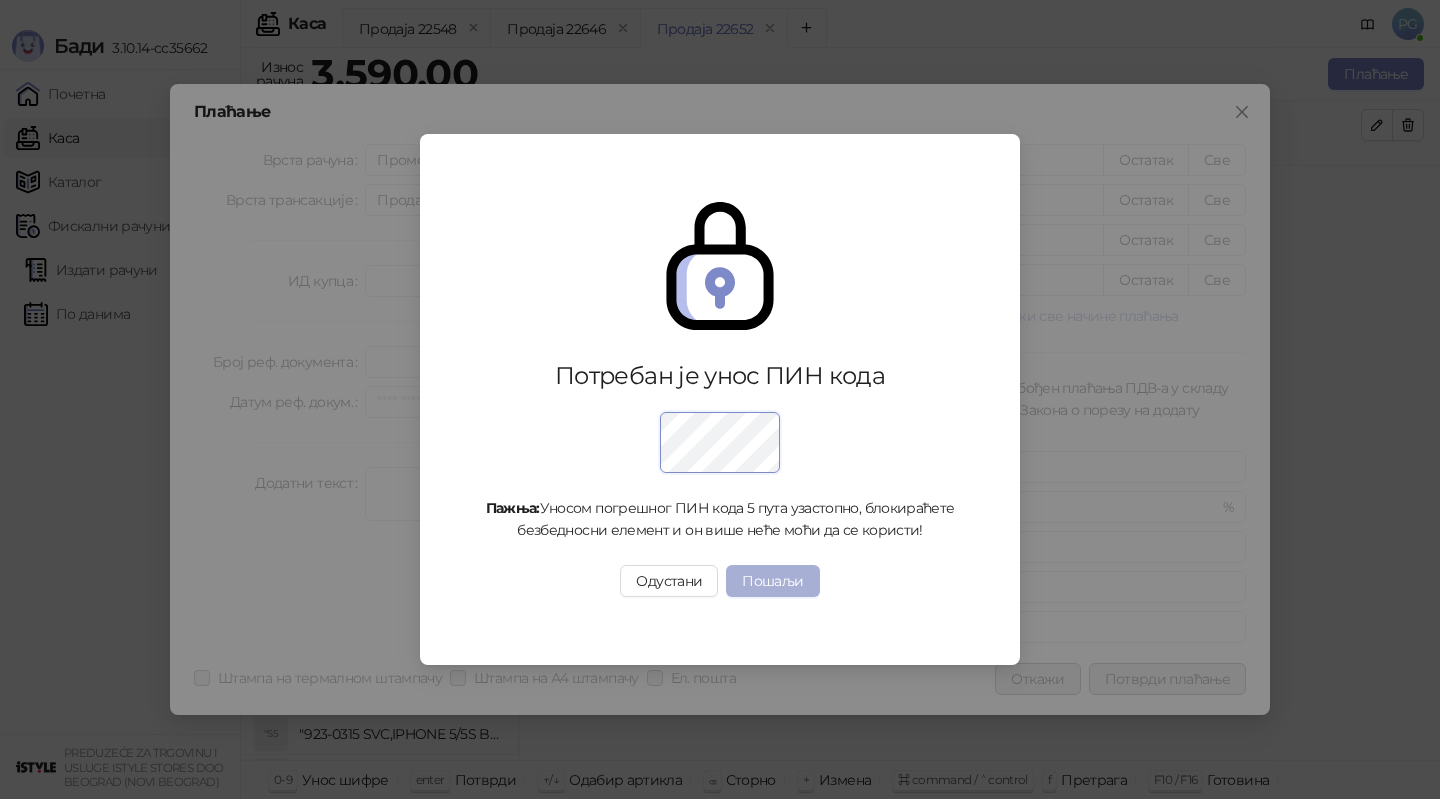 click on "Пошаљи" at bounding box center [772, 581] 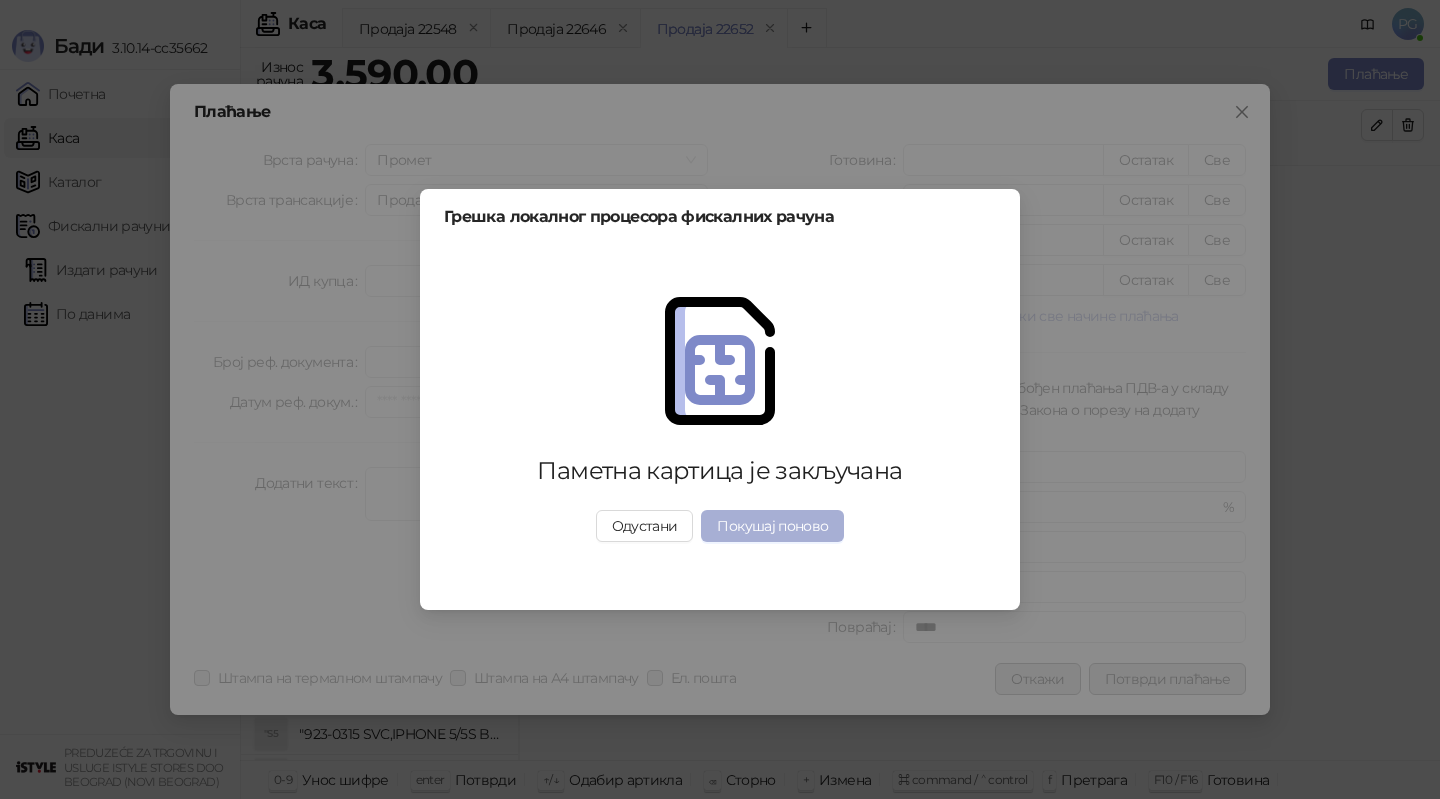 click on "Покушај поново" at bounding box center (772, 526) 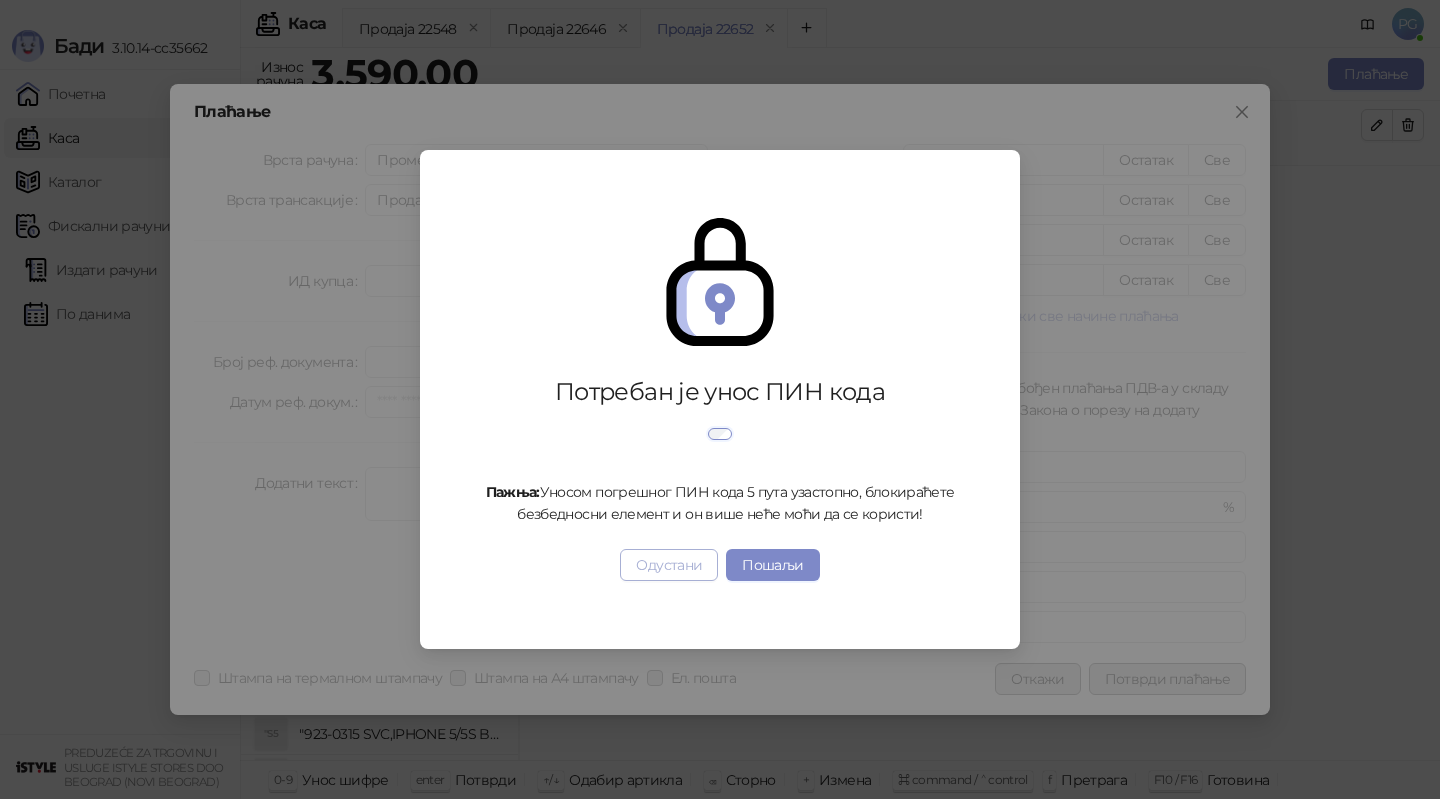 click on "Одустани" at bounding box center [669, 565] 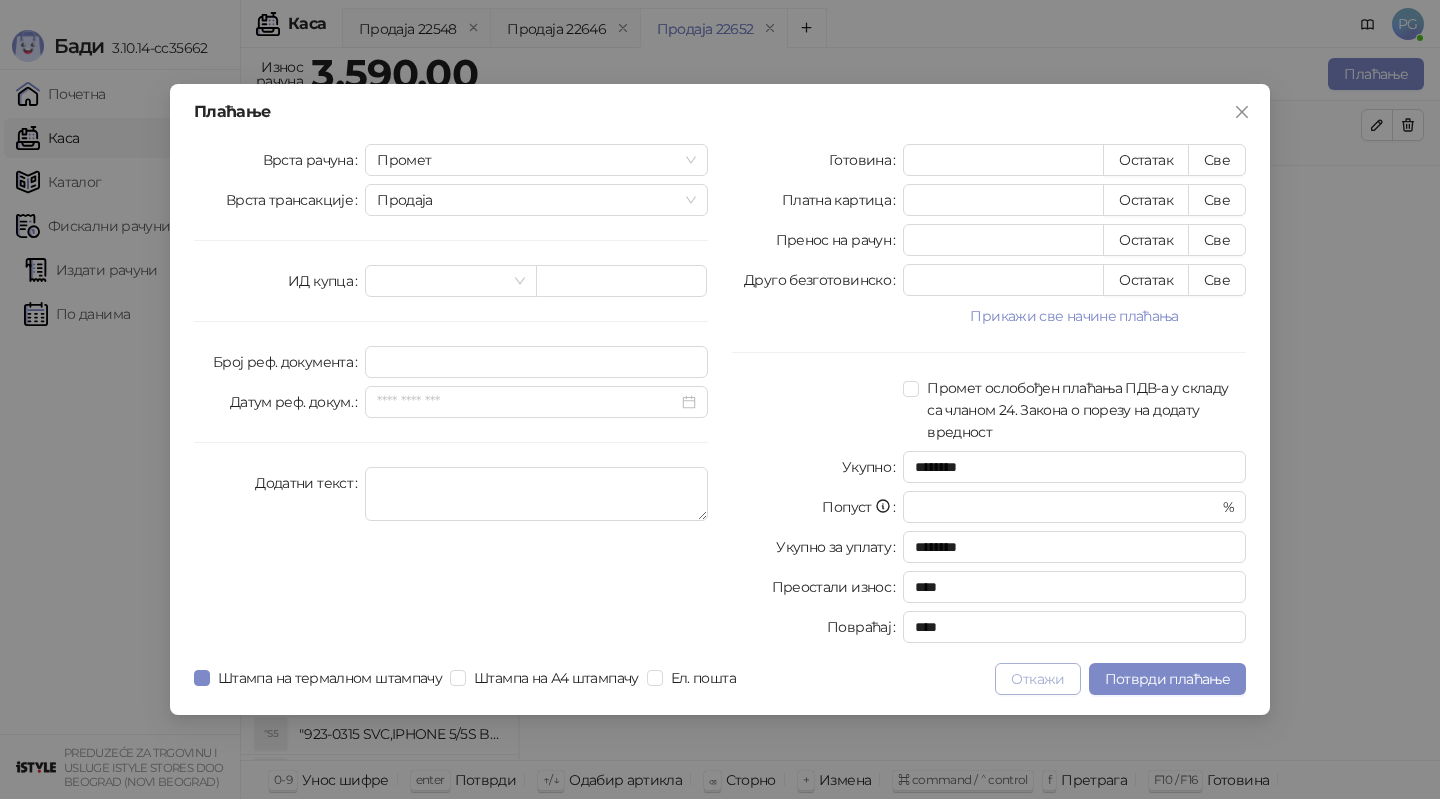 click on "Откажи" at bounding box center (1037, 679) 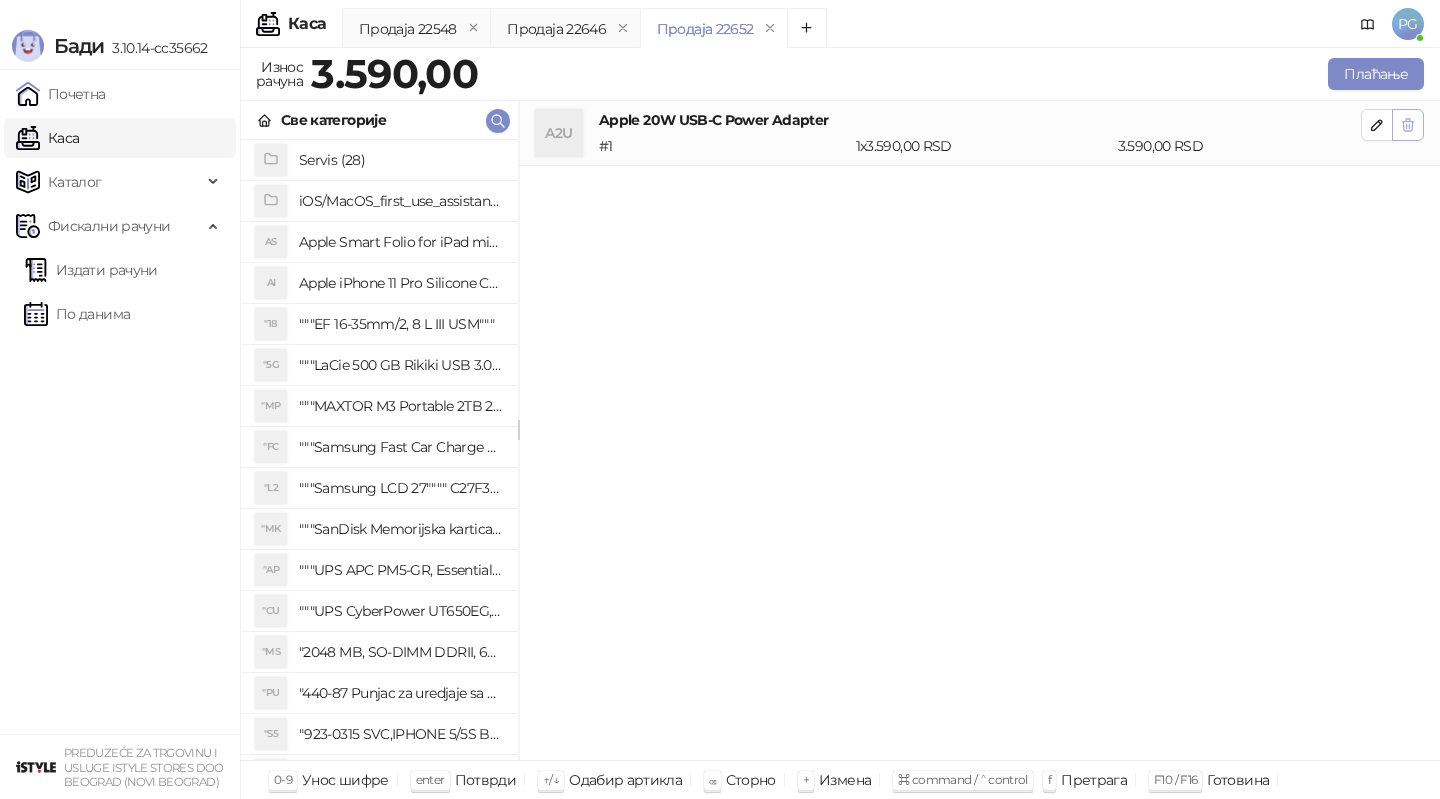 click 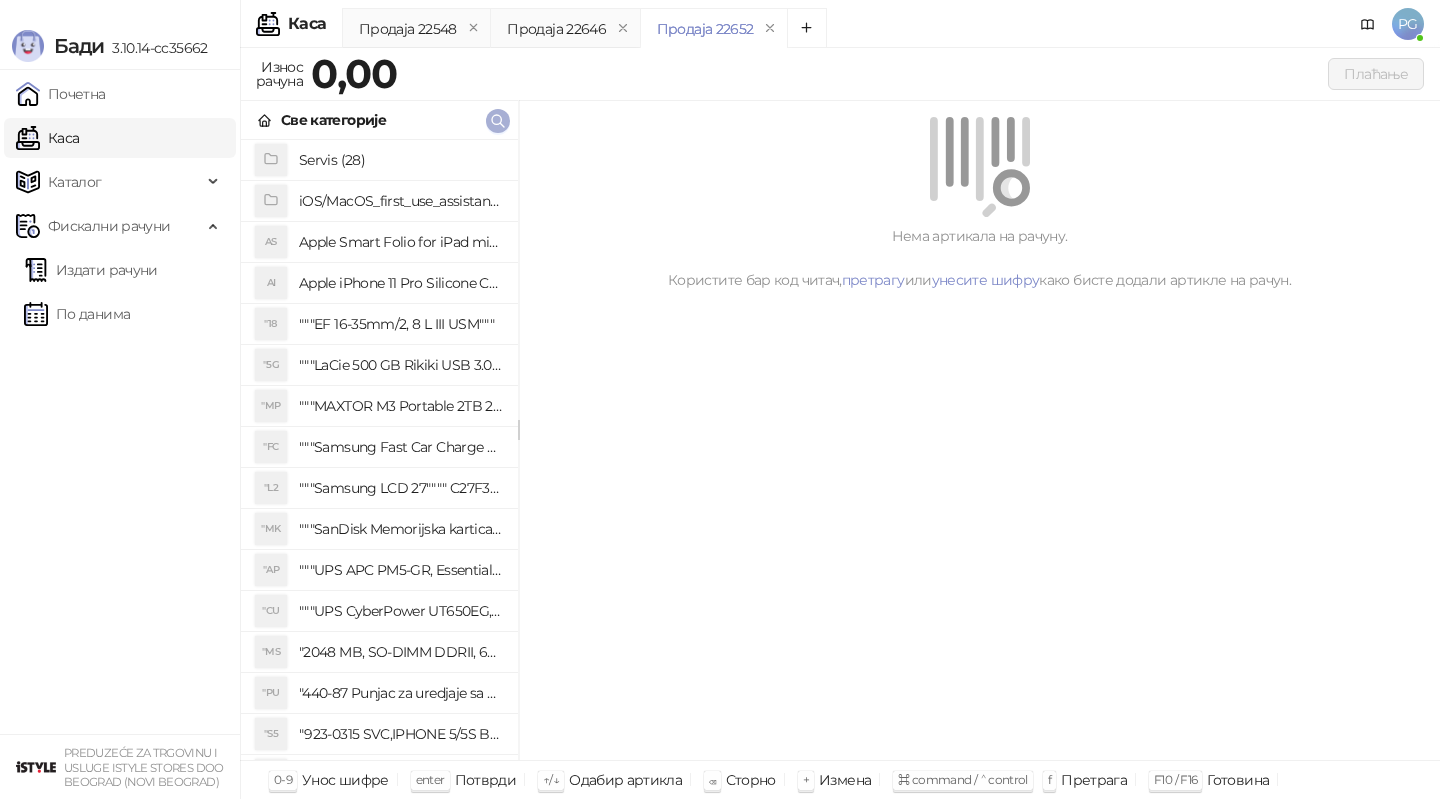click 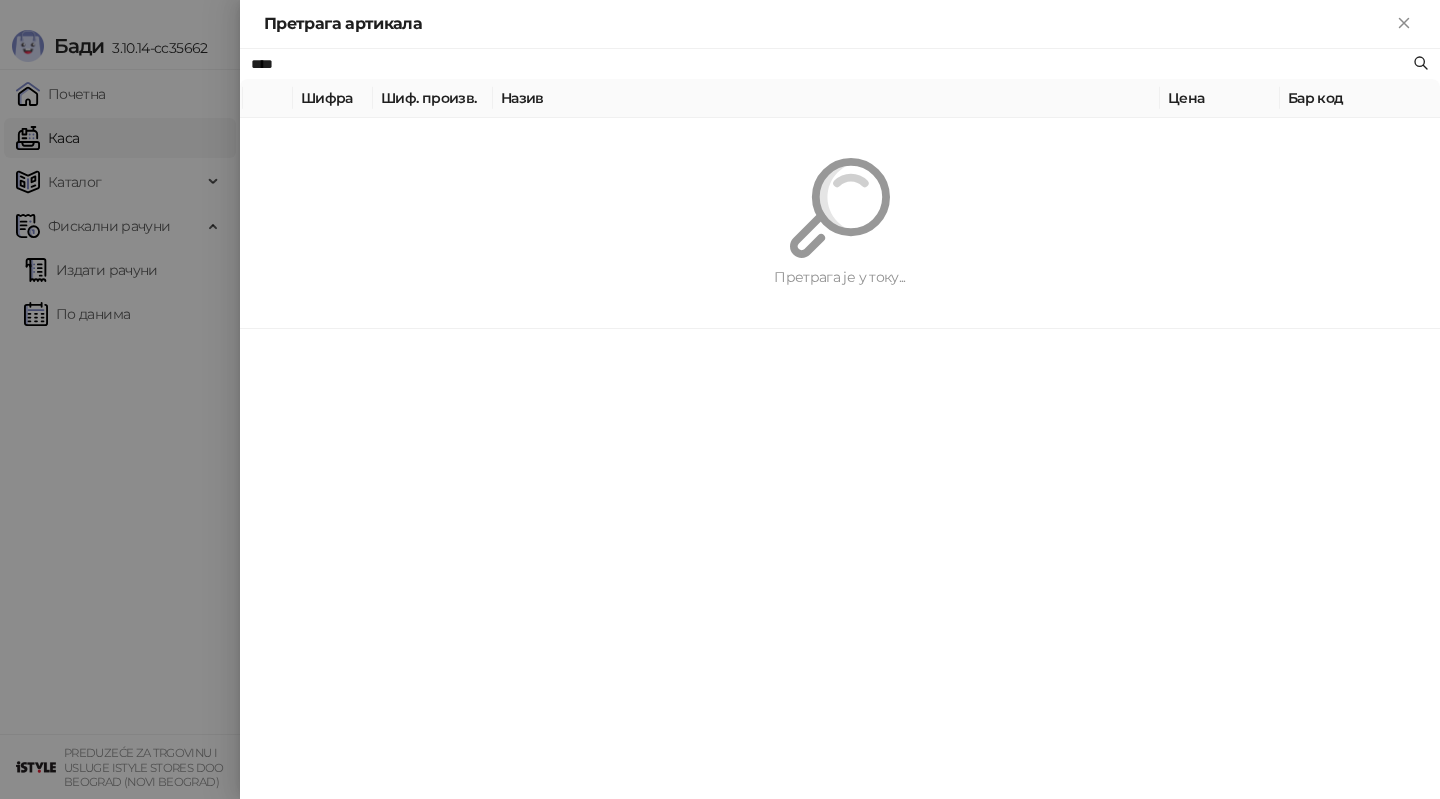 paste on "*****" 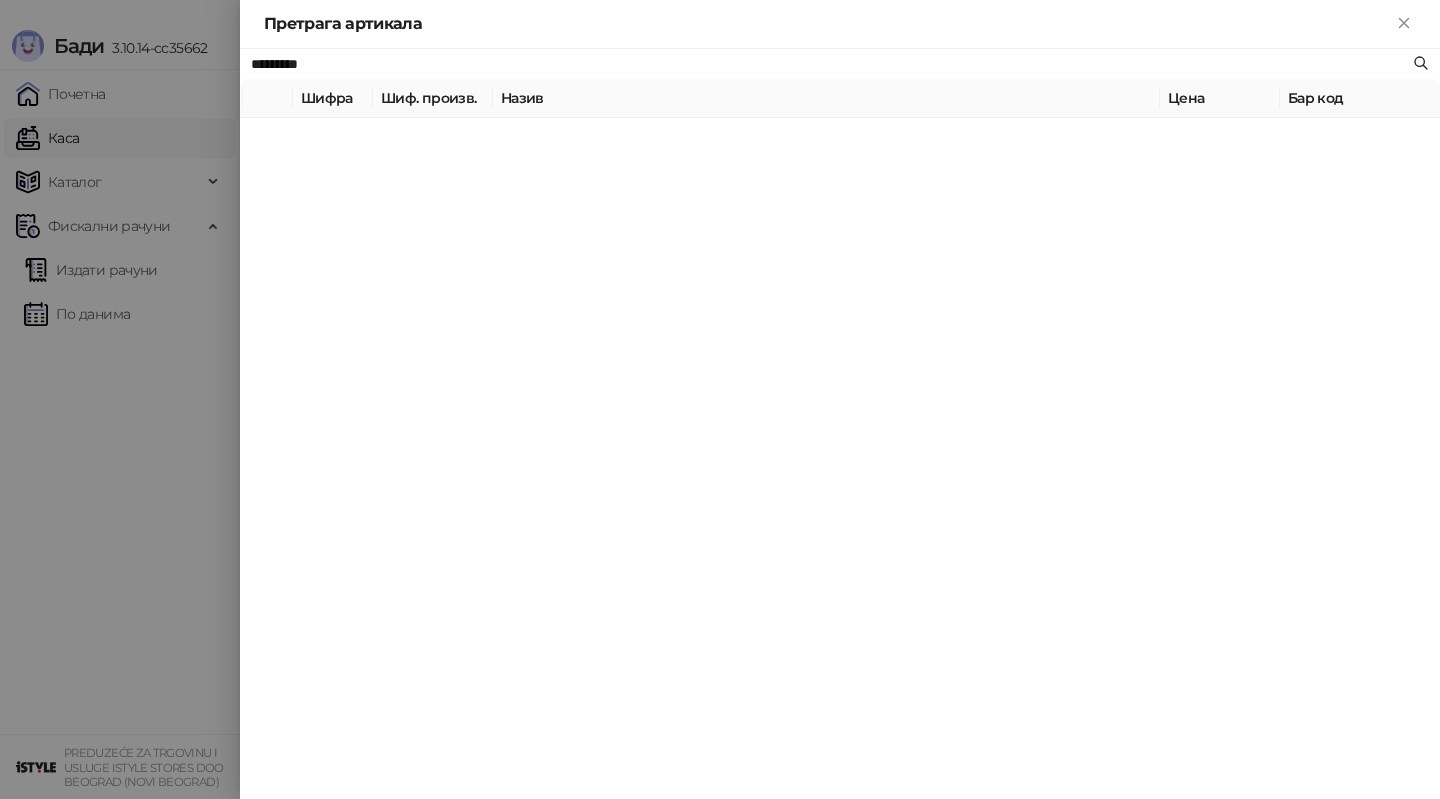 type on "*********" 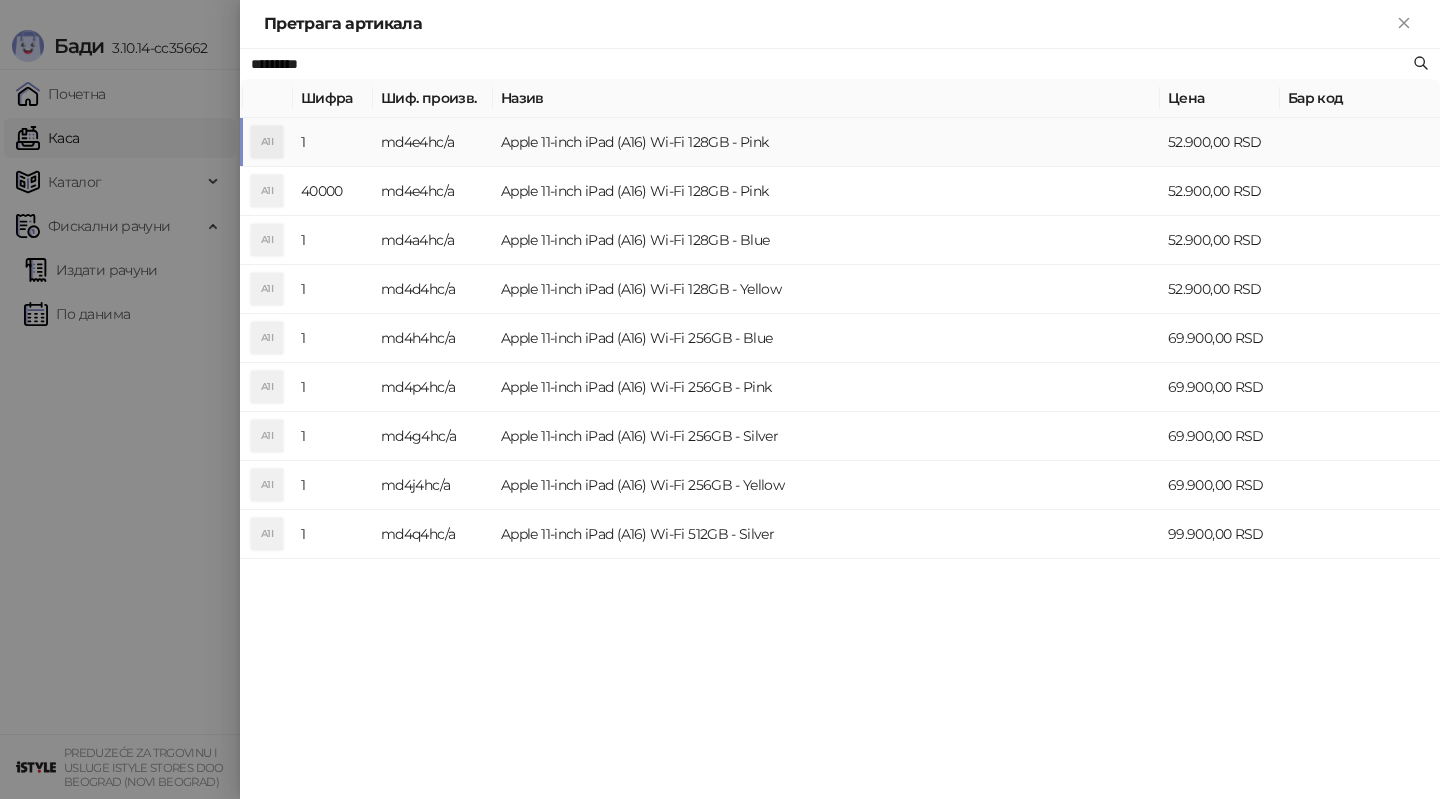 click on "Назив" at bounding box center [826, 98] 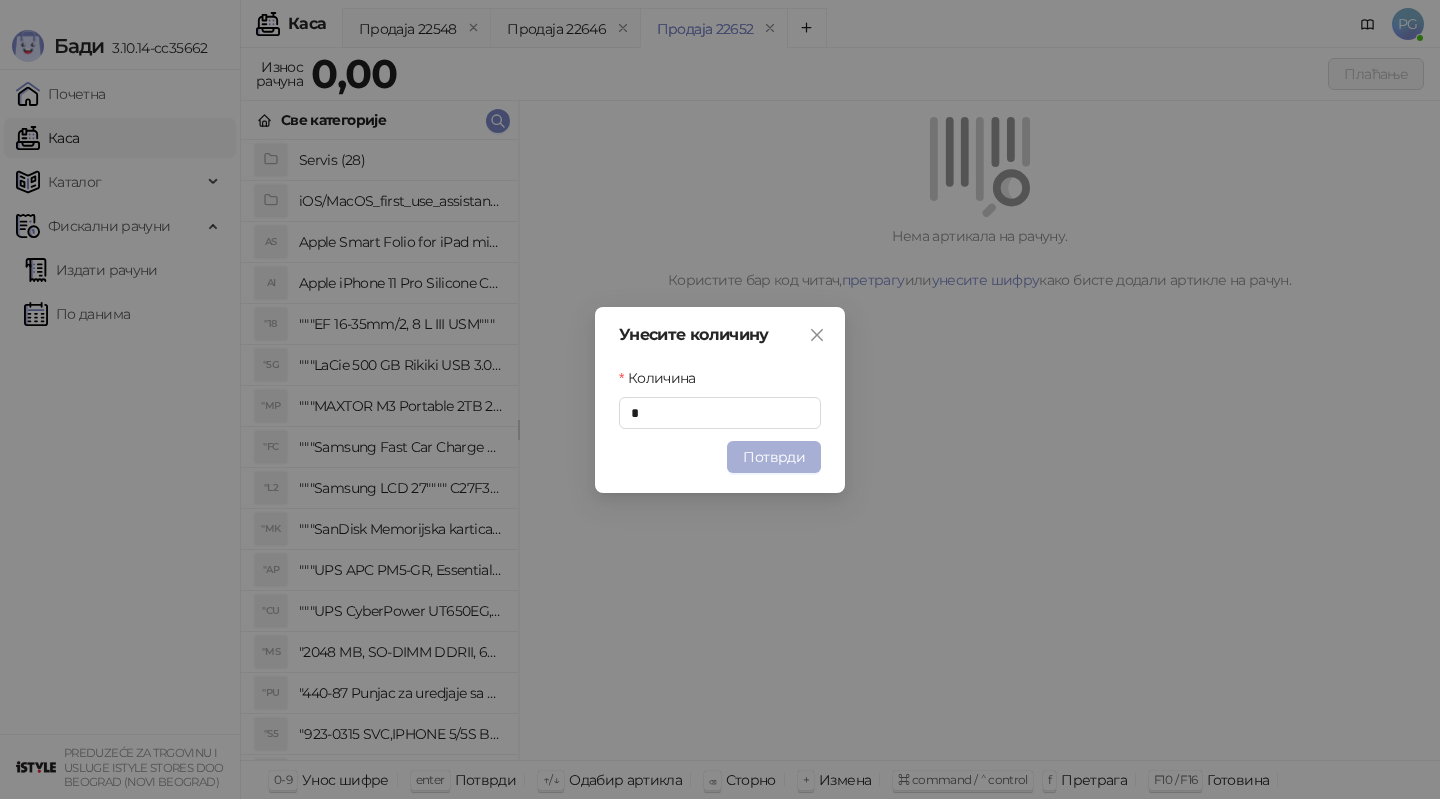 click on "Потврди" at bounding box center [774, 457] 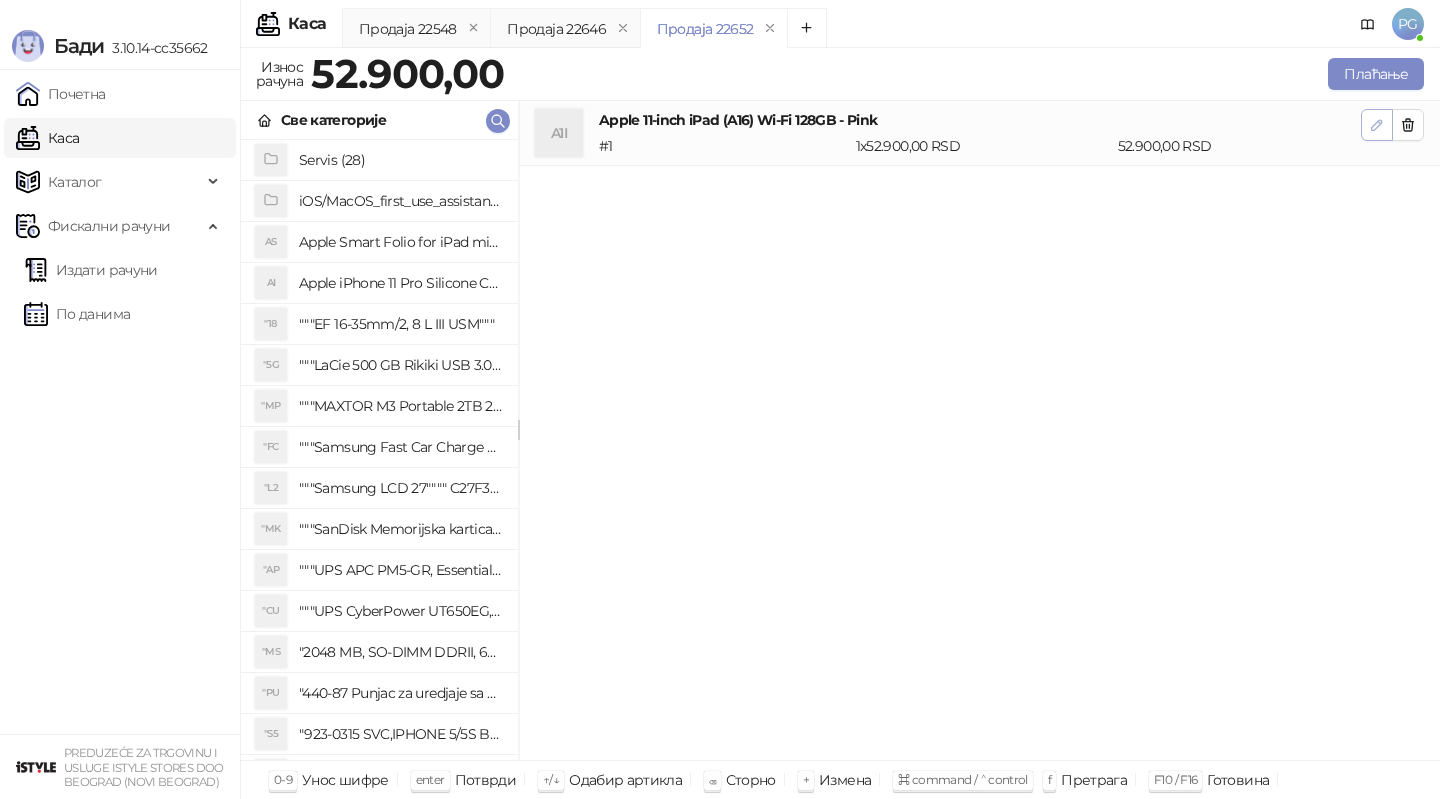 click 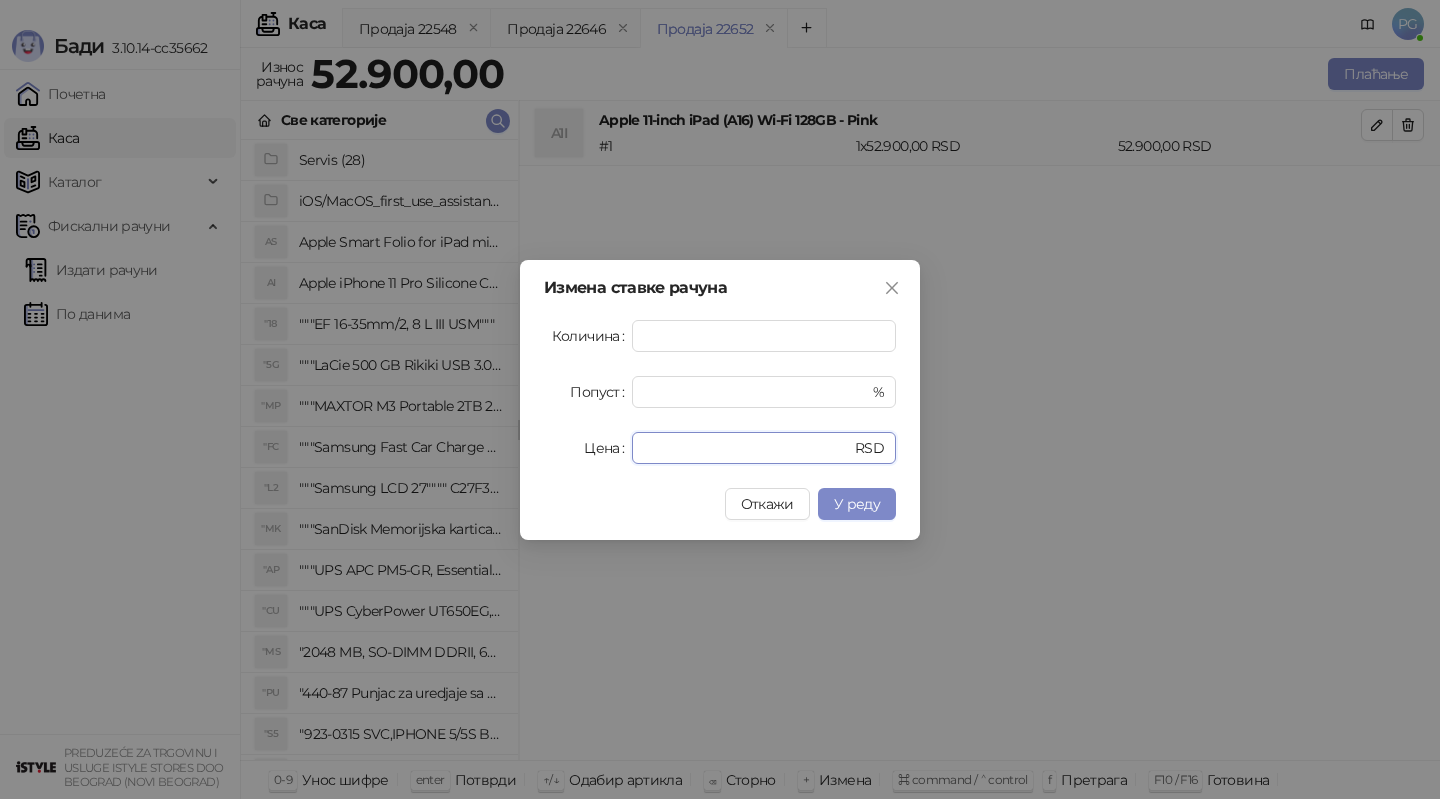 drag, startPoint x: 733, startPoint y: 456, endPoint x: 528, endPoint y: 456, distance: 205 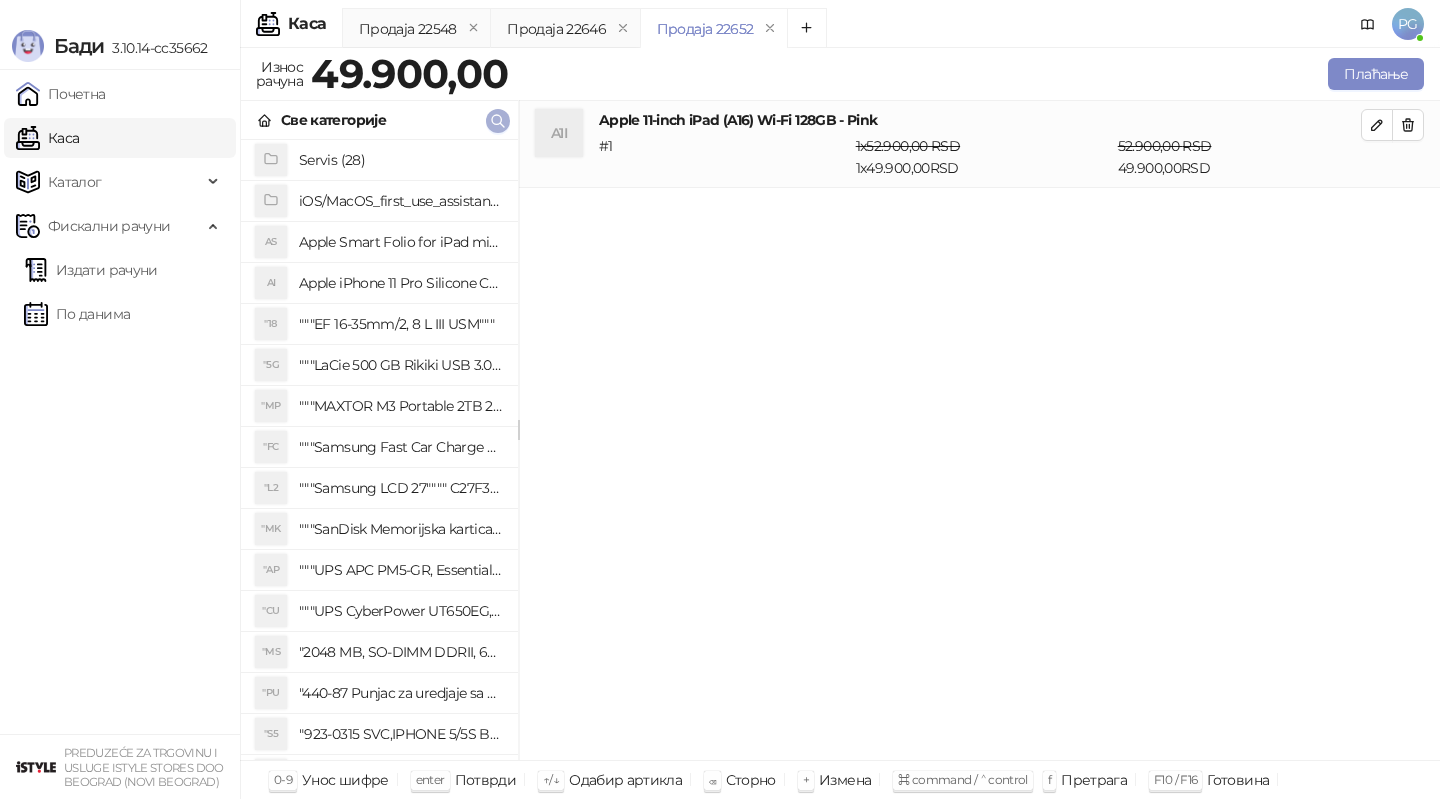 click 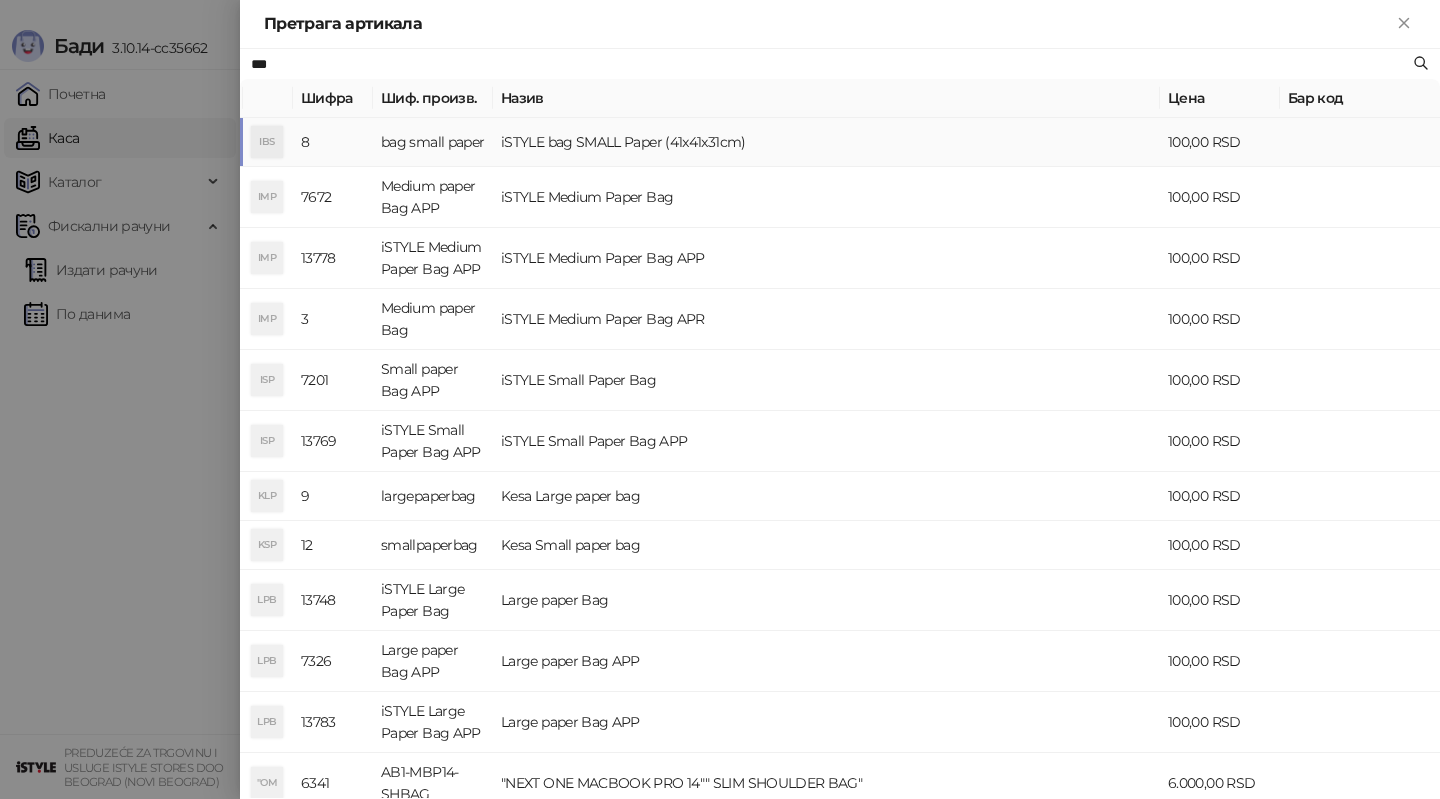 type on "***" 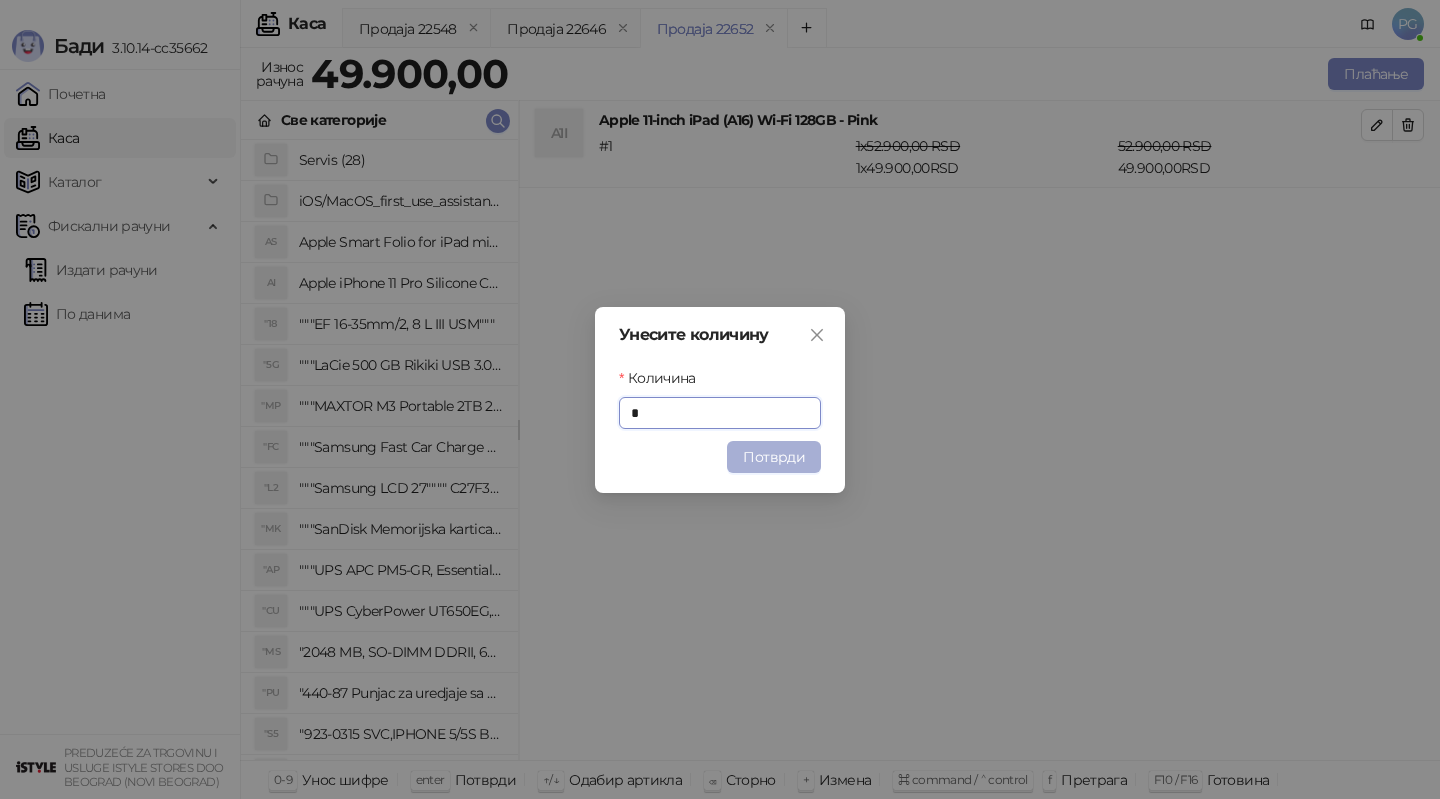 click on "Унесите количину Количина * Потврди" at bounding box center [720, 400] 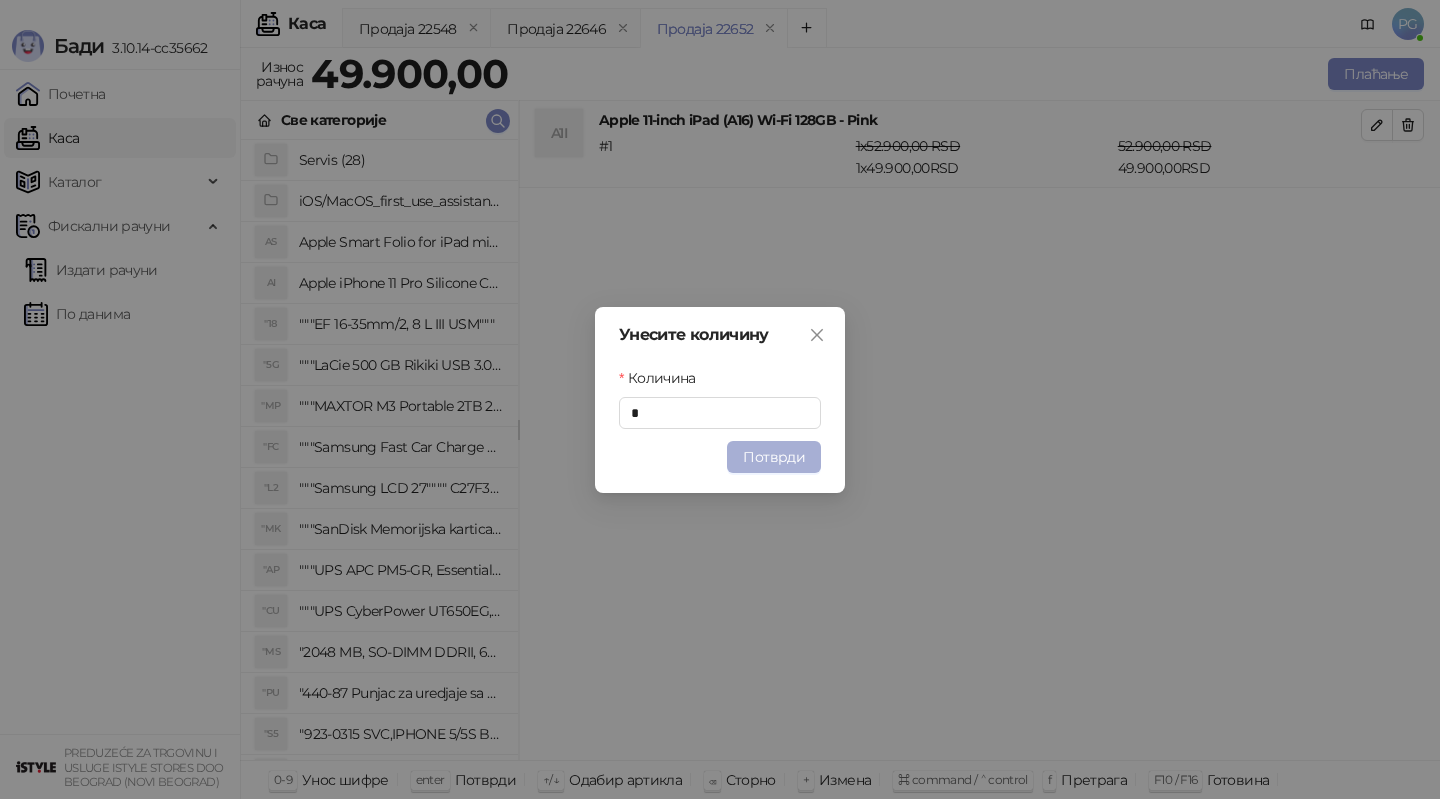 click on "Потврди" at bounding box center [774, 457] 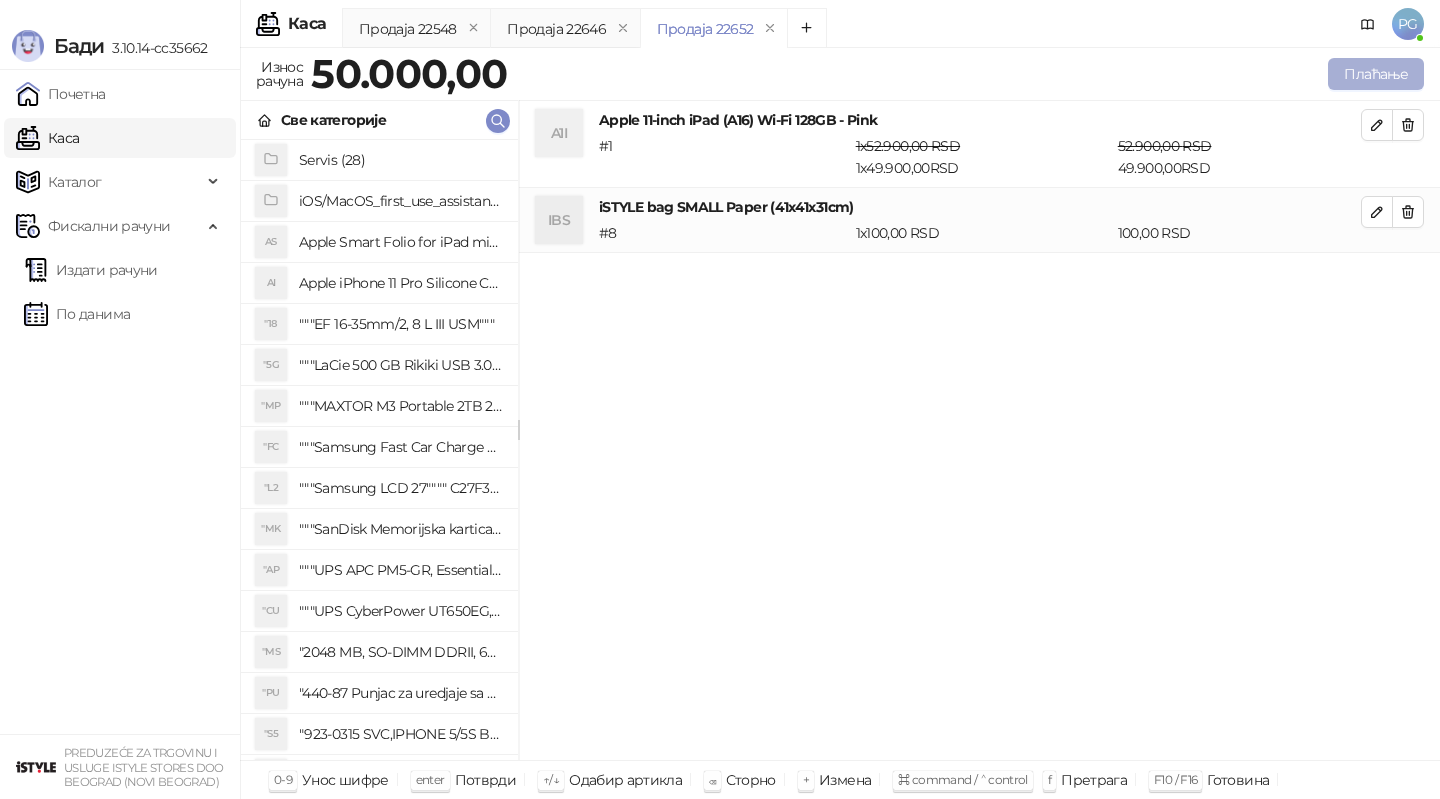 click on "Плаћање" at bounding box center [1376, 74] 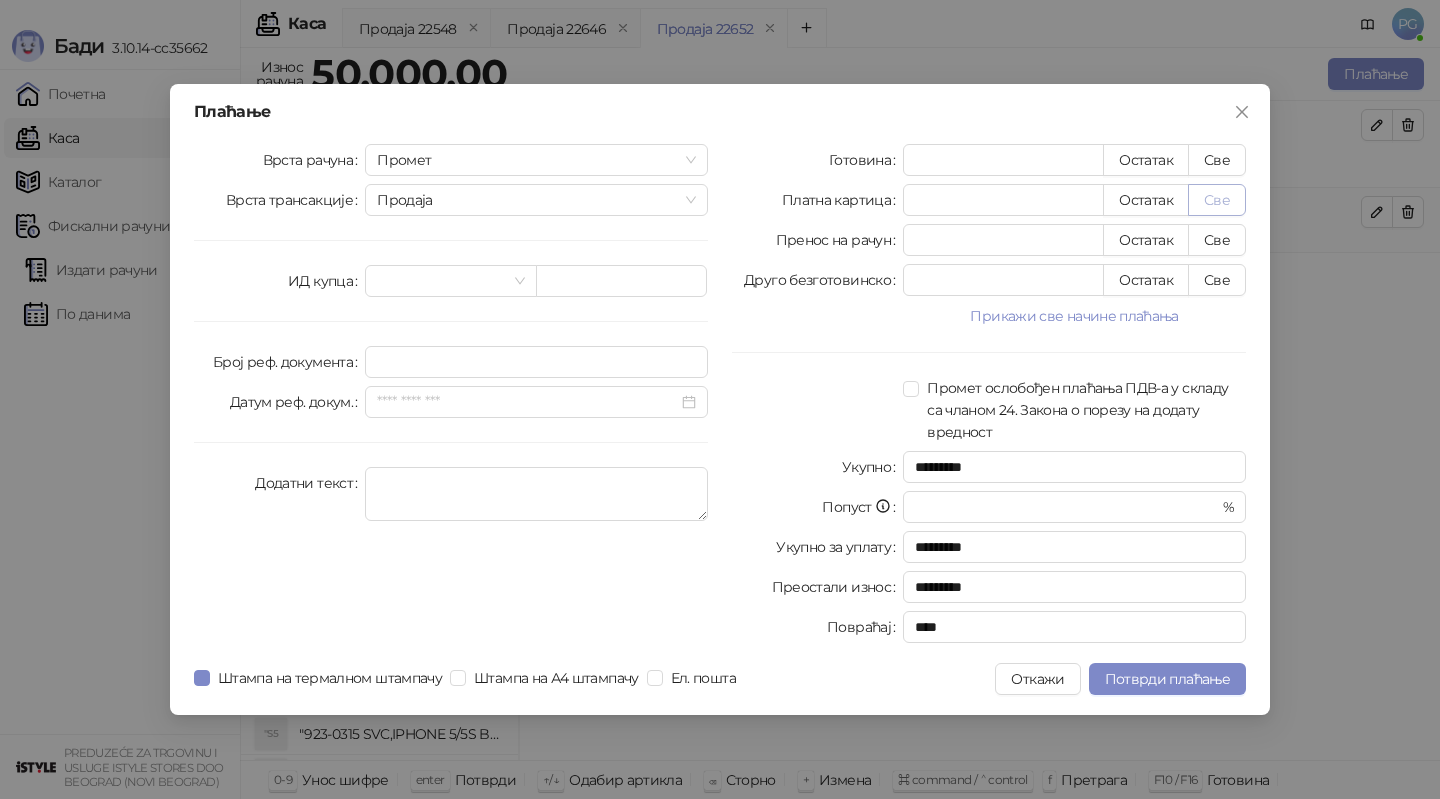click on "Све" at bounding box center (1217, 200) 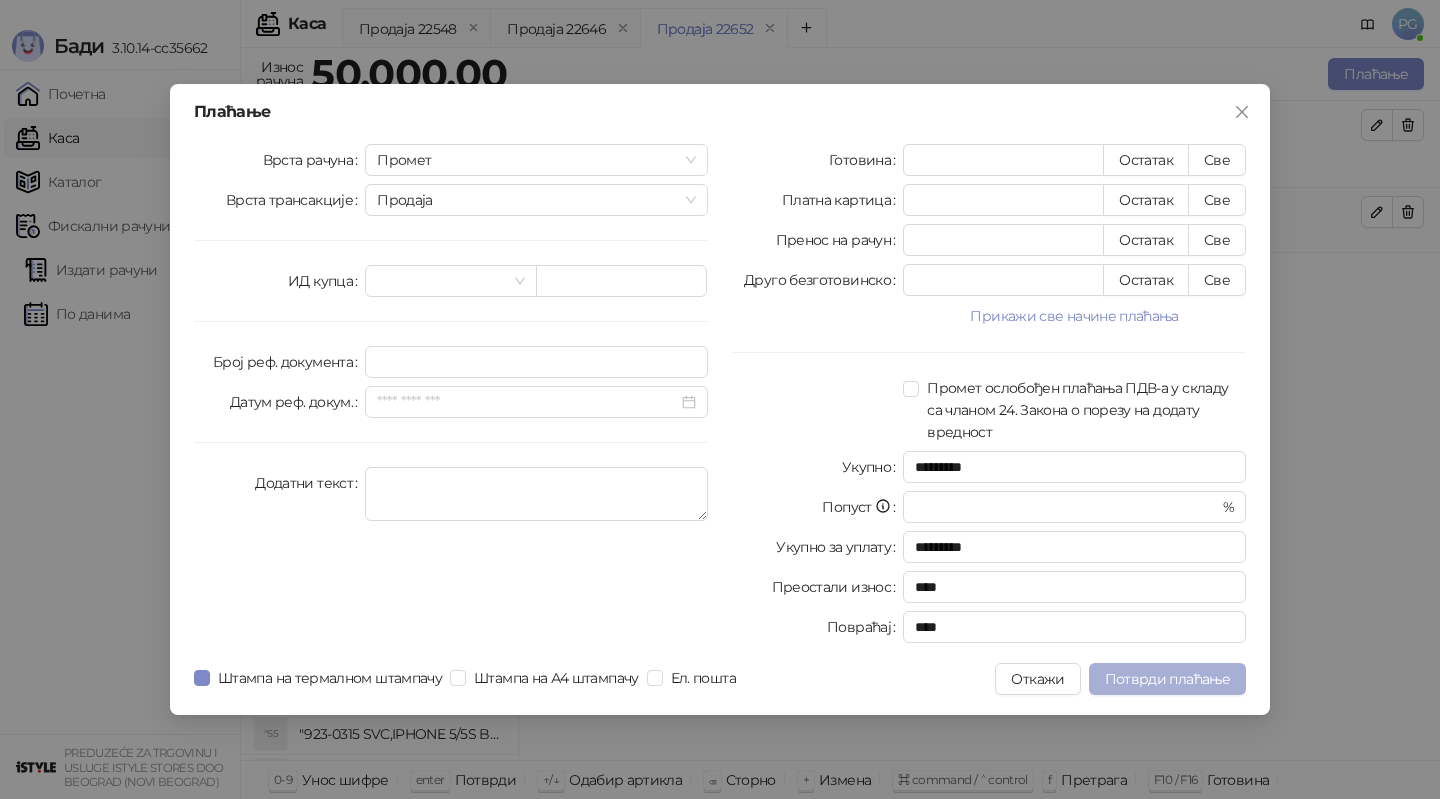 click on "Потврди плаћање" at bounding box center (1167, 679) 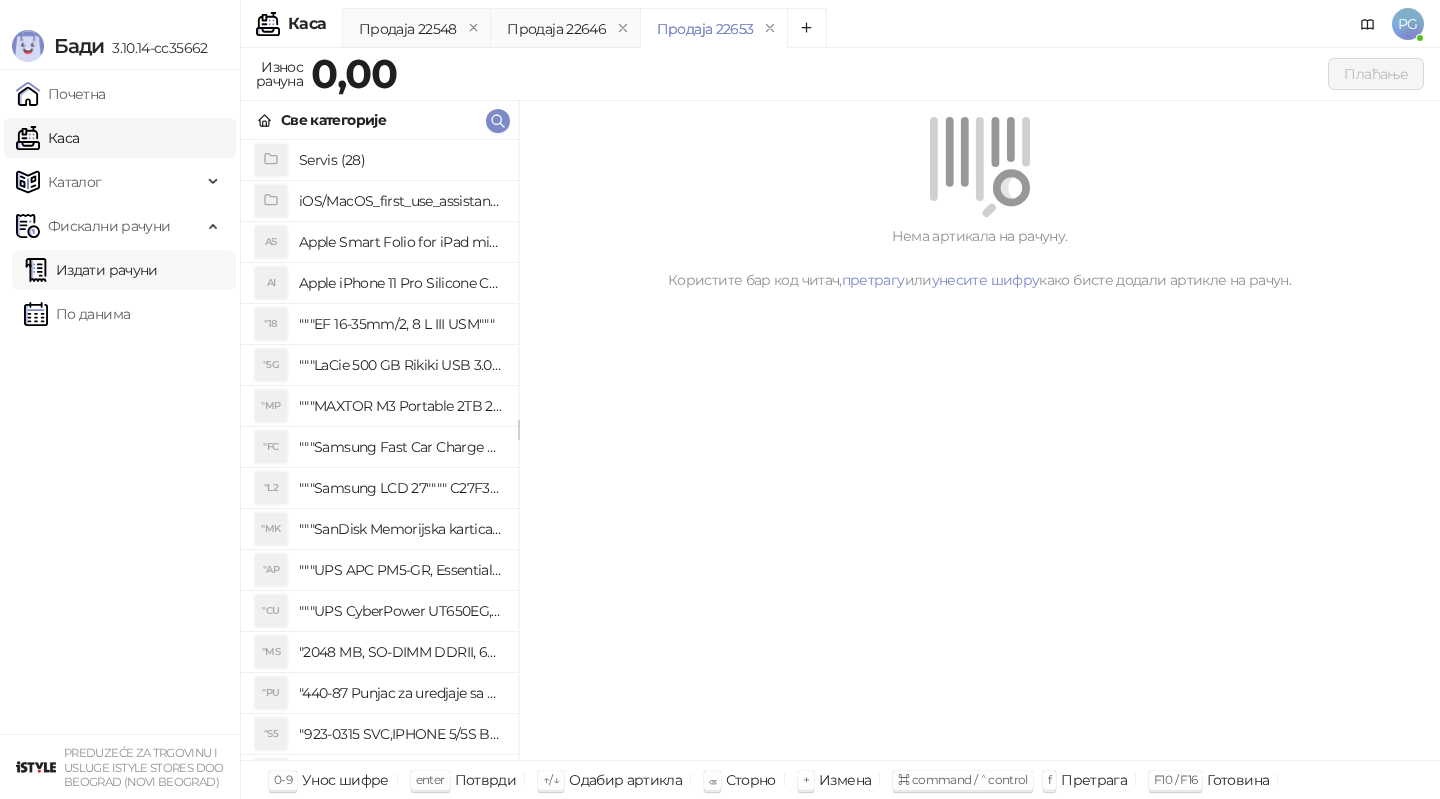 click on "Издати рачуни" at bounding box center [91, 270] 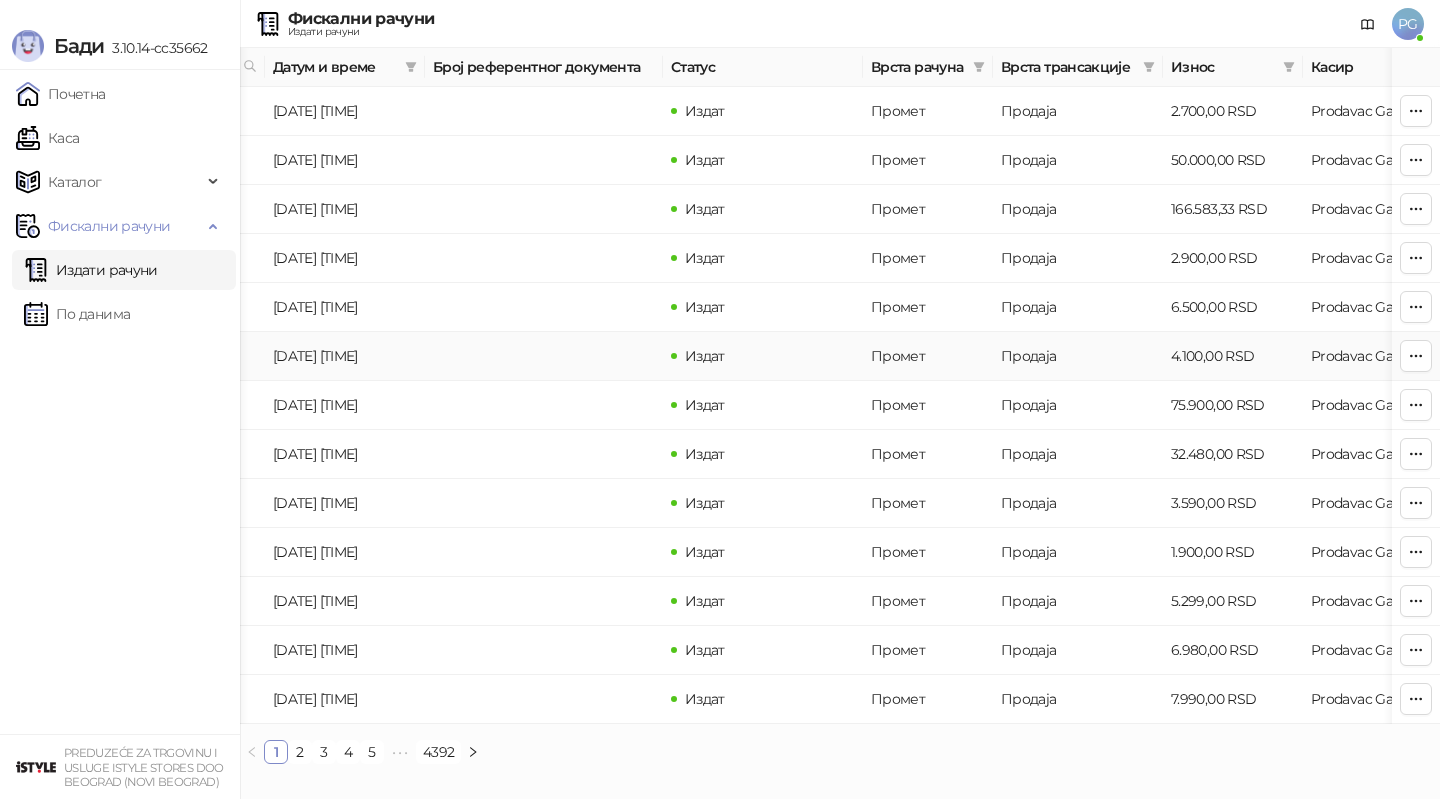 scroll, scrollTop: 0, scrollLeft: 0, axis: both 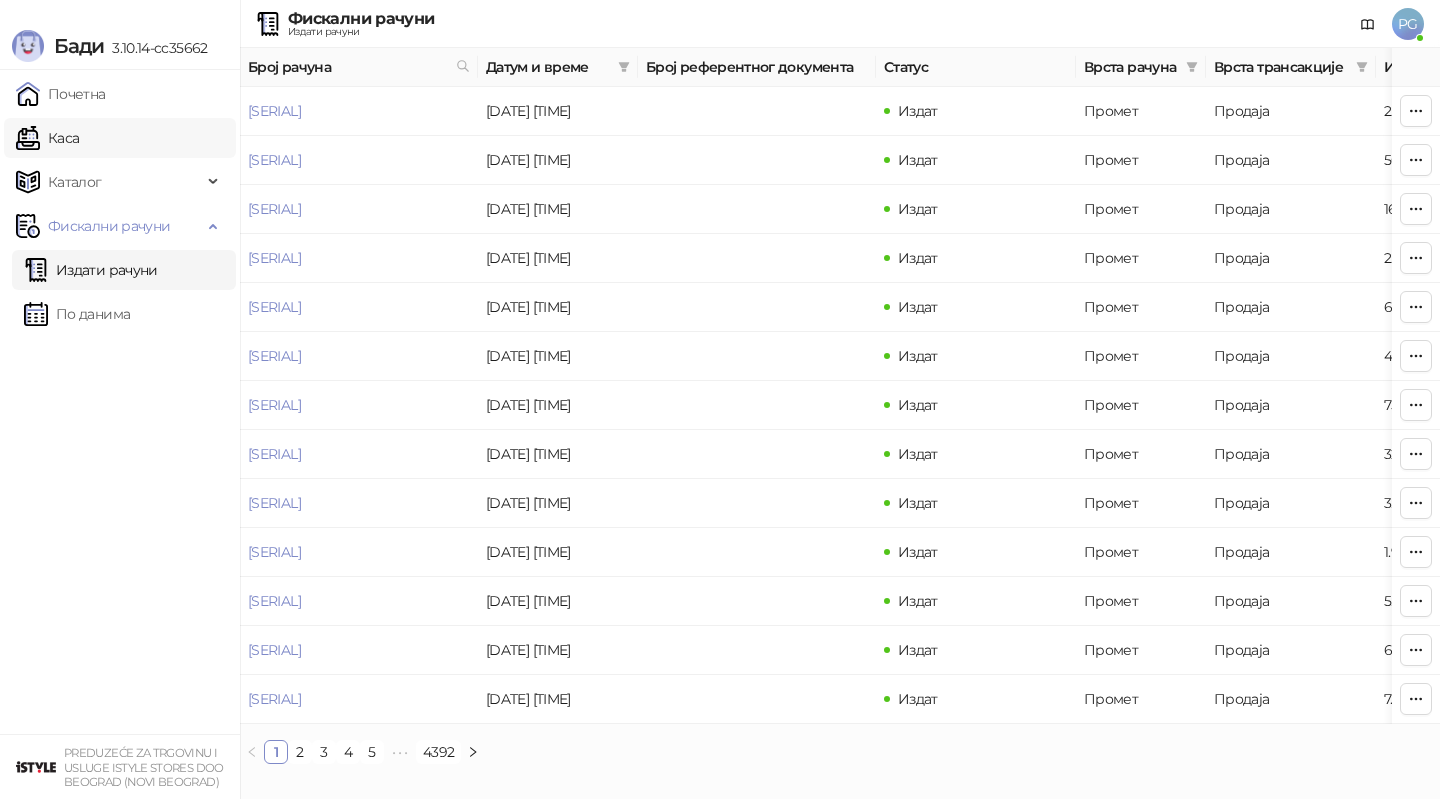 click on "Каса" at bounding box center (47, 138) 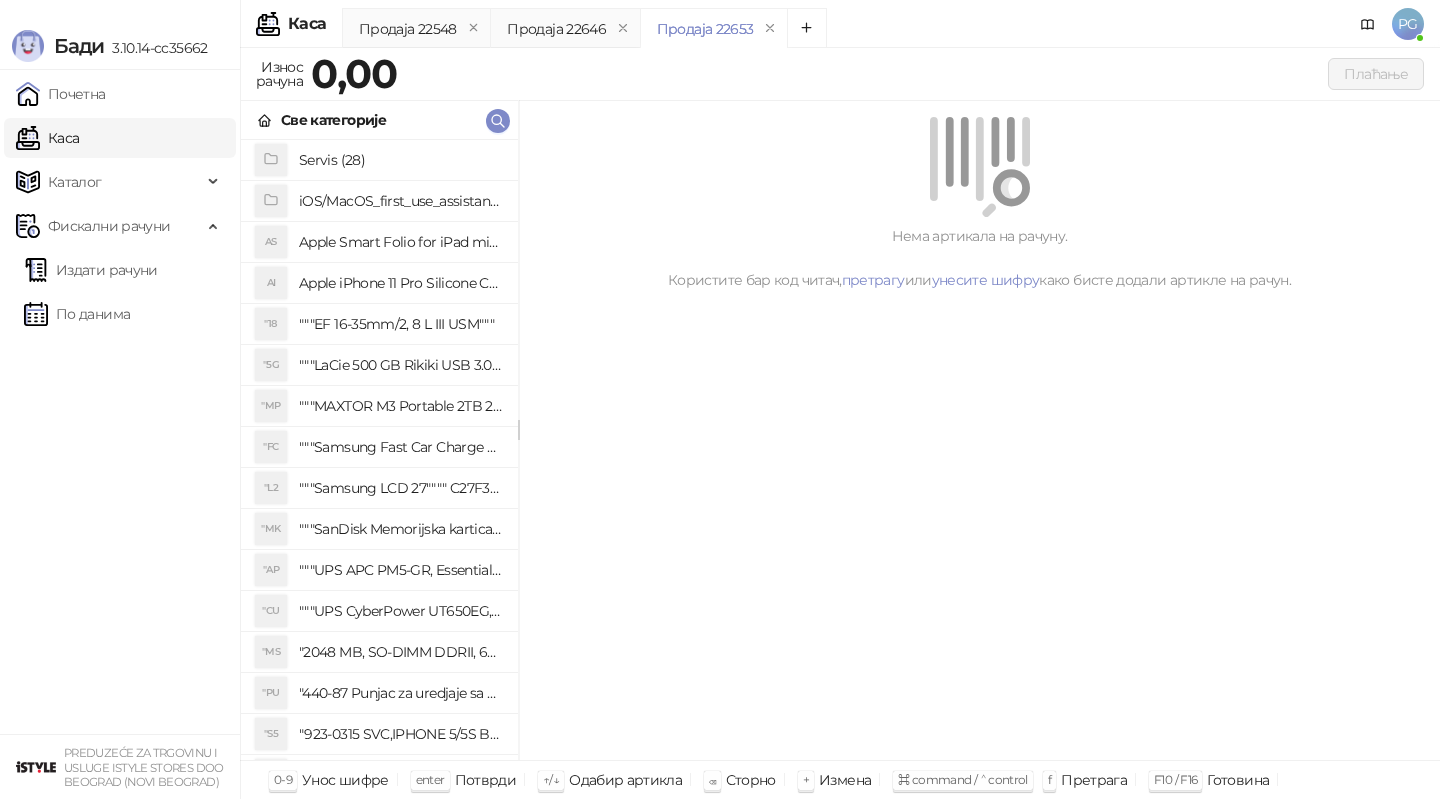 click on "Све категорије" at bounding box center (379, 120) 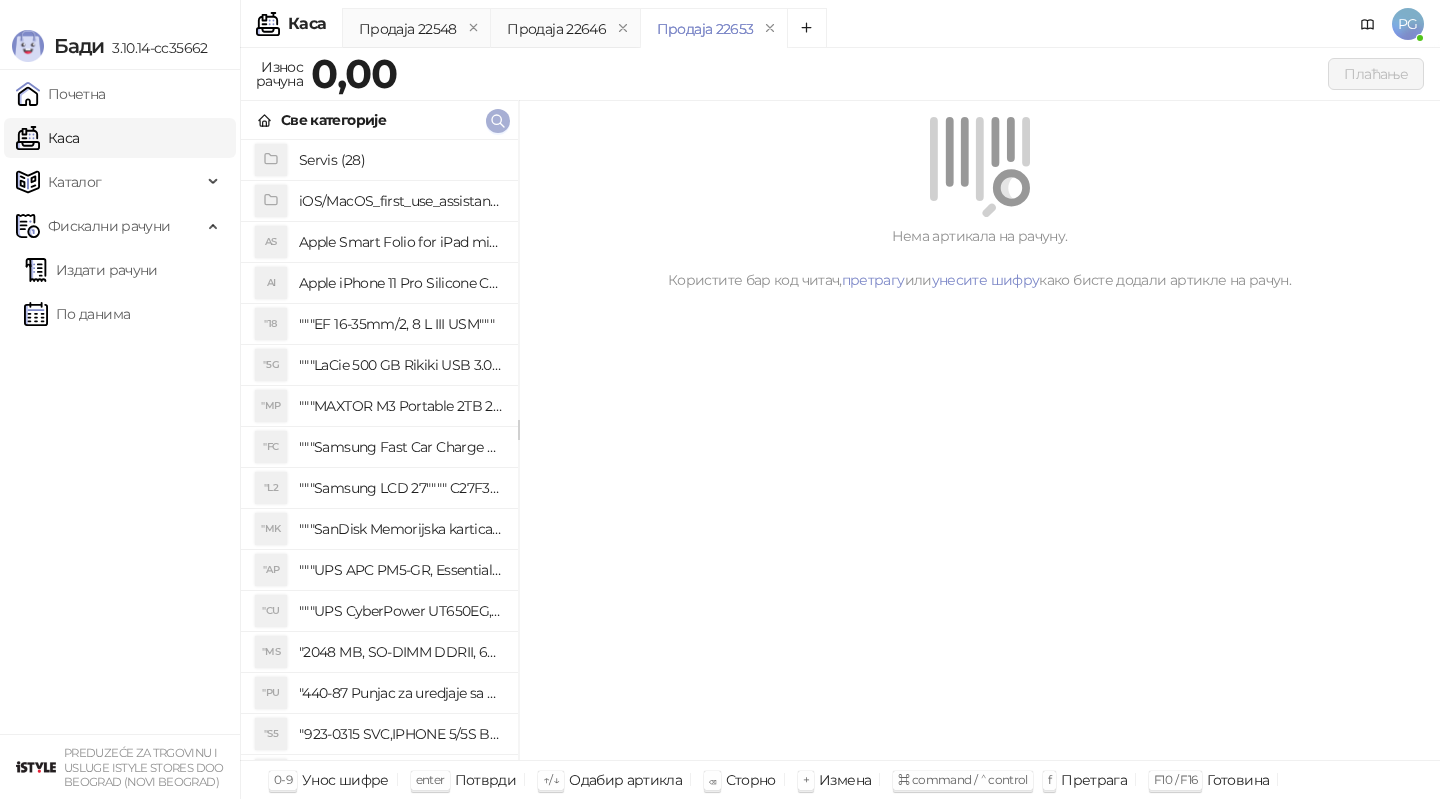 click 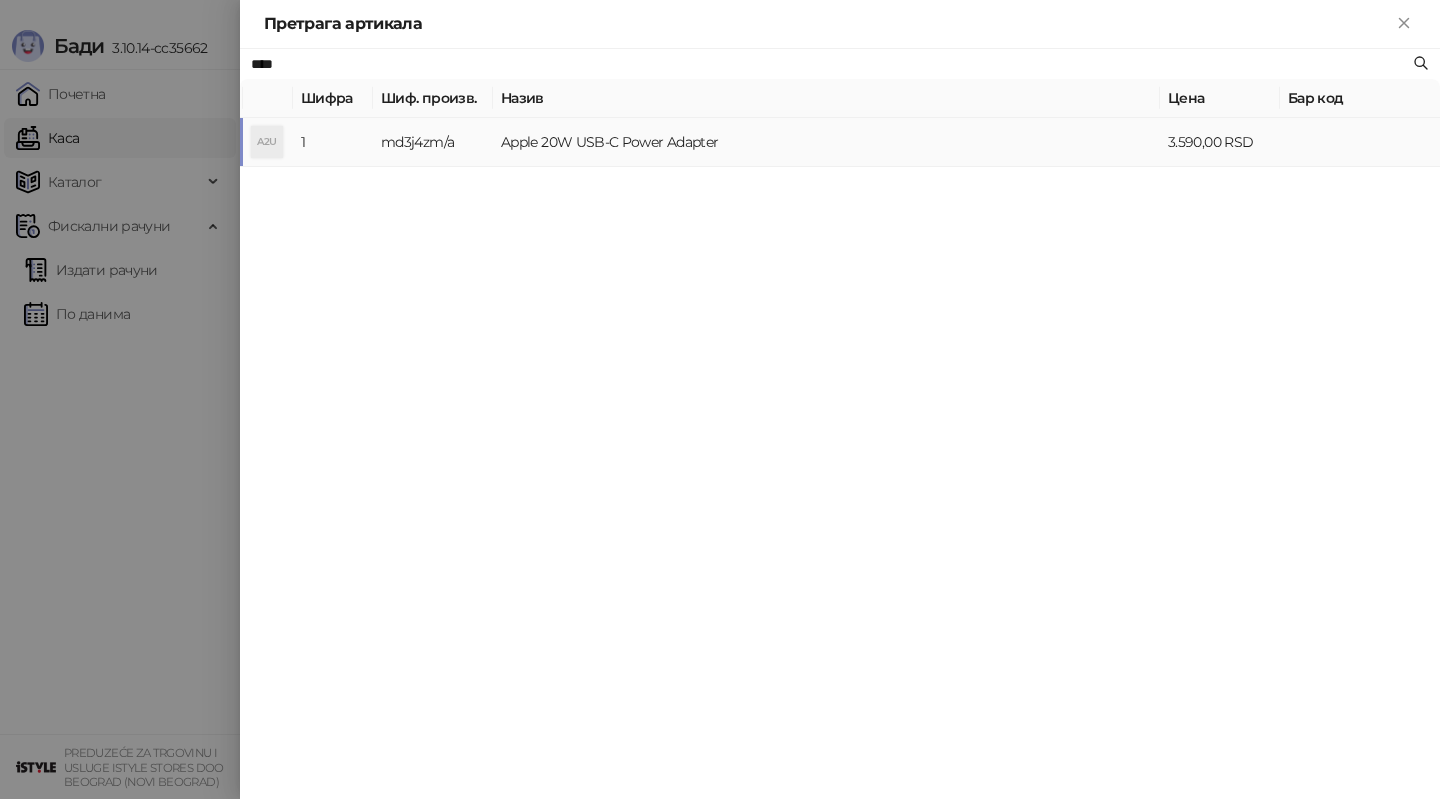 type on "****" 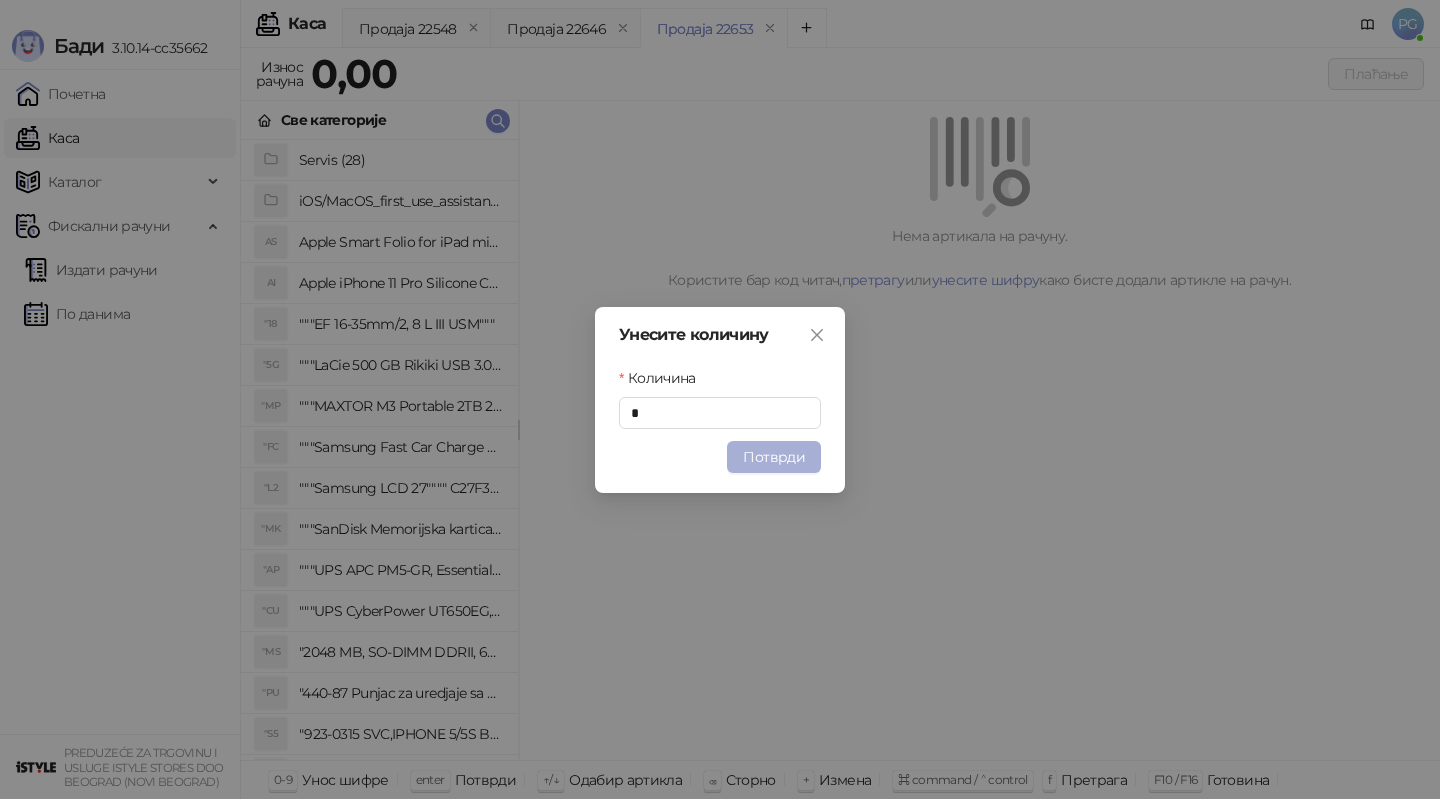click on "Потврди" at bounding box center [774, 457] 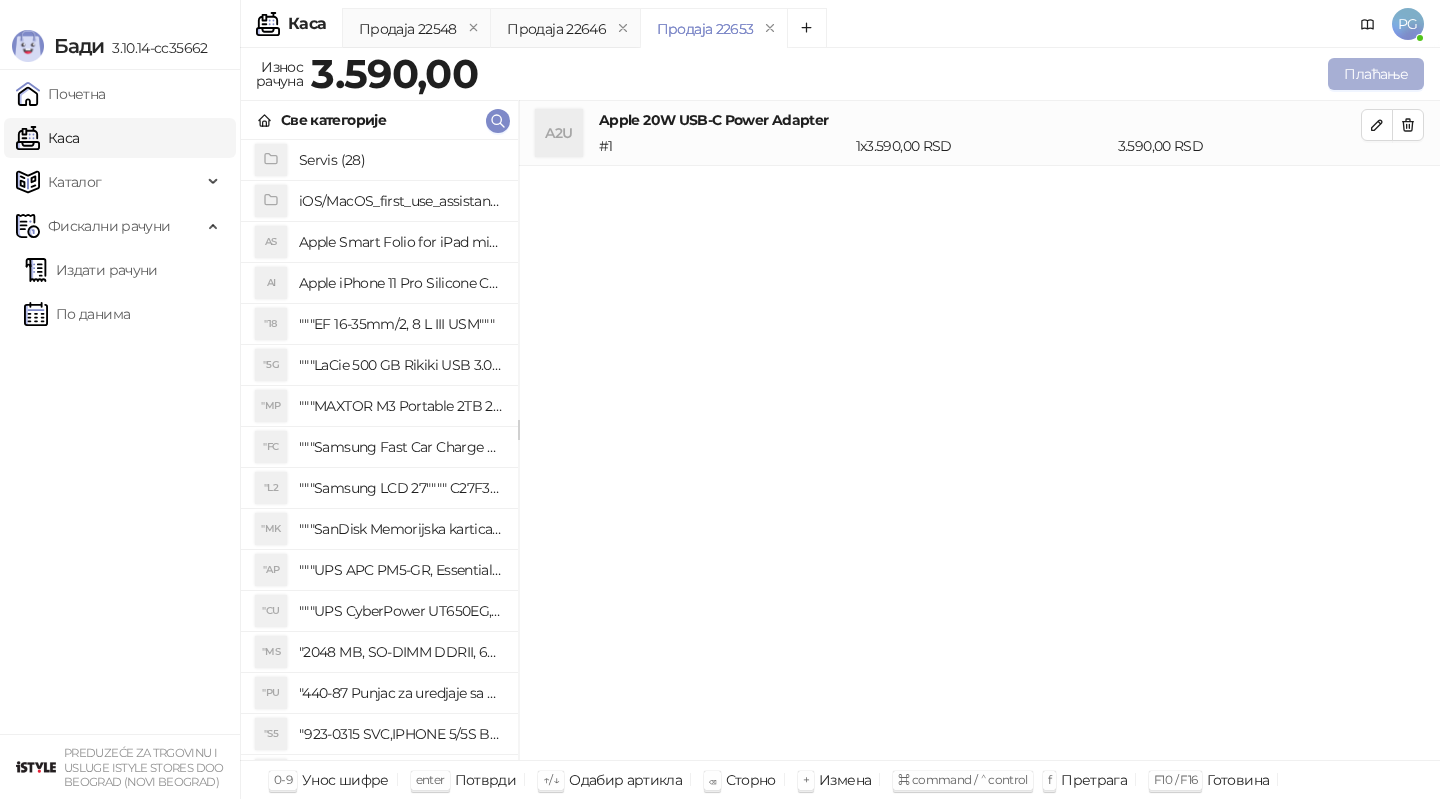 click on "Плаћање" at bounding box center [1376, 74] 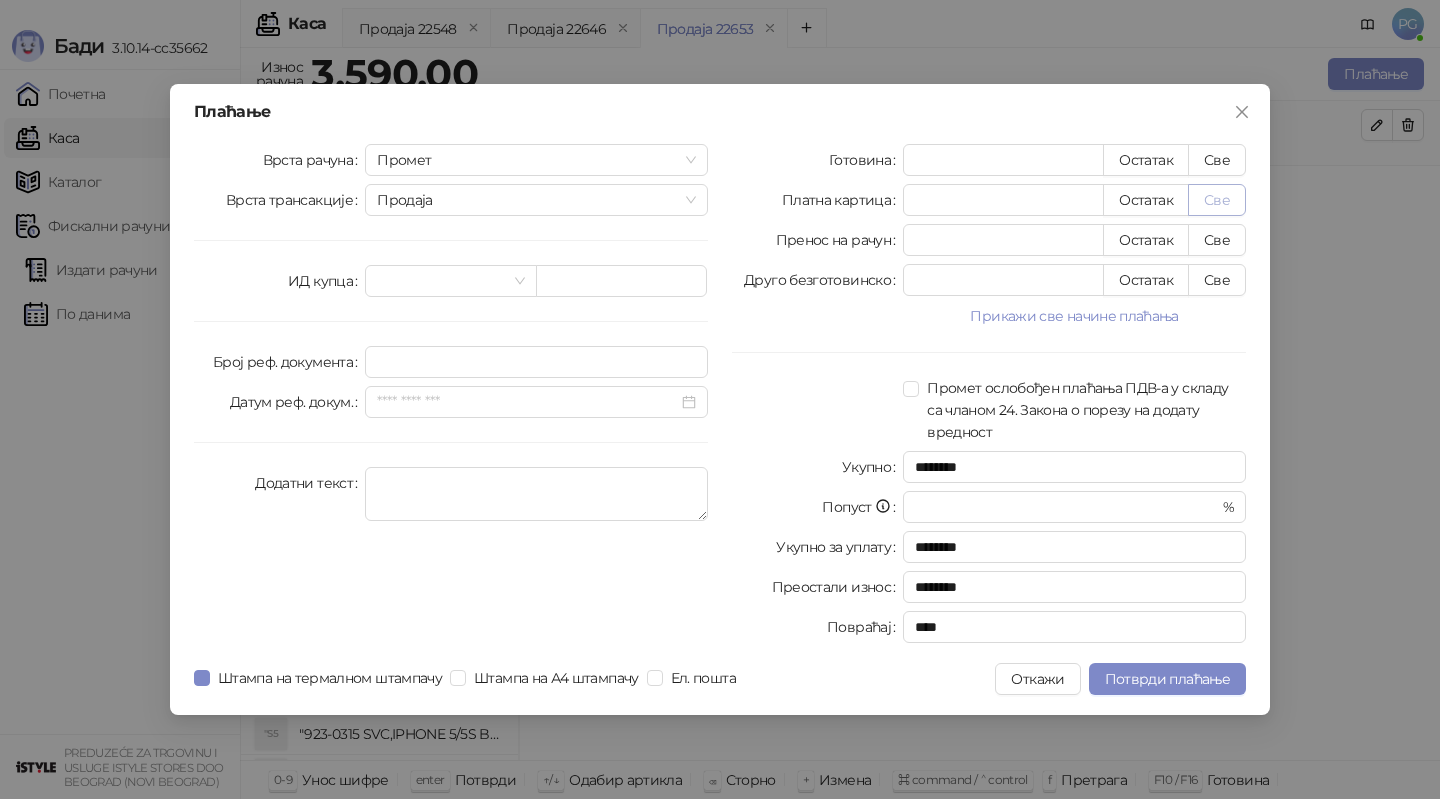 click on "Све" at bounding box center (1217, 200) 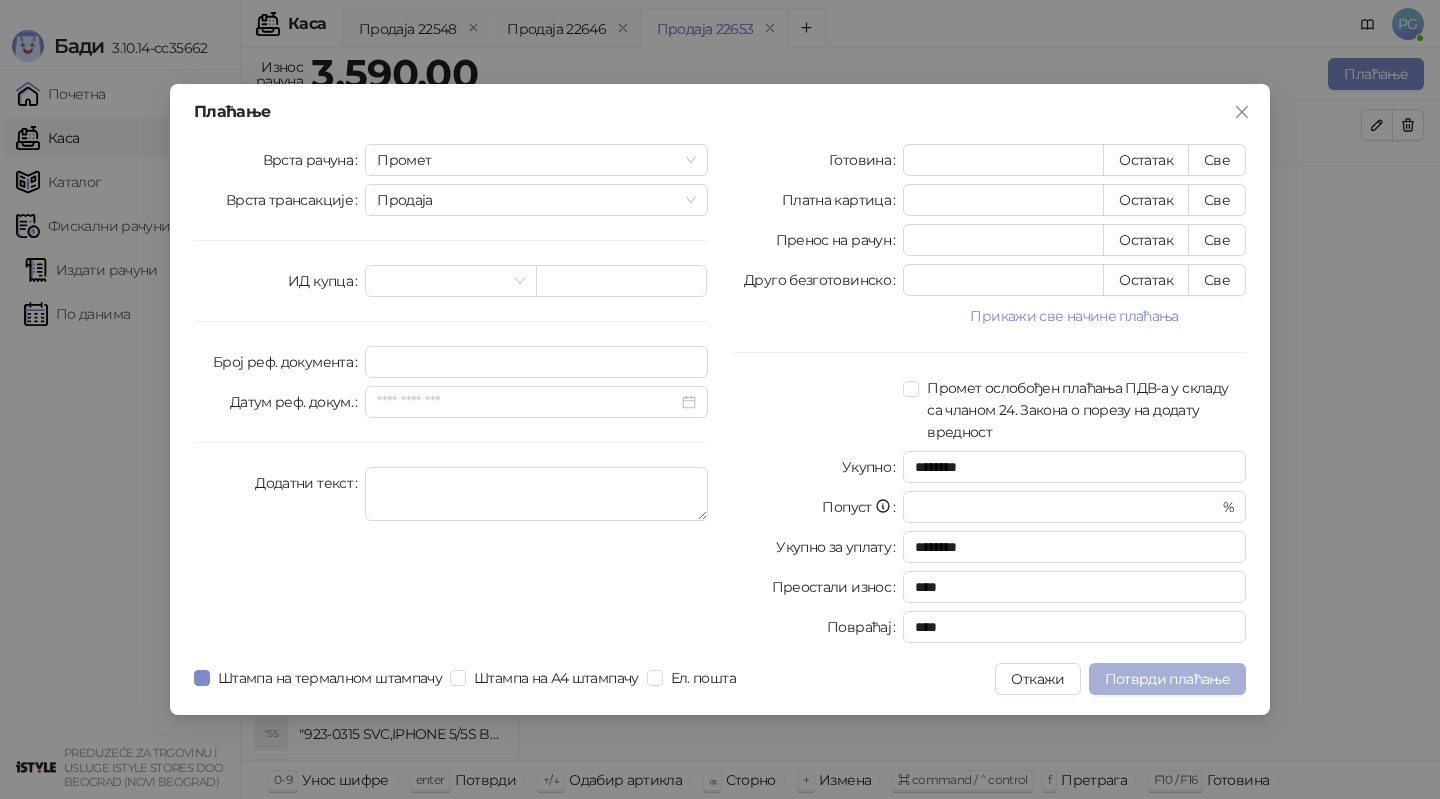 click on "Потврди плаћање" at bounding box center [1167, 679] 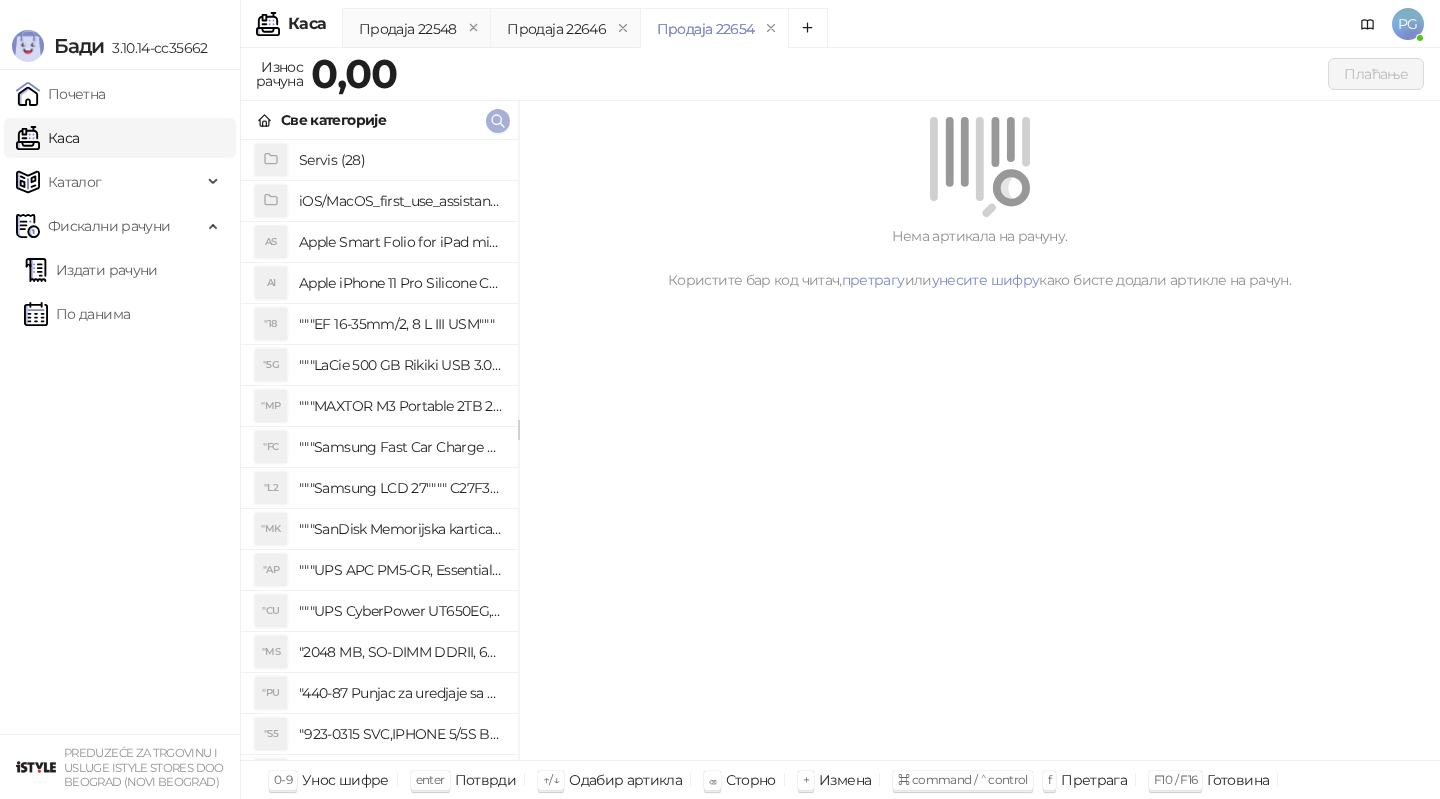 click 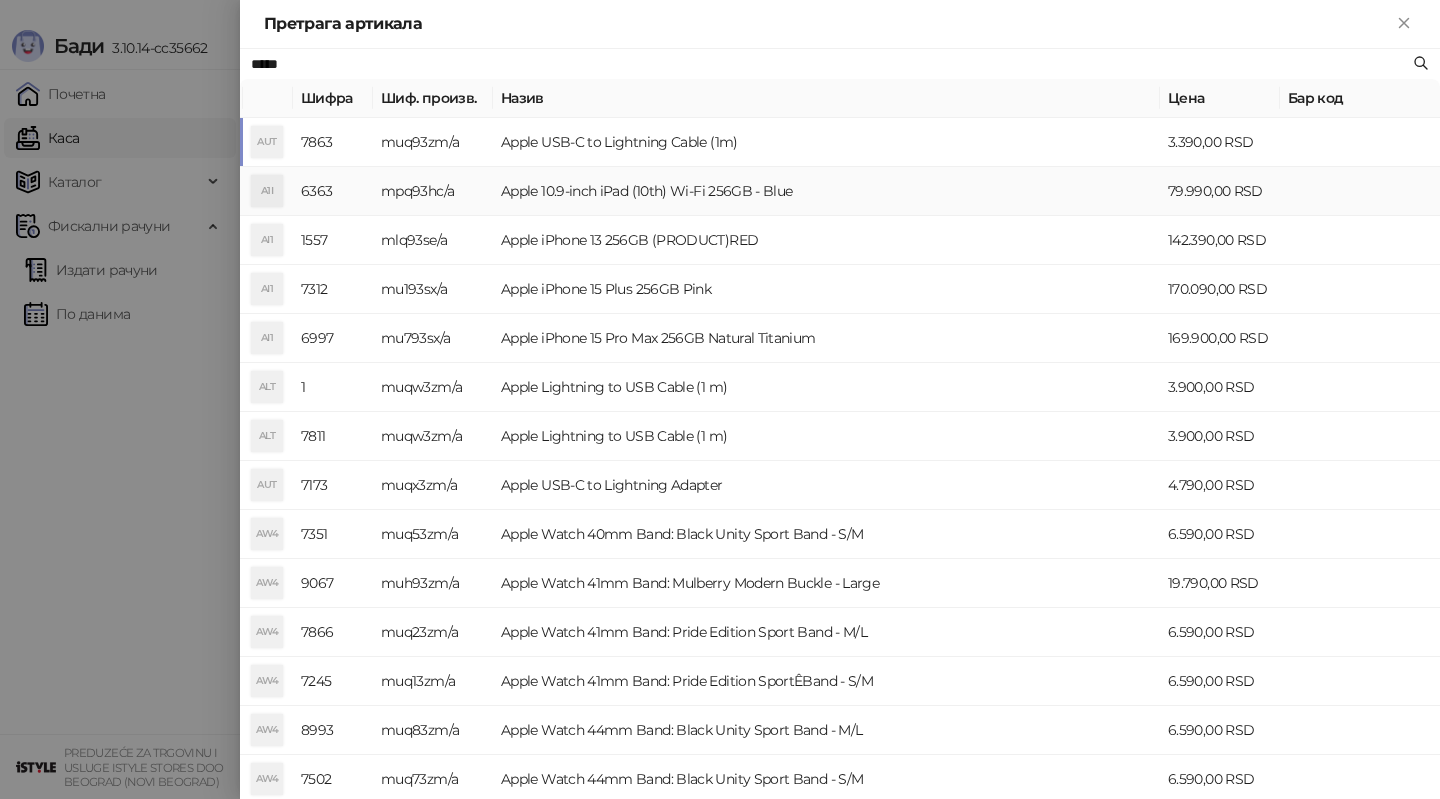 type on "*****" 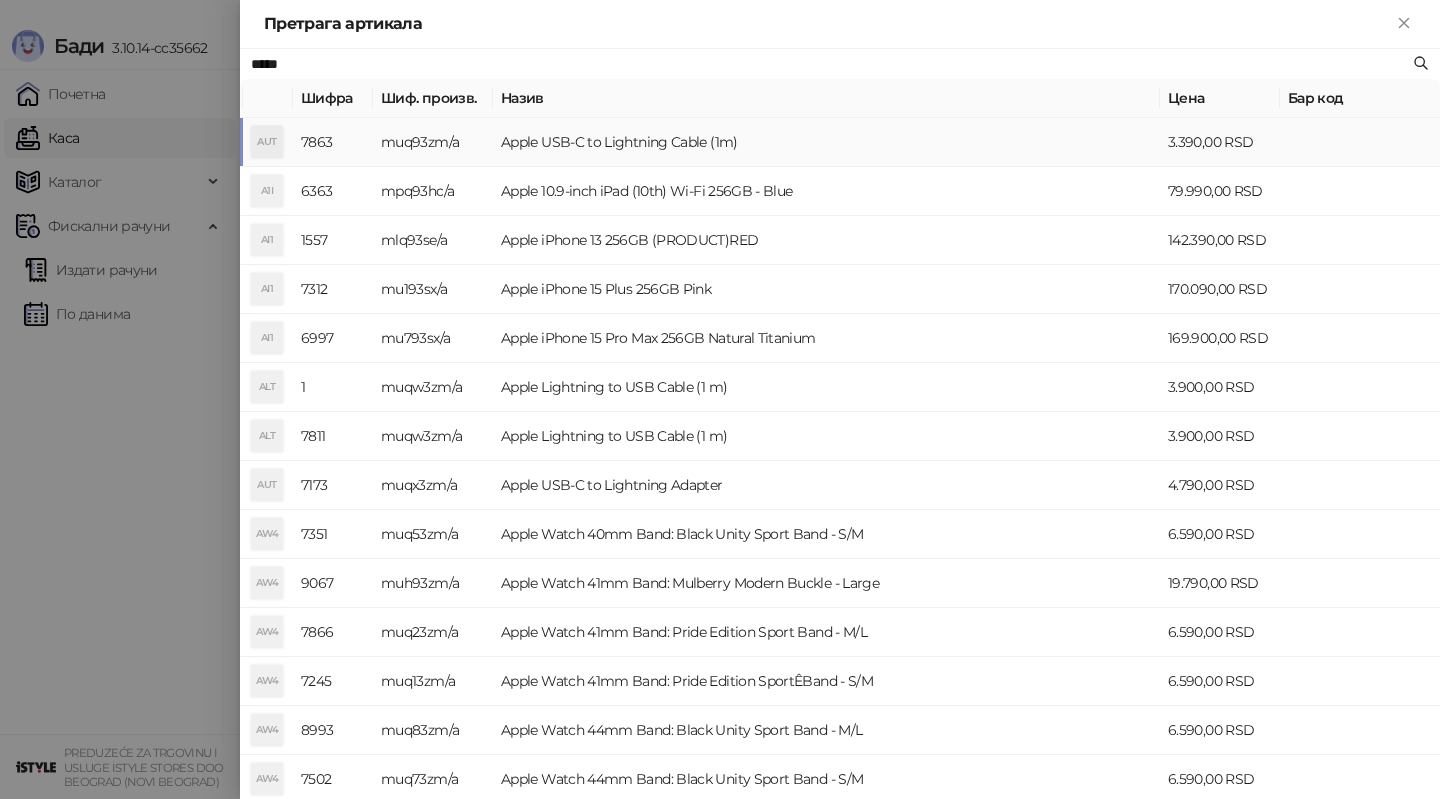 click on "Apple USB-C to Lightning Cable (1m)" at bounding box center [826, 142] 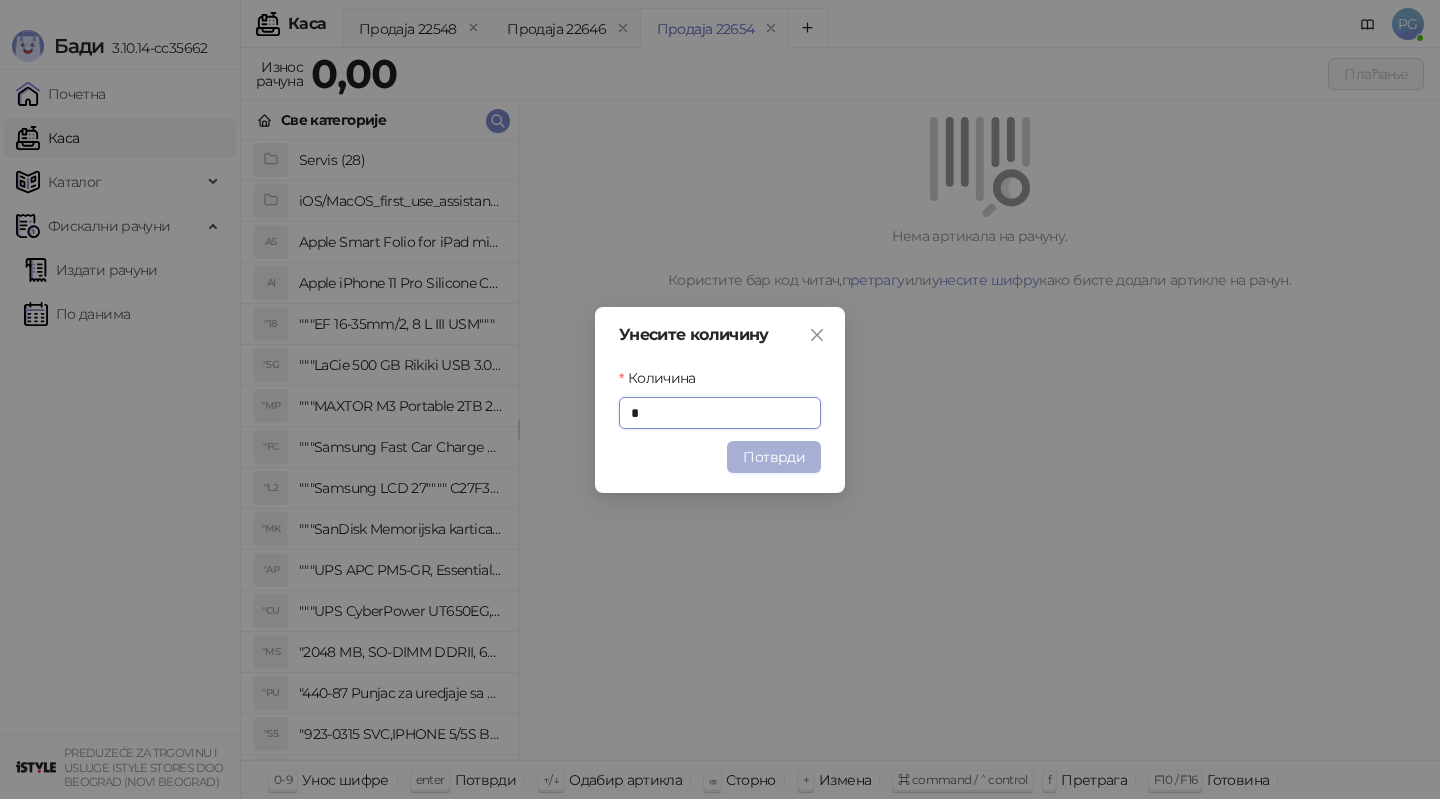 click on "Потврди" at bounding box center [774, 457] 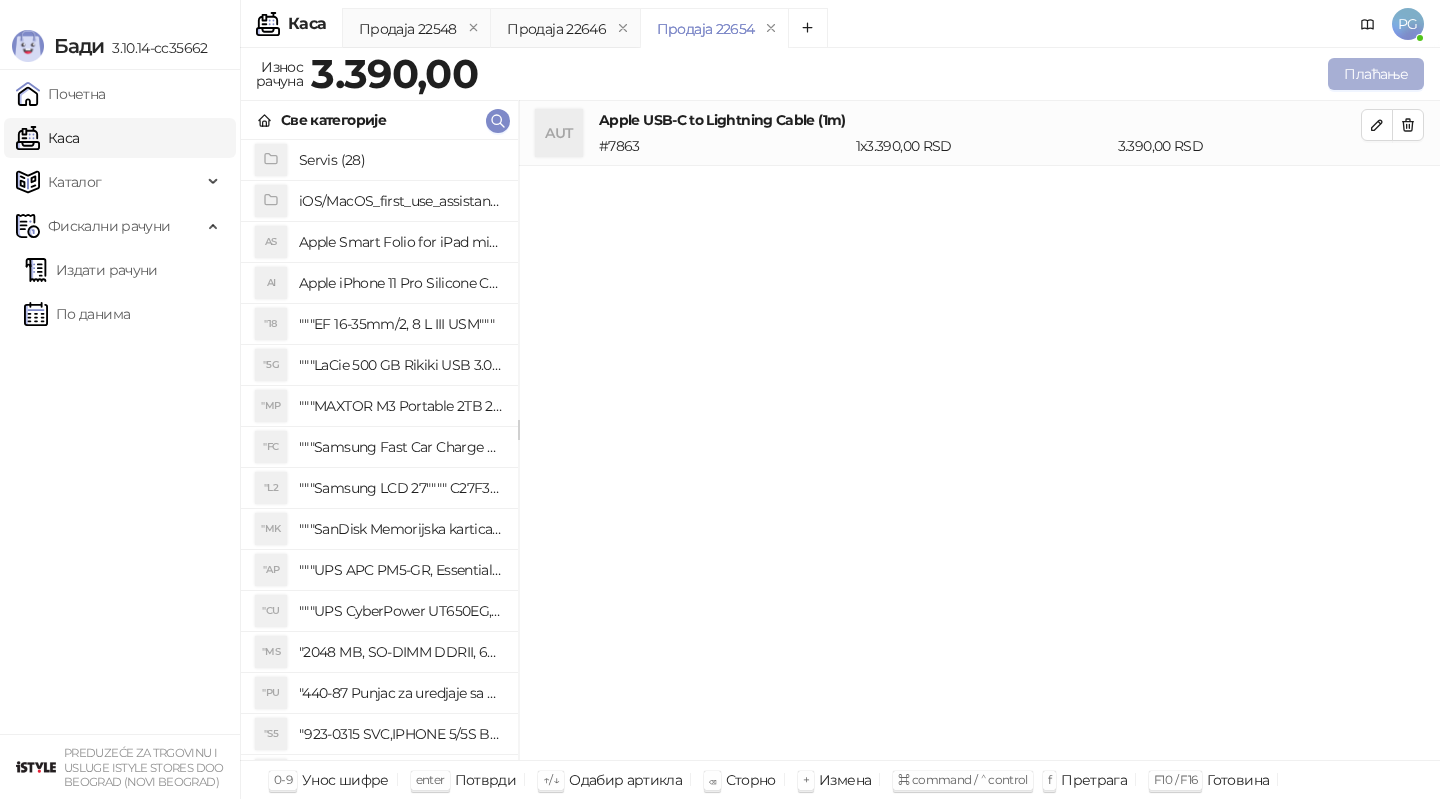 click on "Плаћање" at bounding box center (1376, 74) 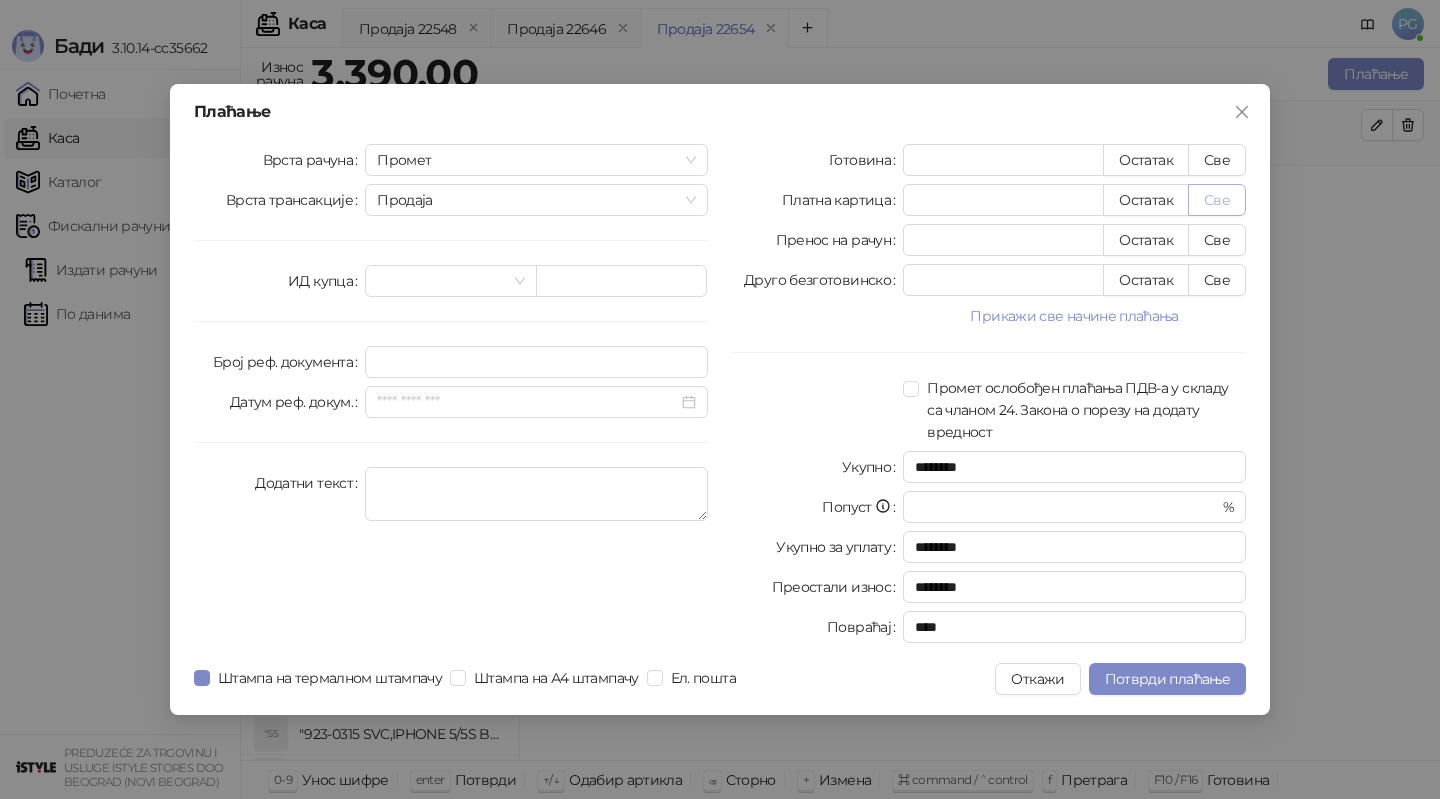 click on "Све" at bounding box center [1217, 200] 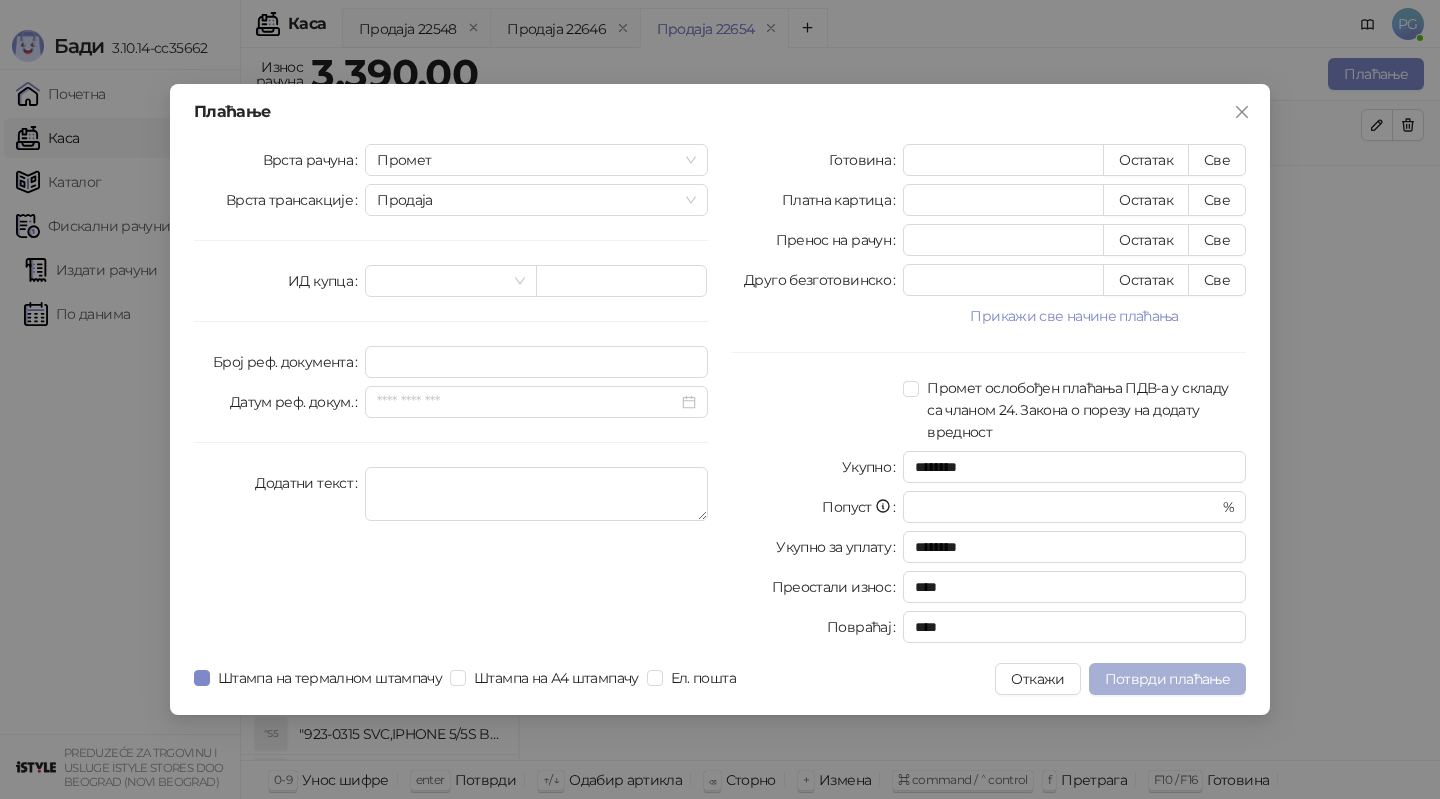 click on "Потврди плаћање" at bounding box center (1167, 679) 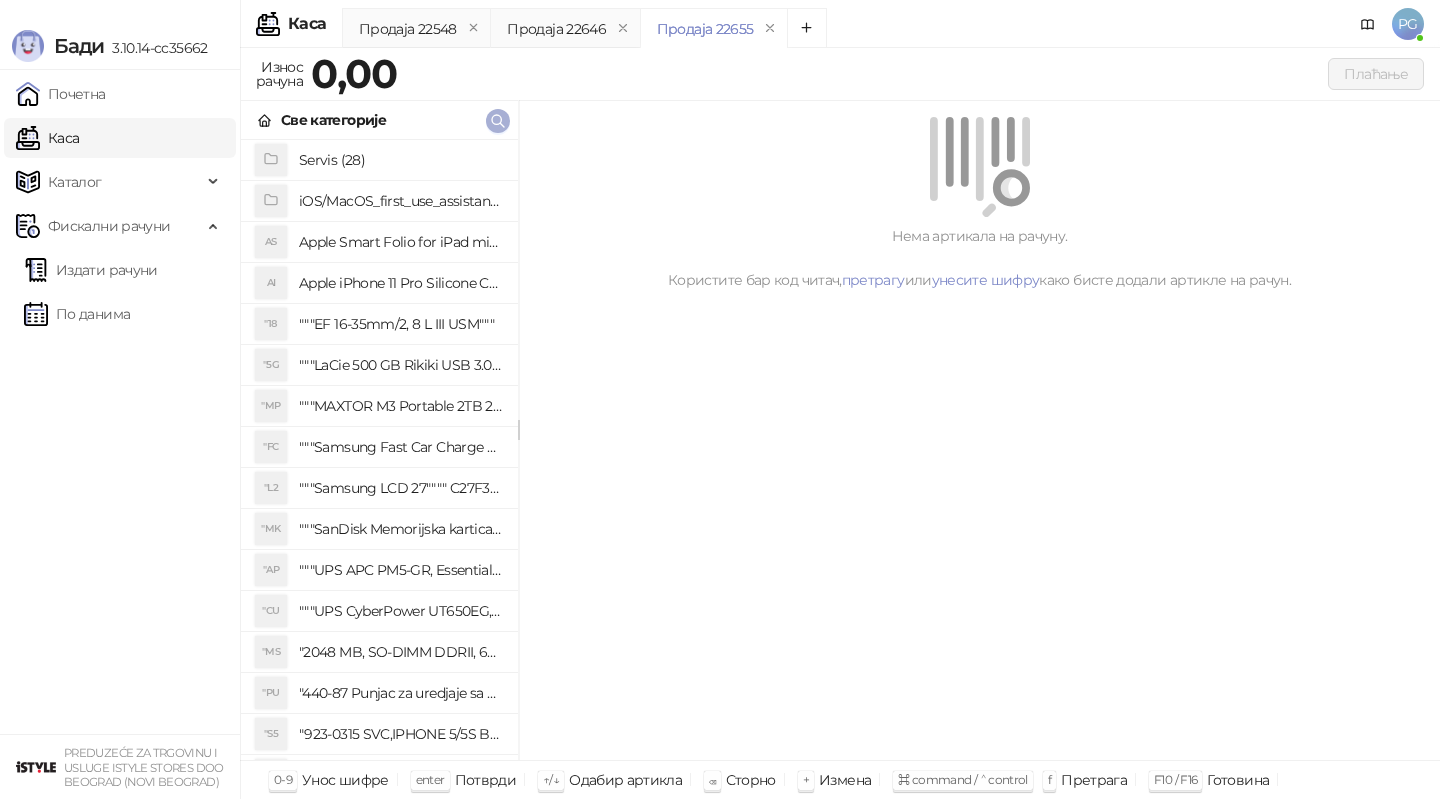 click 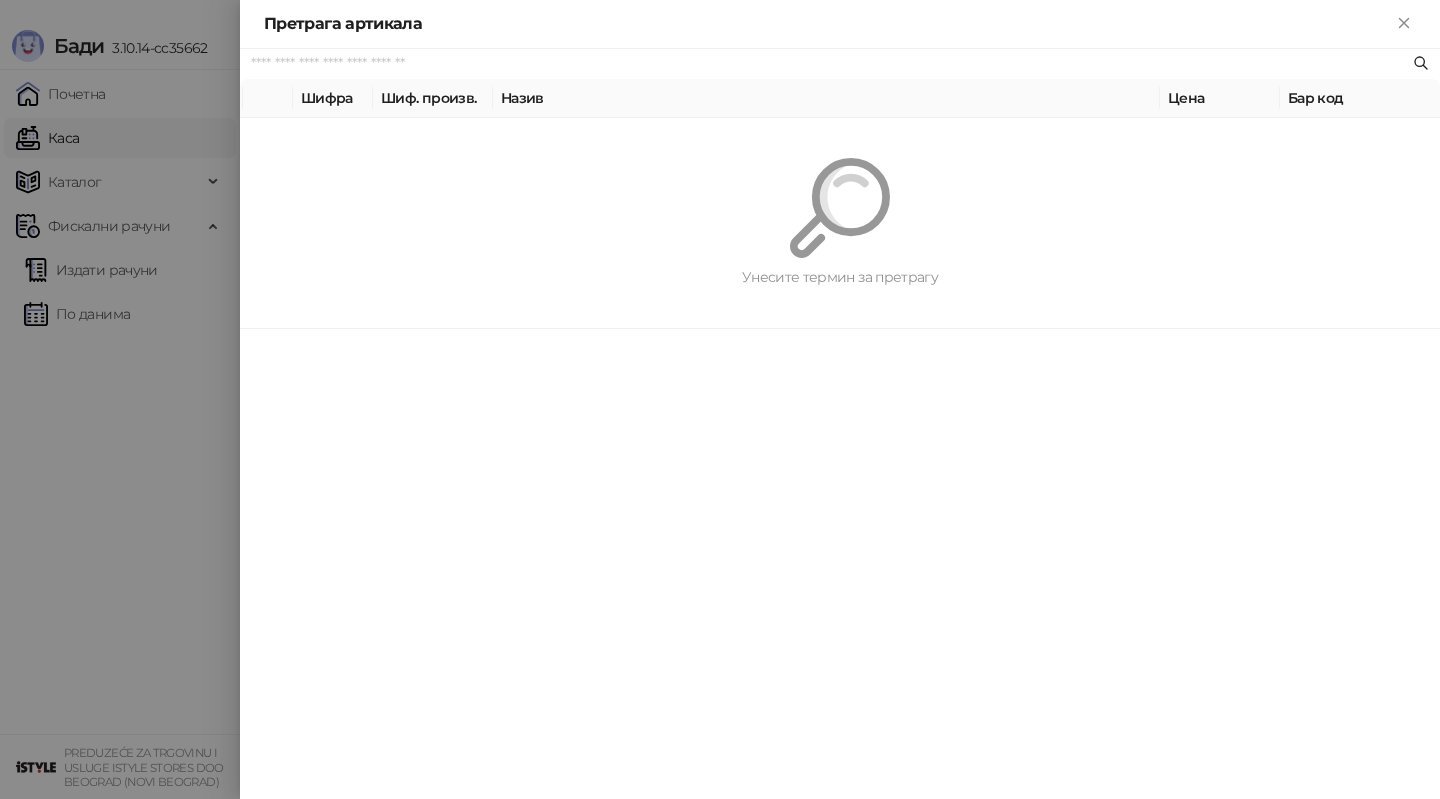 paste on "**********" 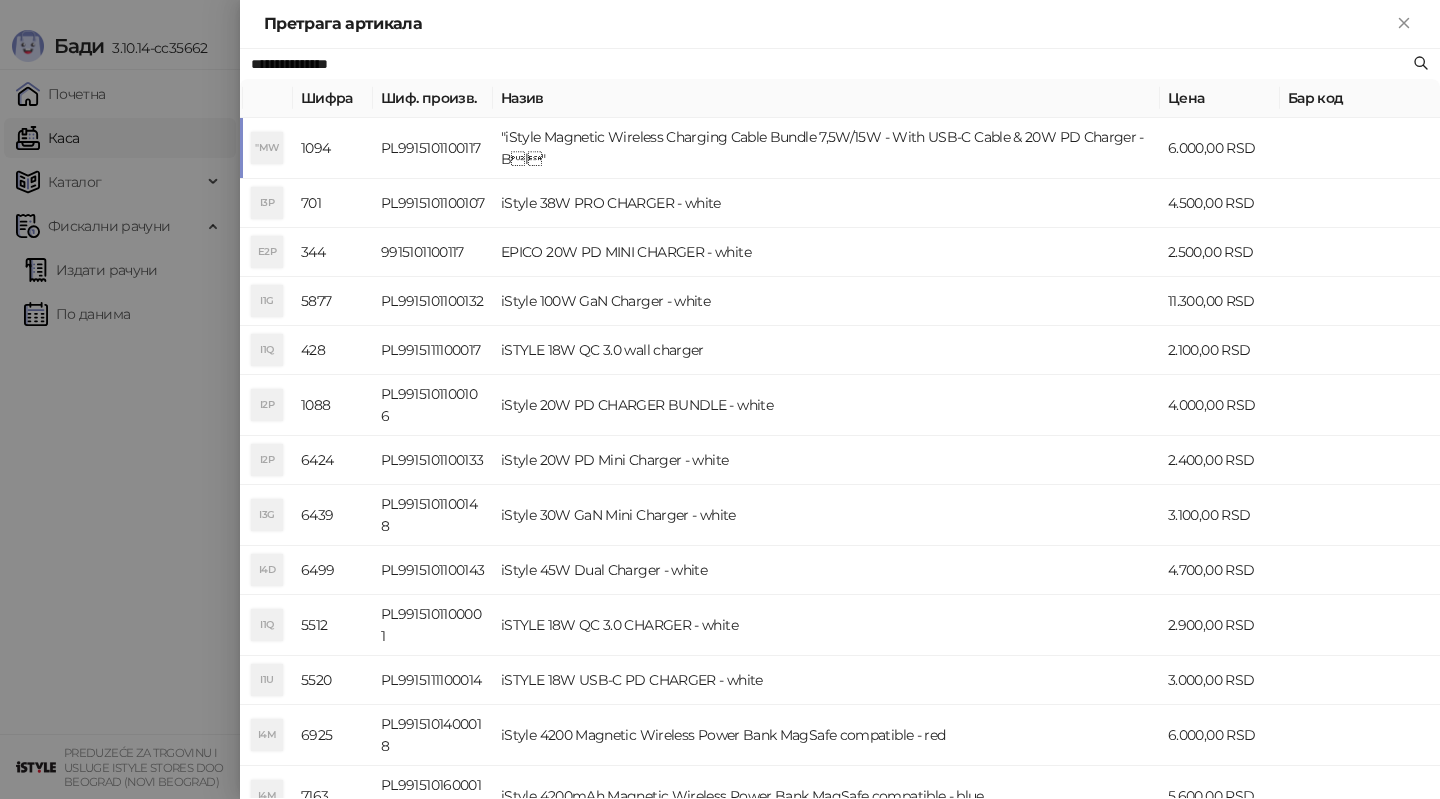 type on "**********" 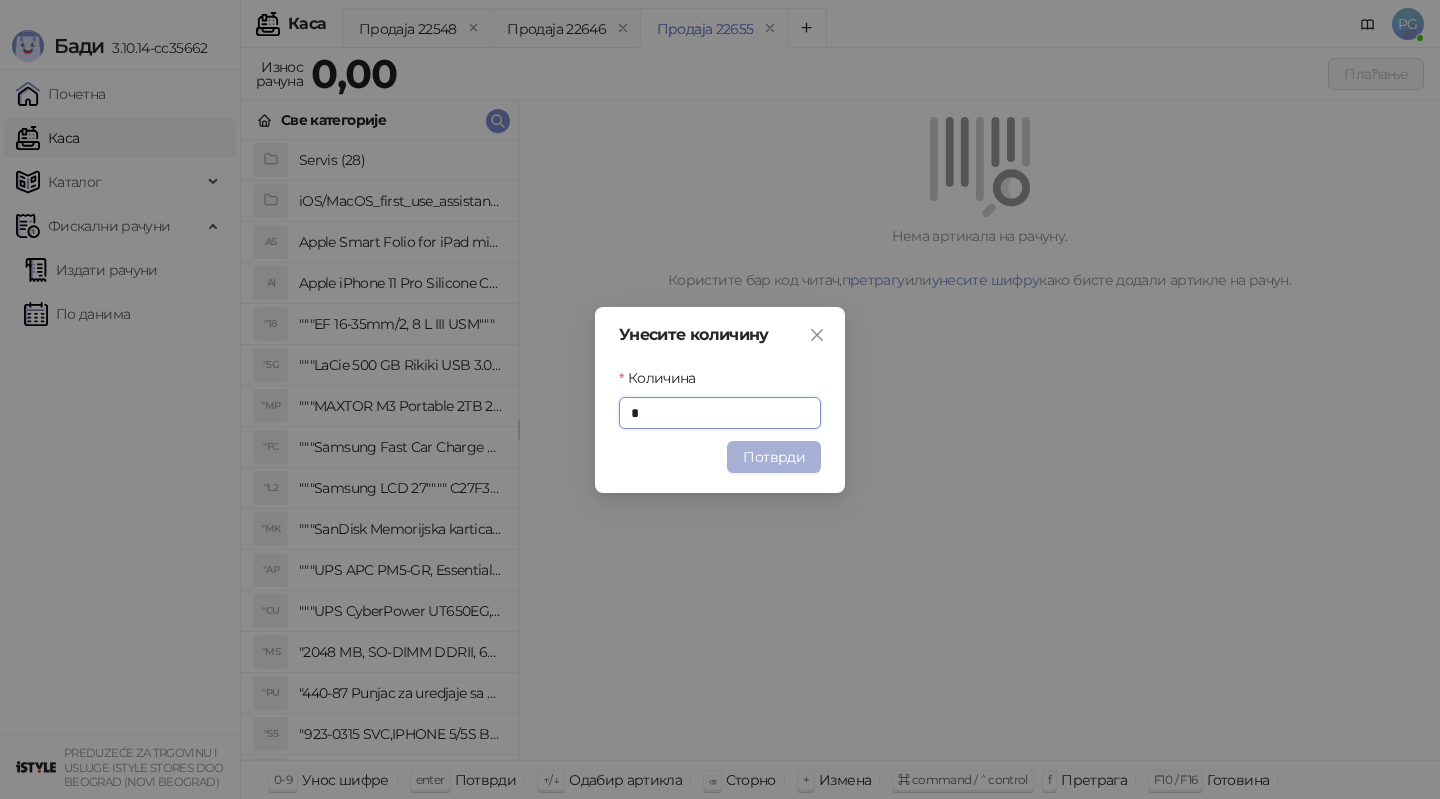 click on "Потврди" at bounding box center [774, 457] 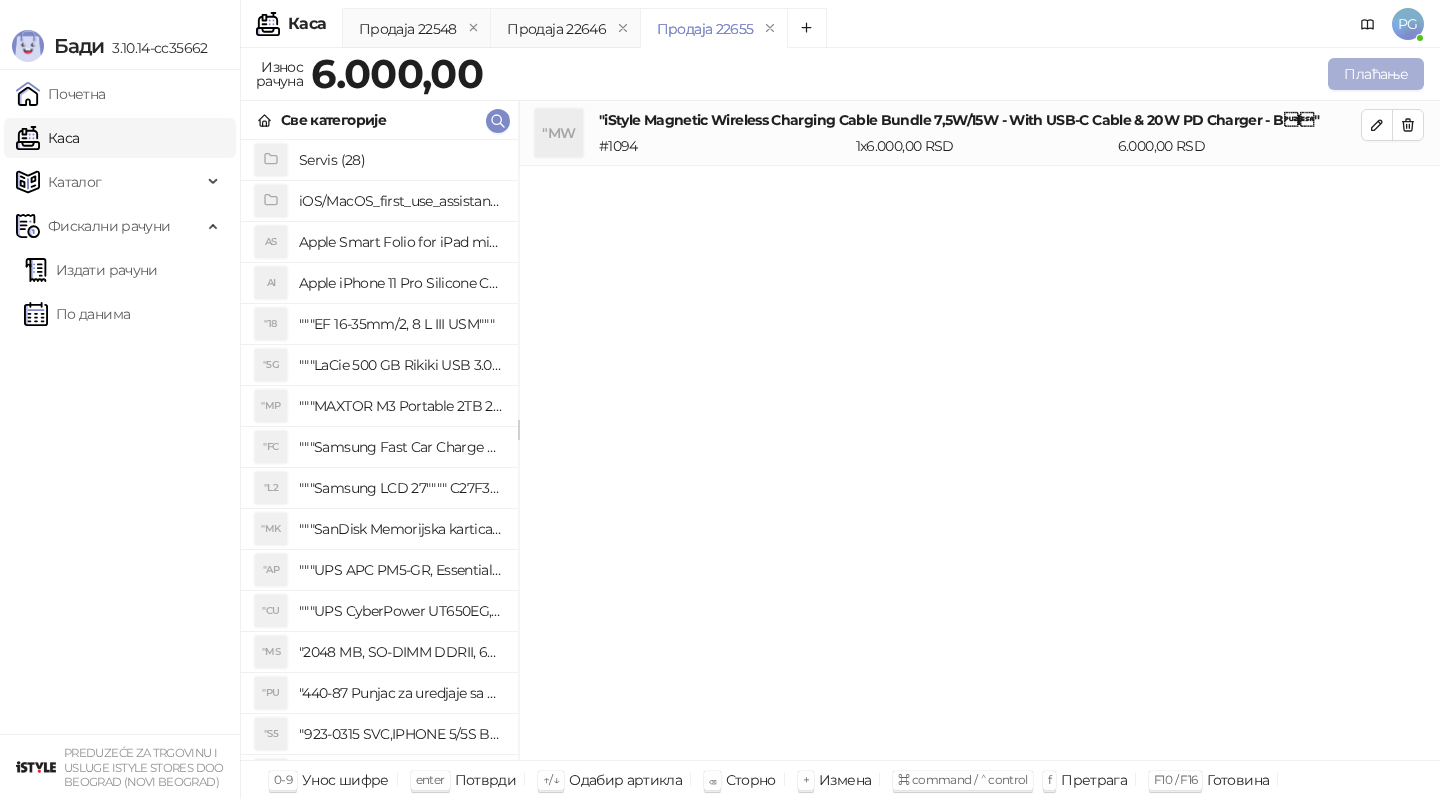 click on "Плаћање" at bounding box center (1376, 74) 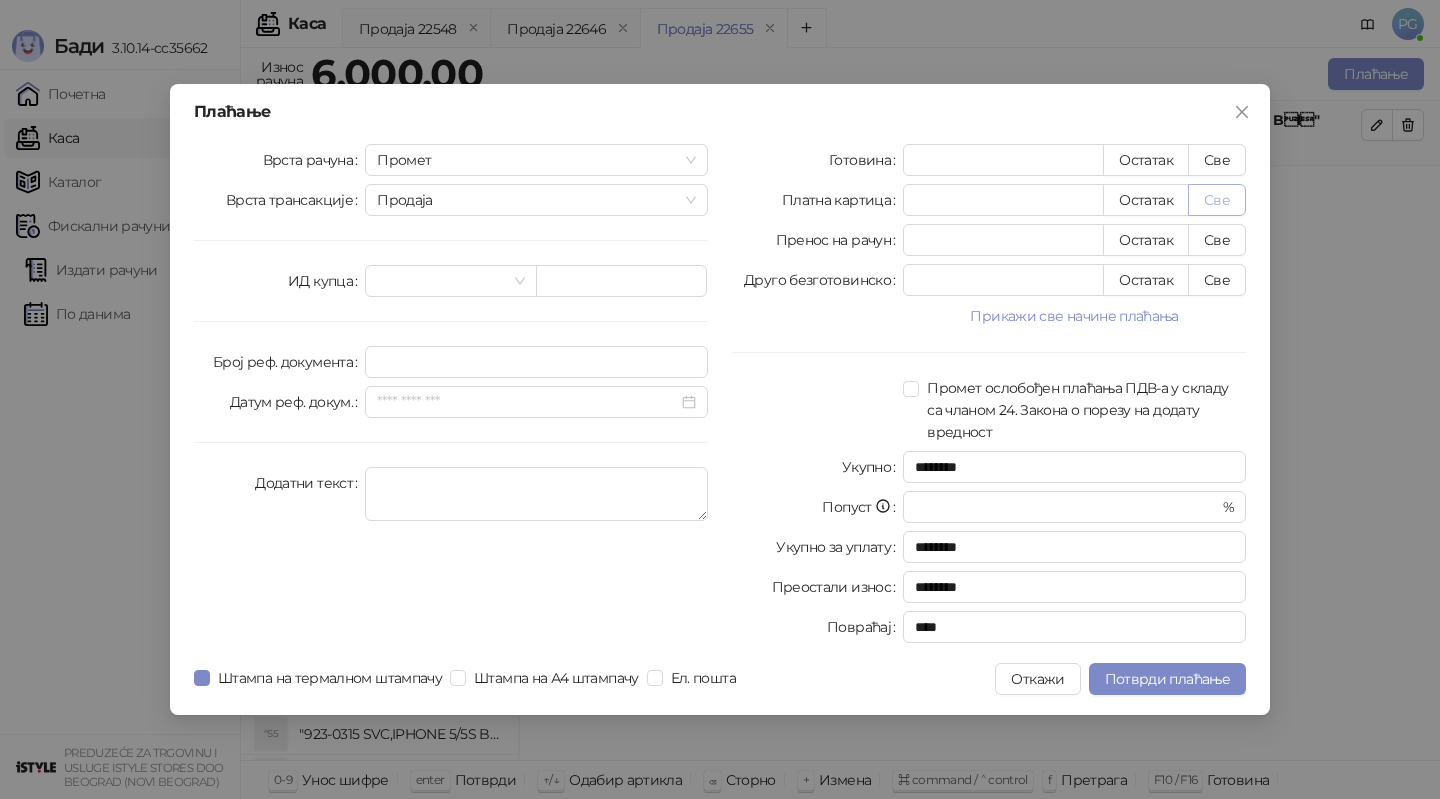 click on "Све" at bounding box center [1217, 200] 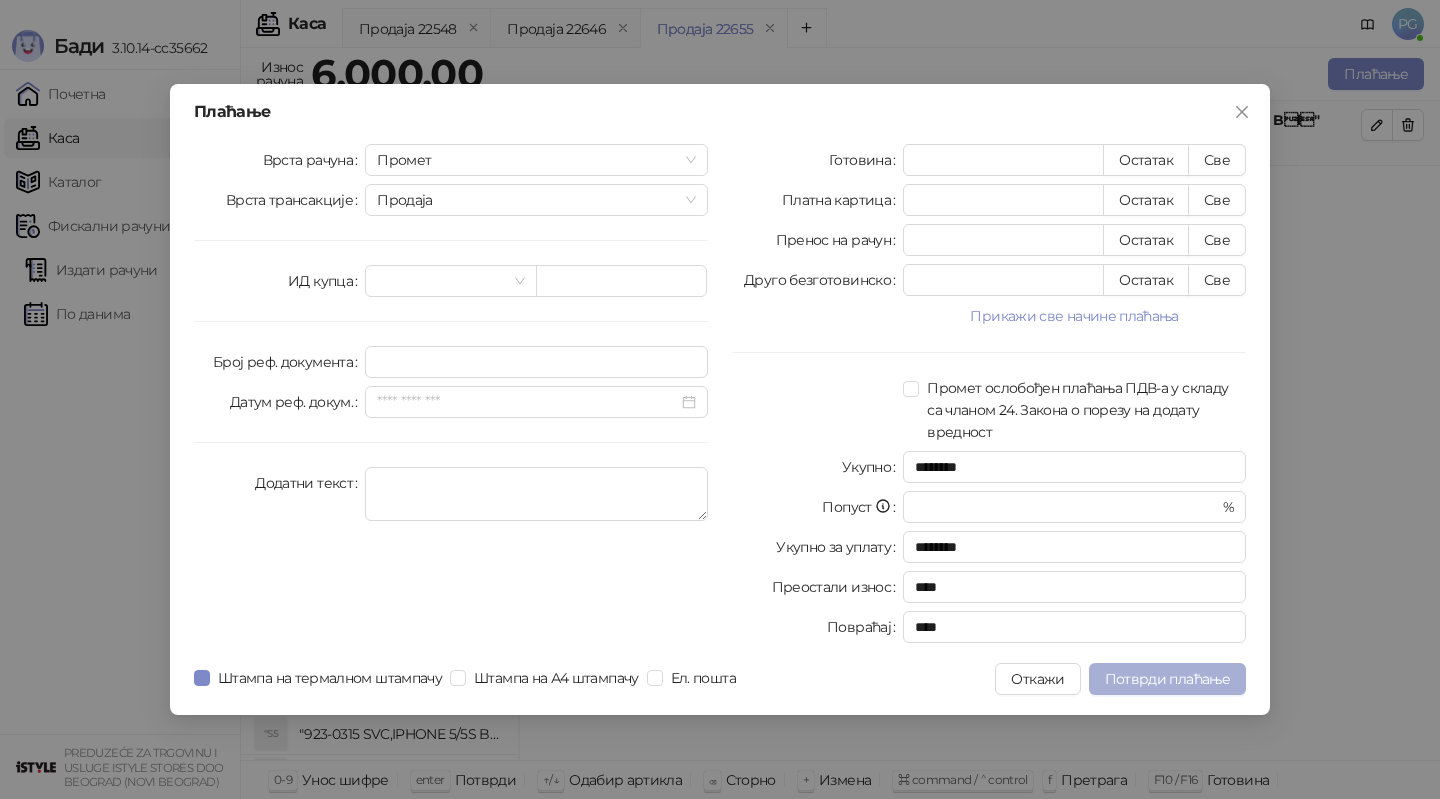 click on "Потврди плаћање" at bounding box center [1167, 679] 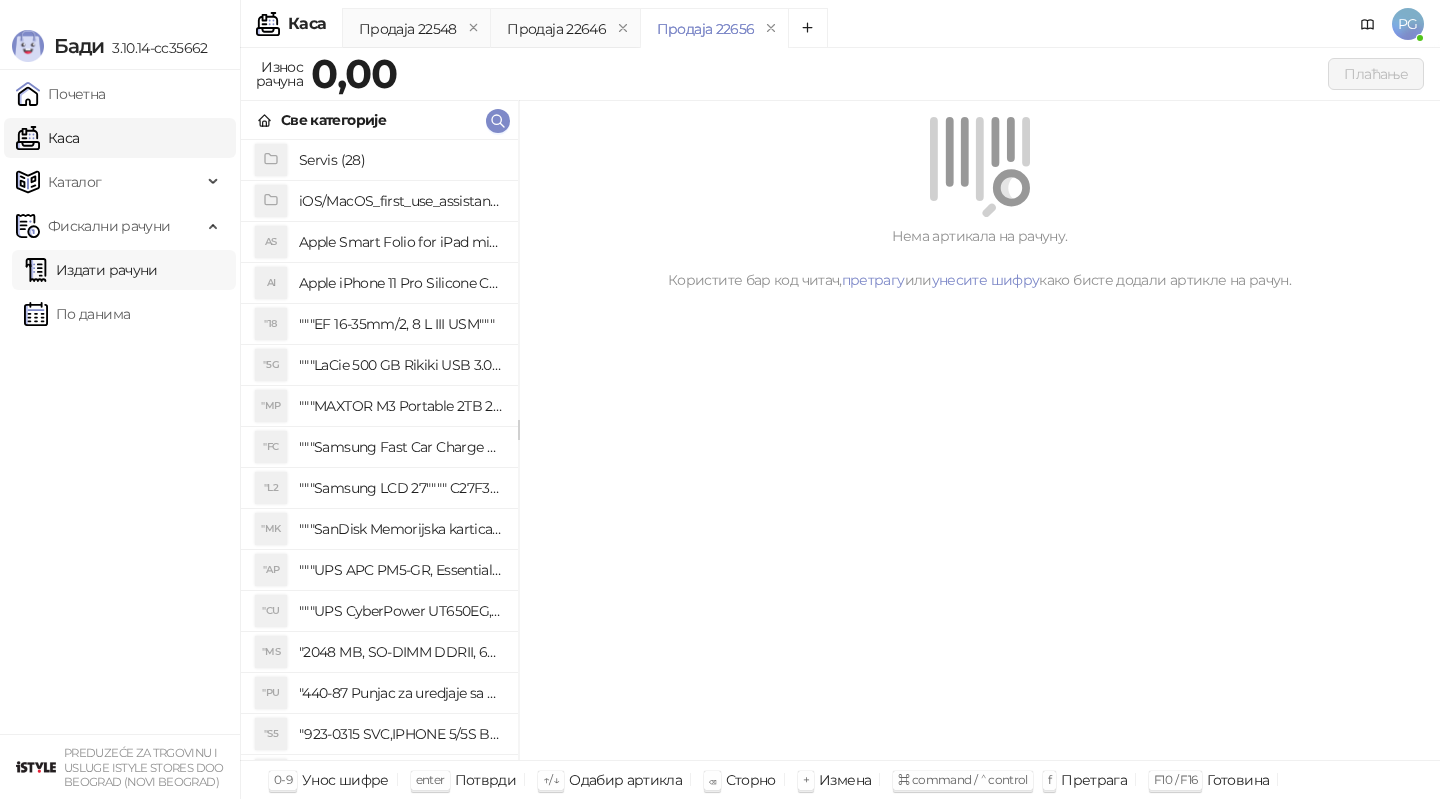 click on "Издати рачуни" at bounding box center [91, 270] 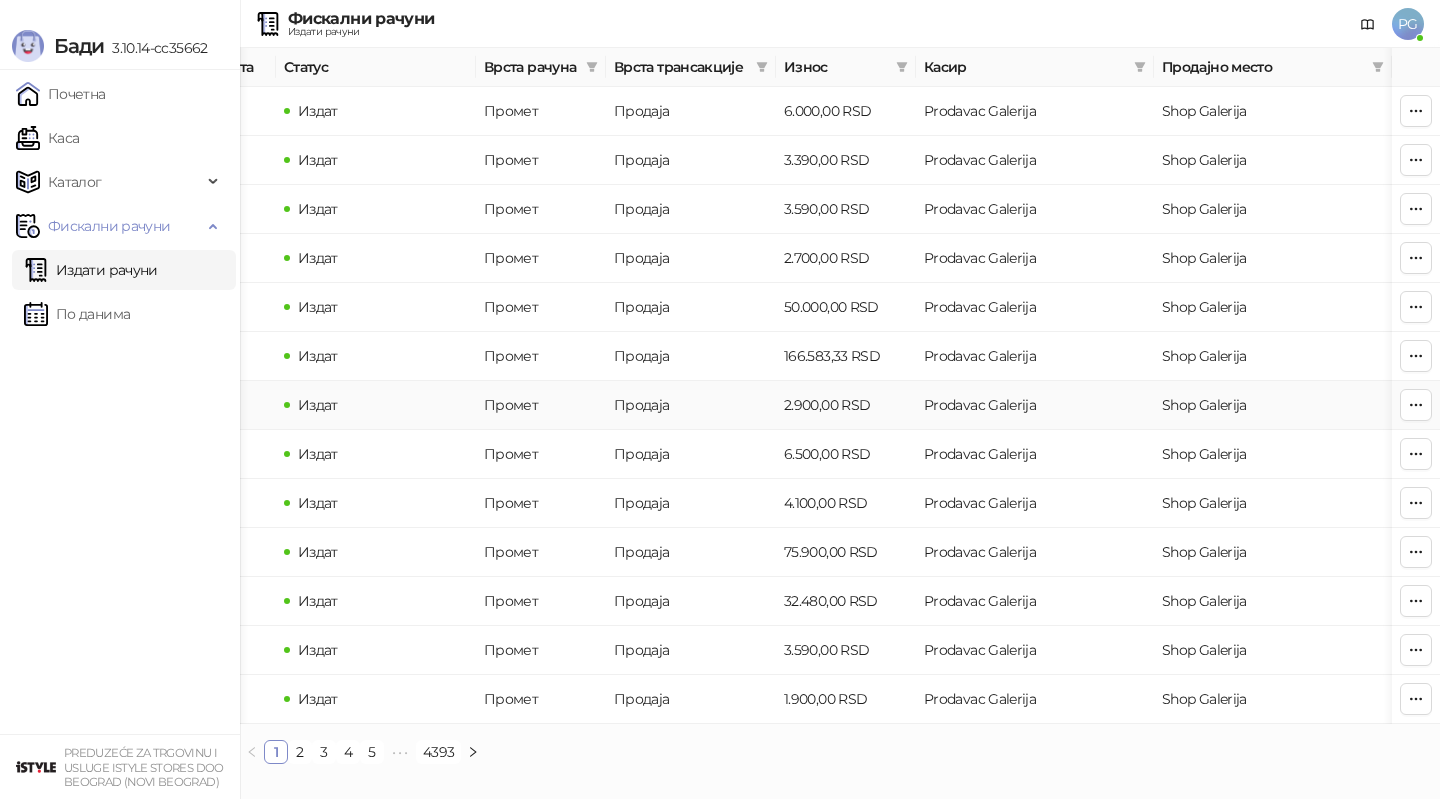 scroll, scrollTop: 0, scrollLeft: 0, axis: both 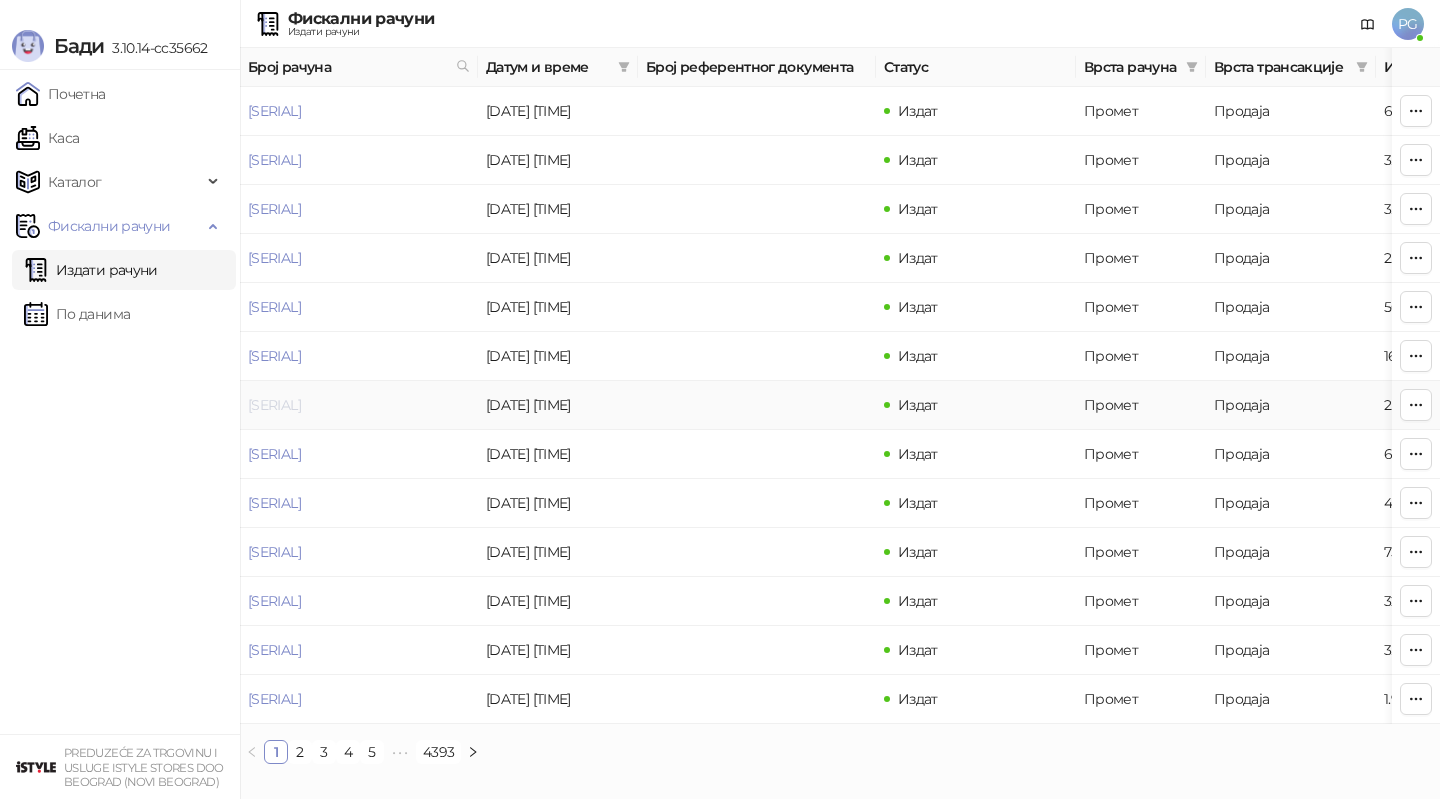 click on "[SERIAL]" at bounding box center (274, 405) 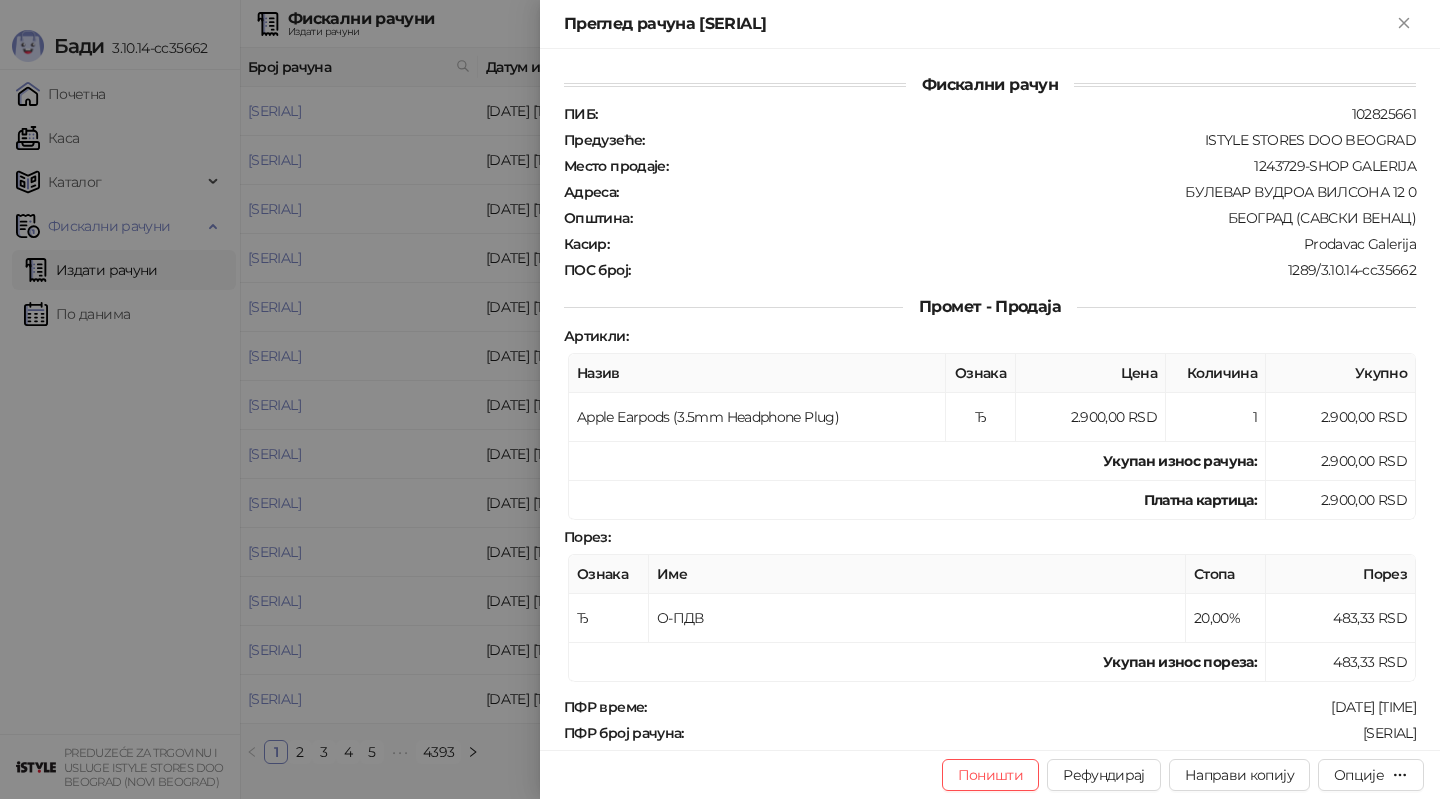 click at bounding box center [720, 399] 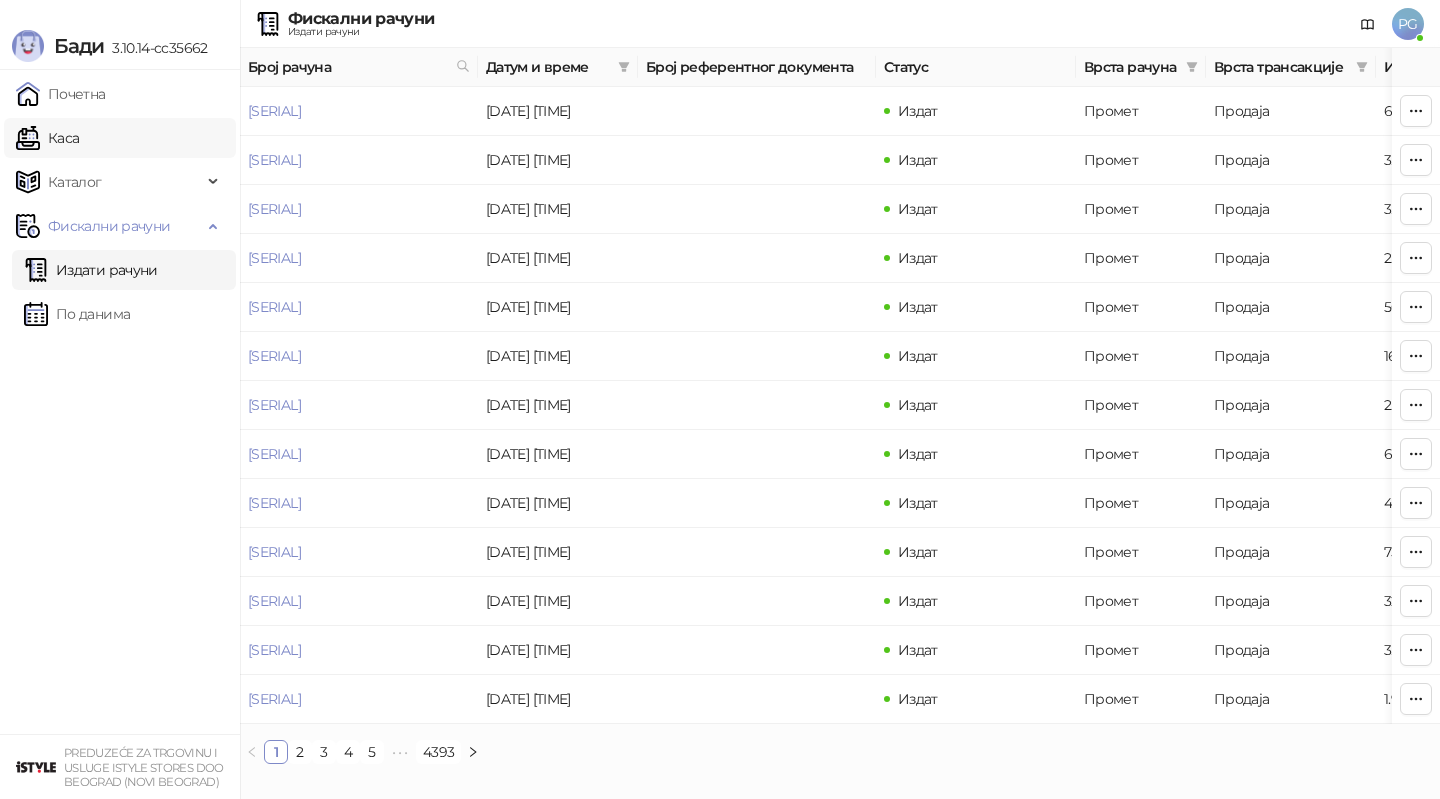 click on "Каса" at bounding box center (47, 138) 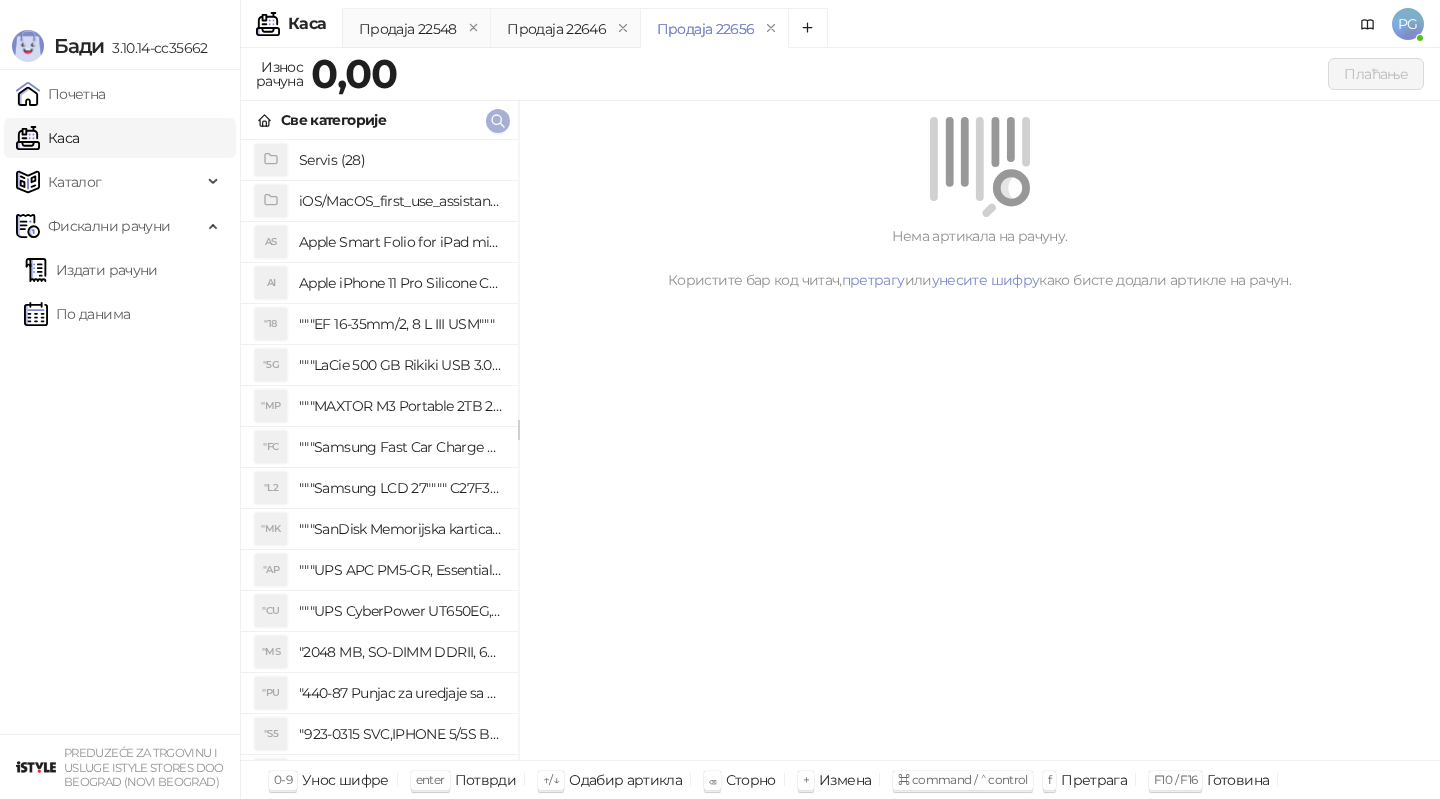 click 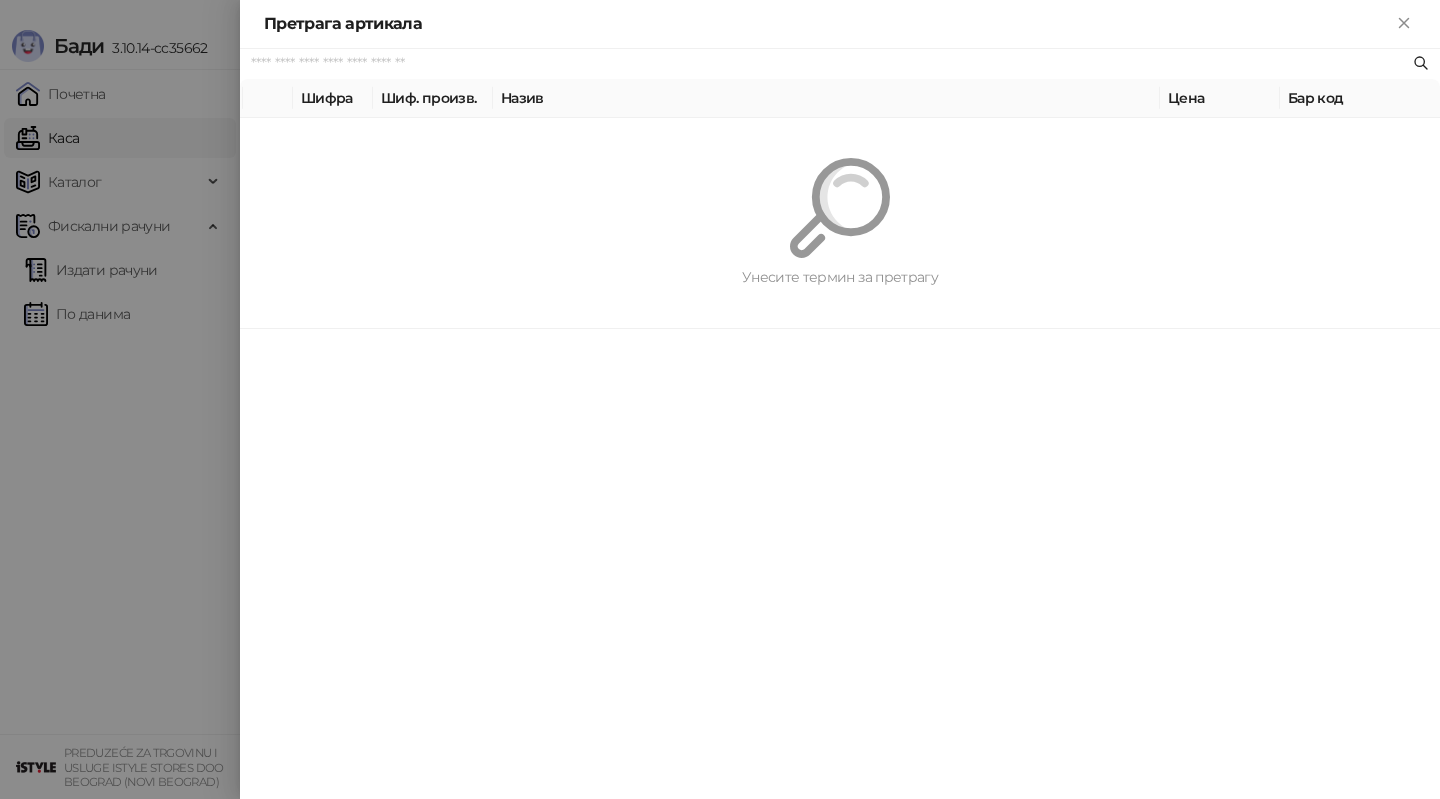 paste on "*********" 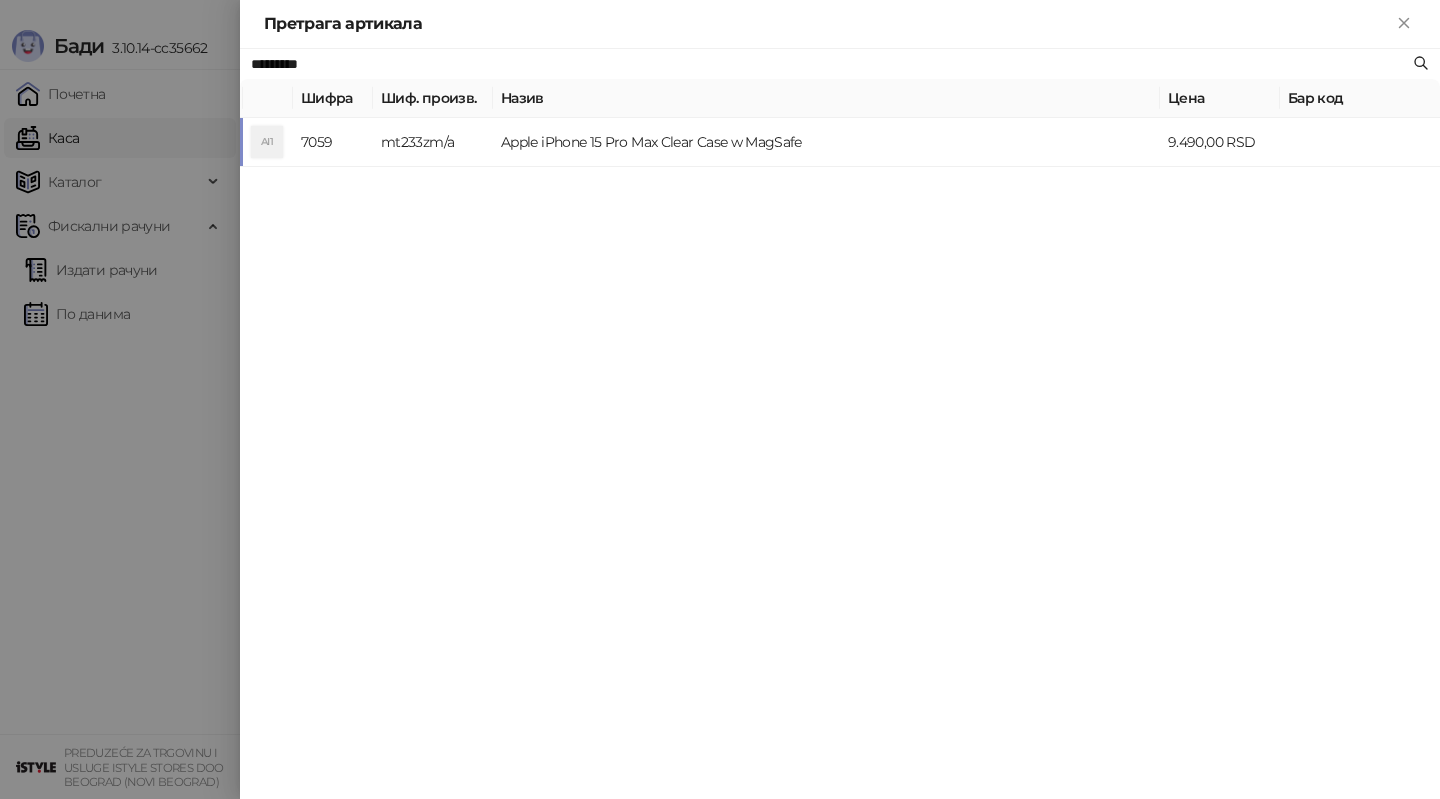 type on "*********" 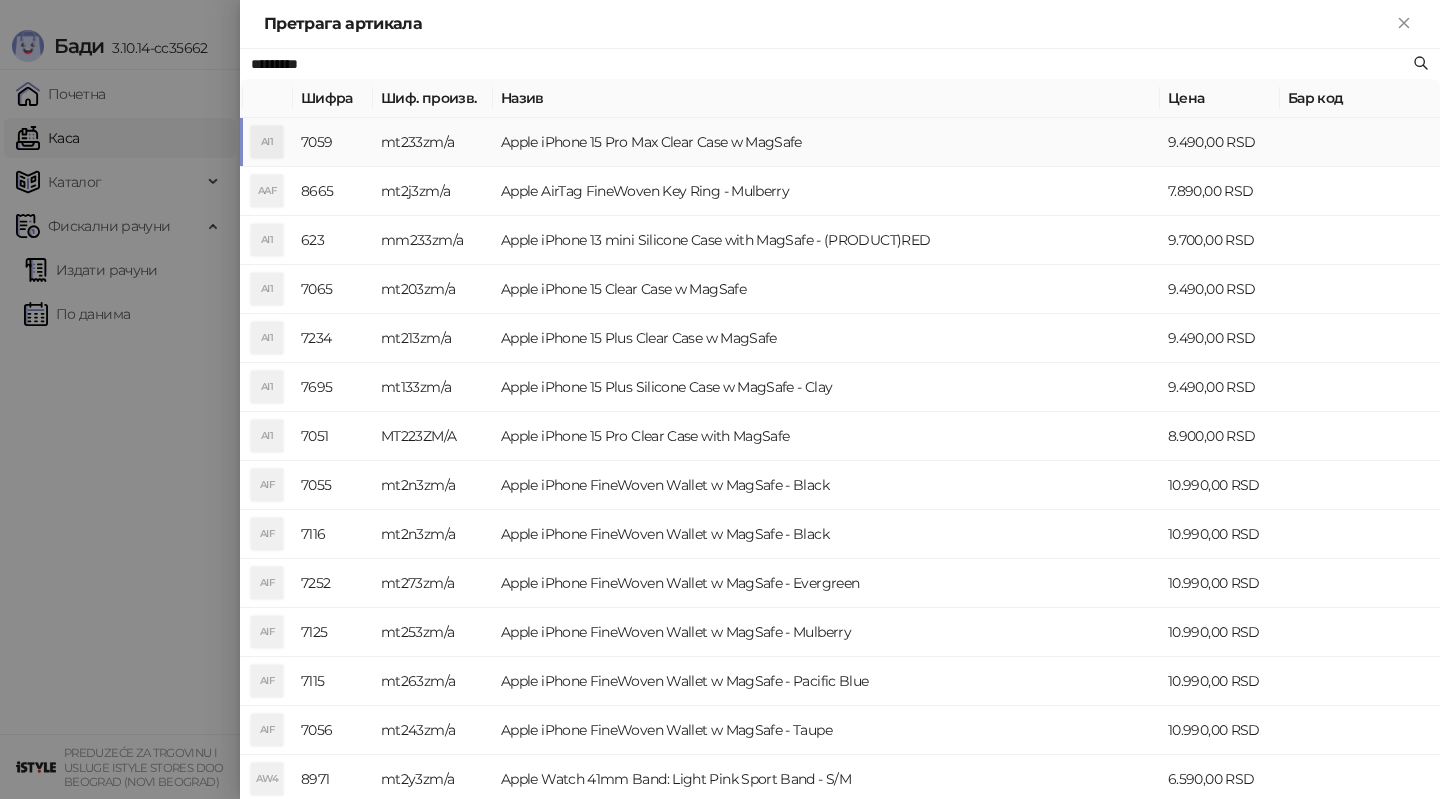 click on "Apple iPhone 15 Pro Max Clear Case w MagSafe" at bounding box center (826, 142) 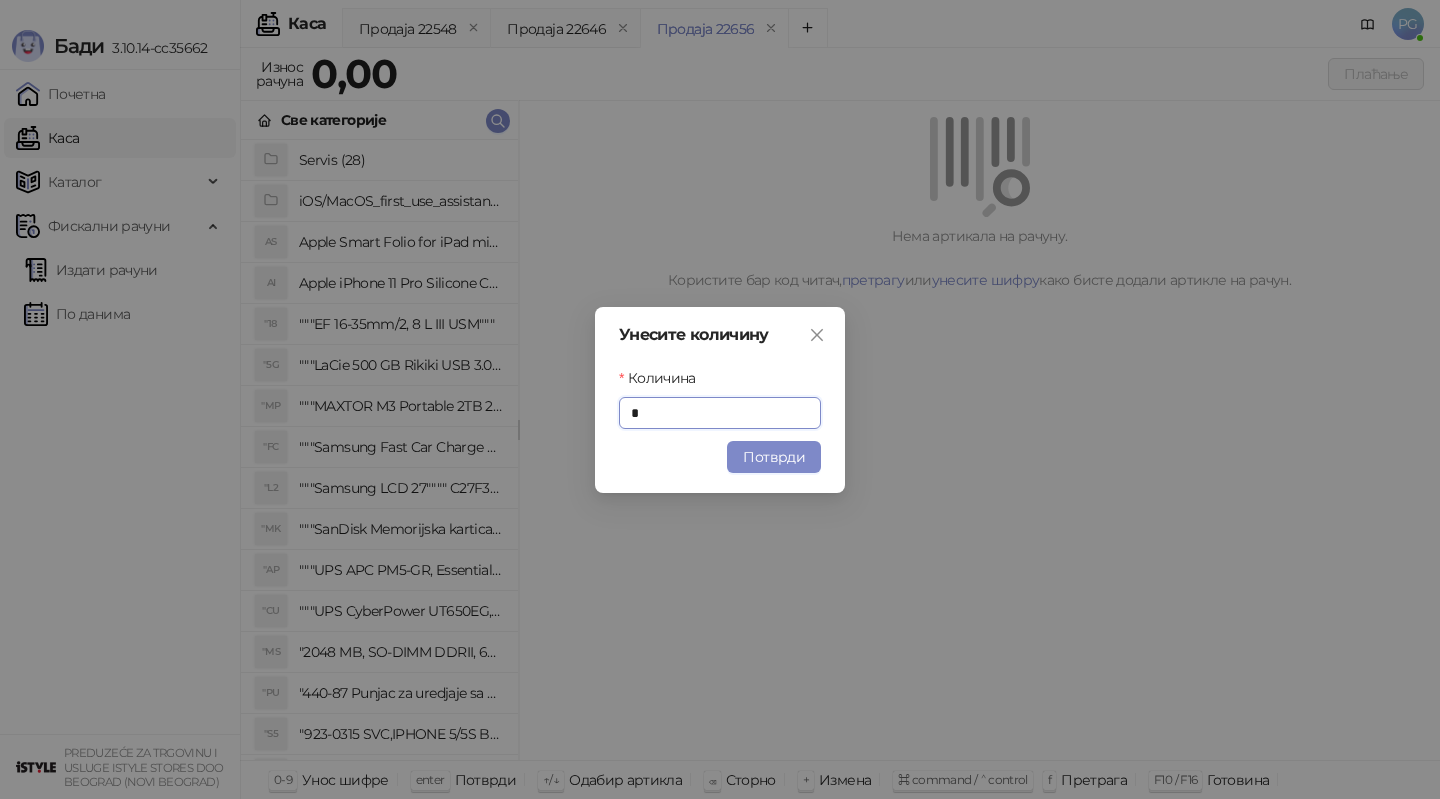 click on "Потврди" at bounding box center [774, 457] 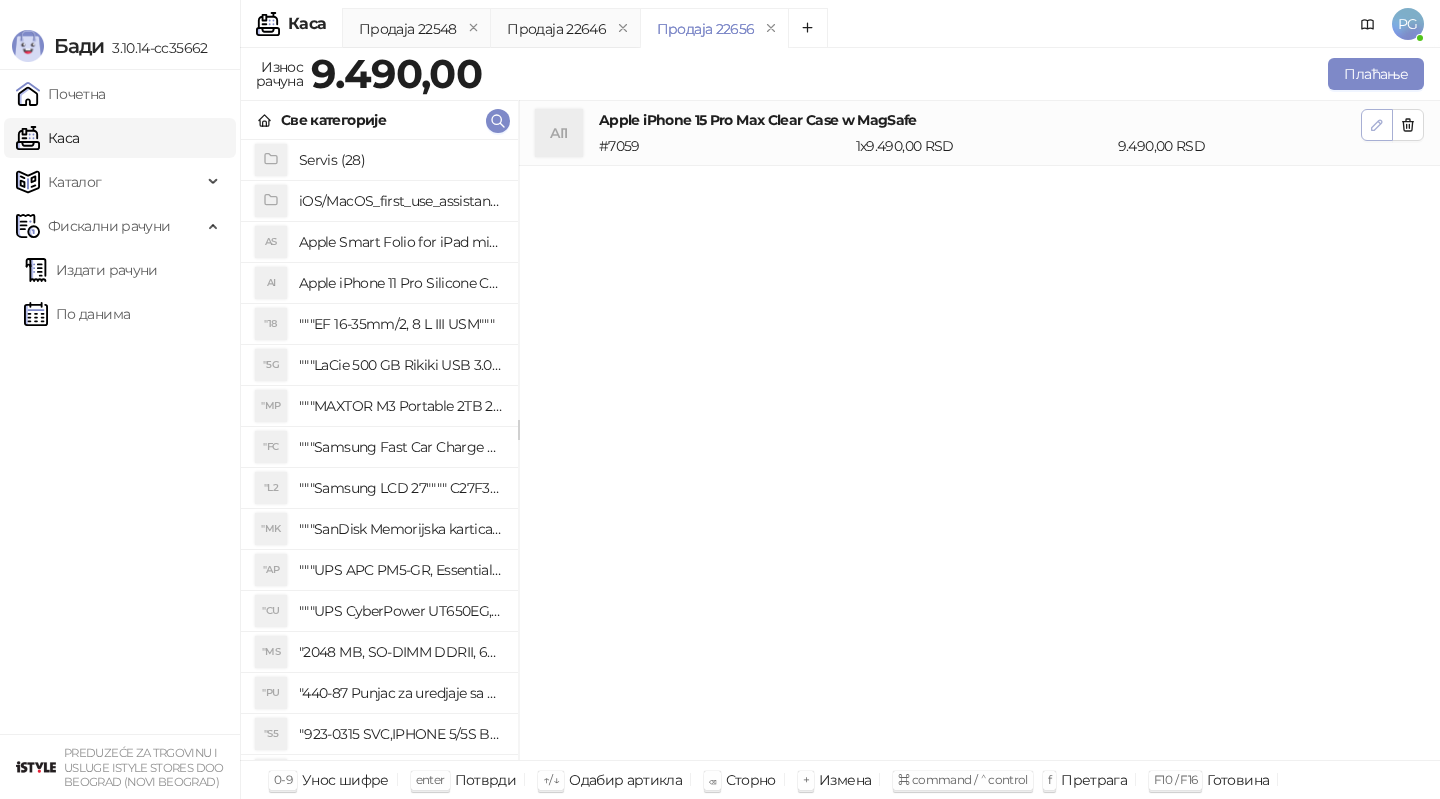 click at bounding box center [1377, 125] 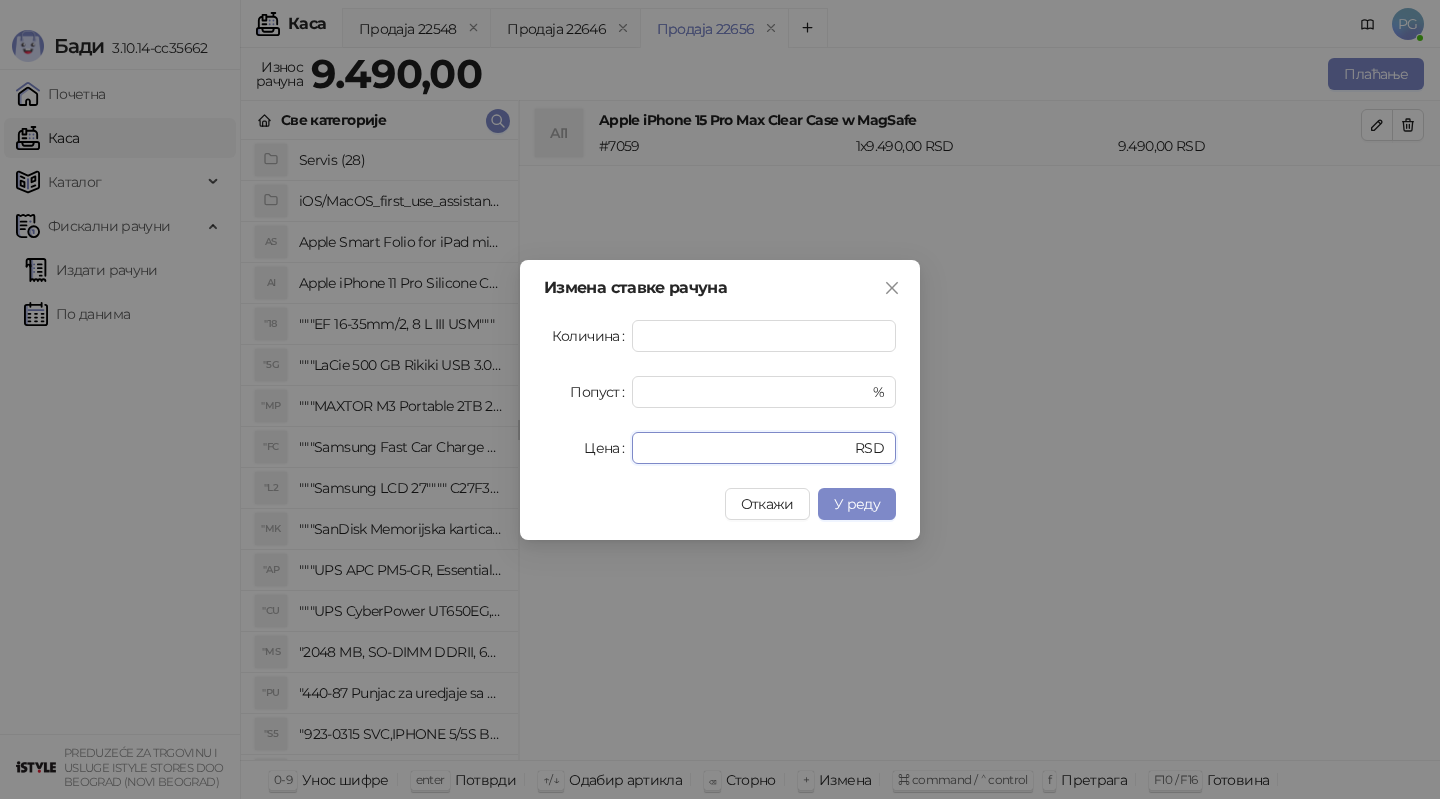 drag, startPoint x: 713, startPoint y: 445, endPoint x: 569, endPoint y: 445, distance: 144 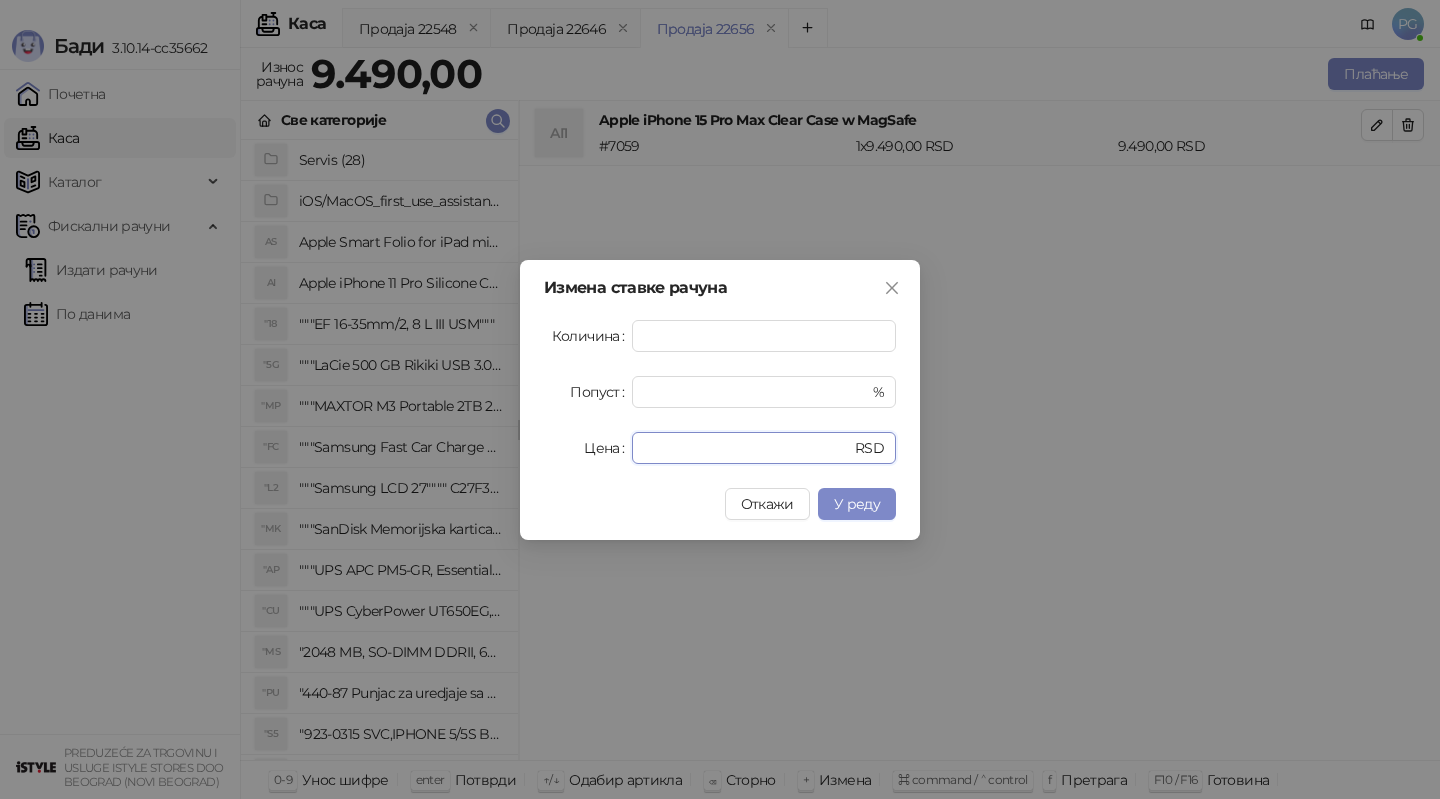 type on "****" 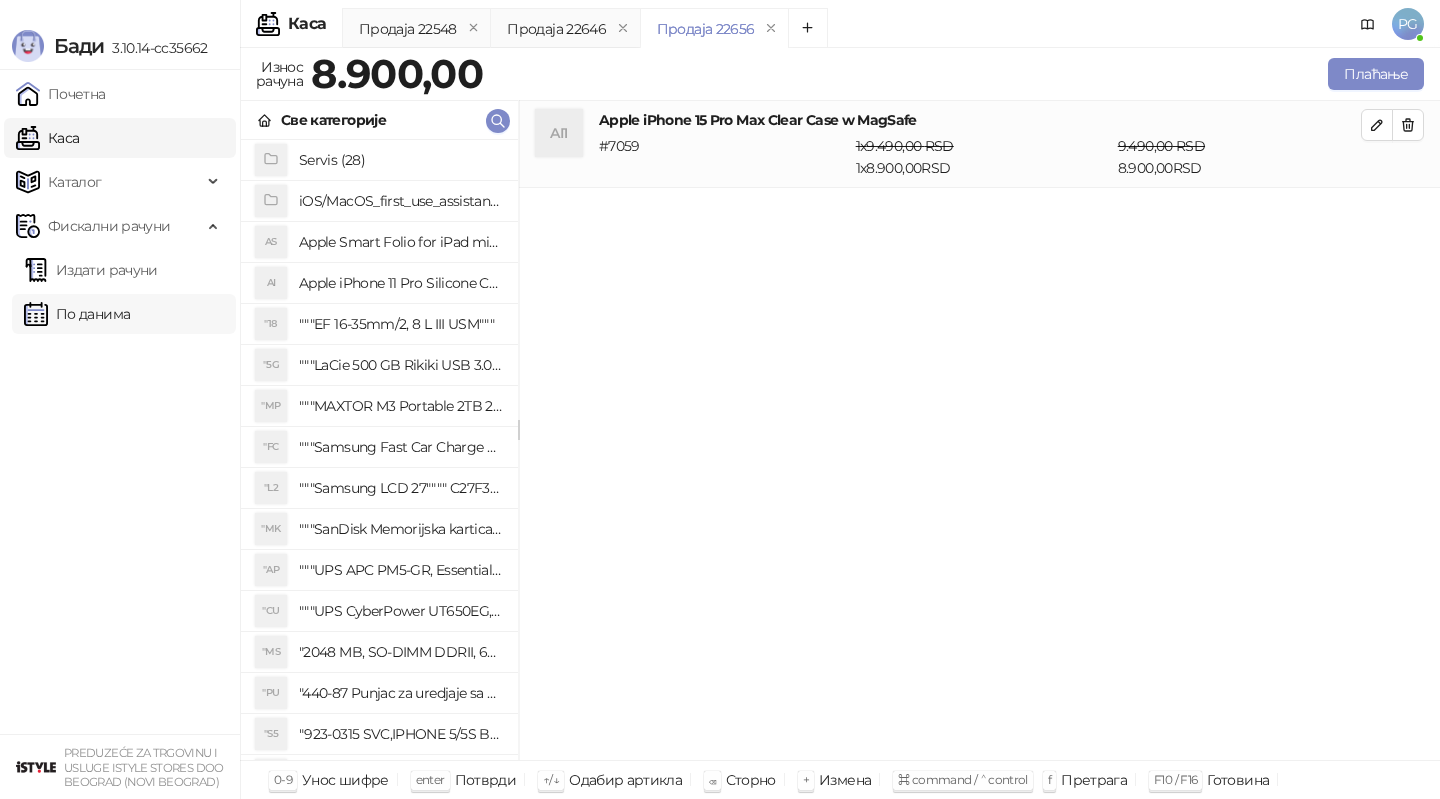click on "По данима" at bounding box center [77, 314] 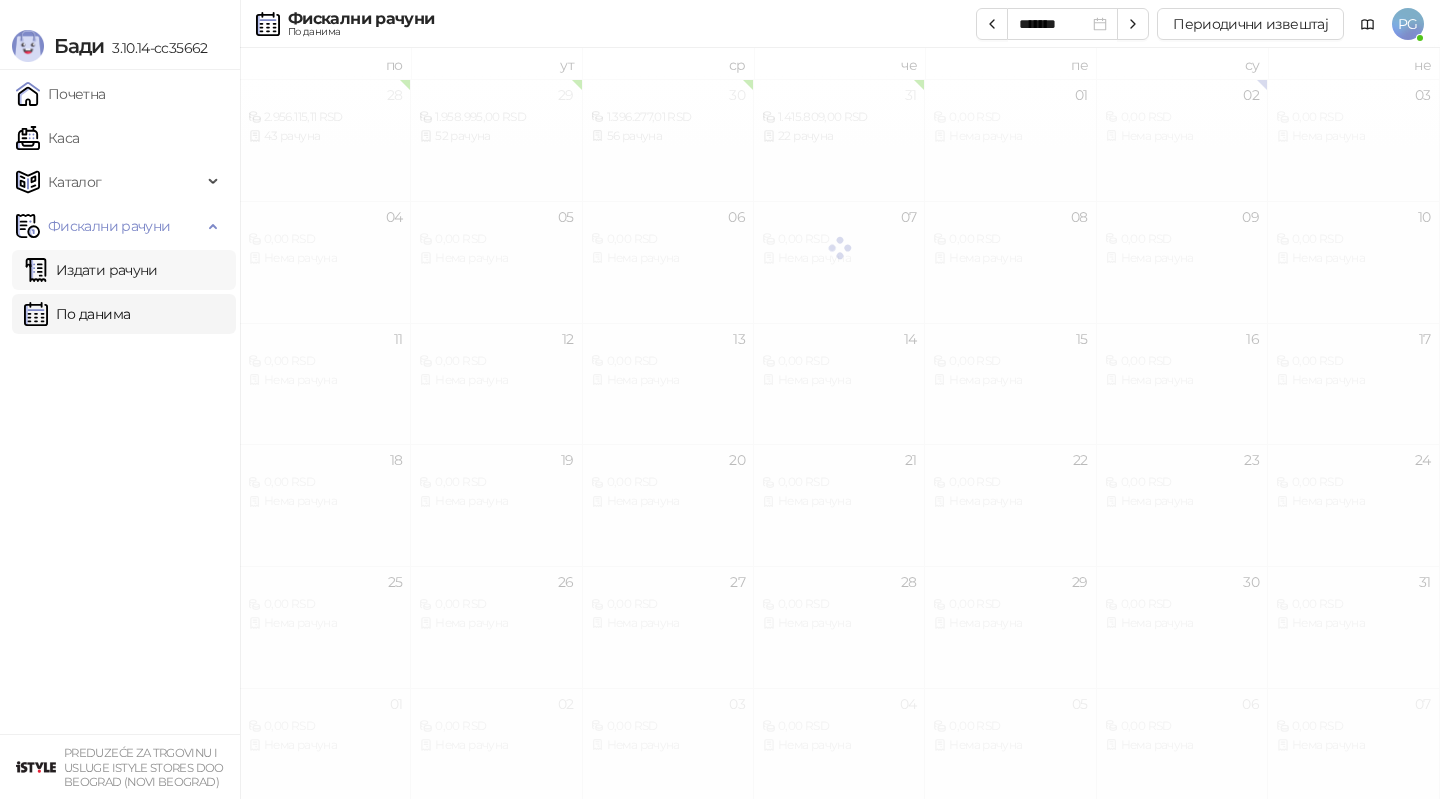 click on "Издати рачуни" at bounding box center (91, 270) 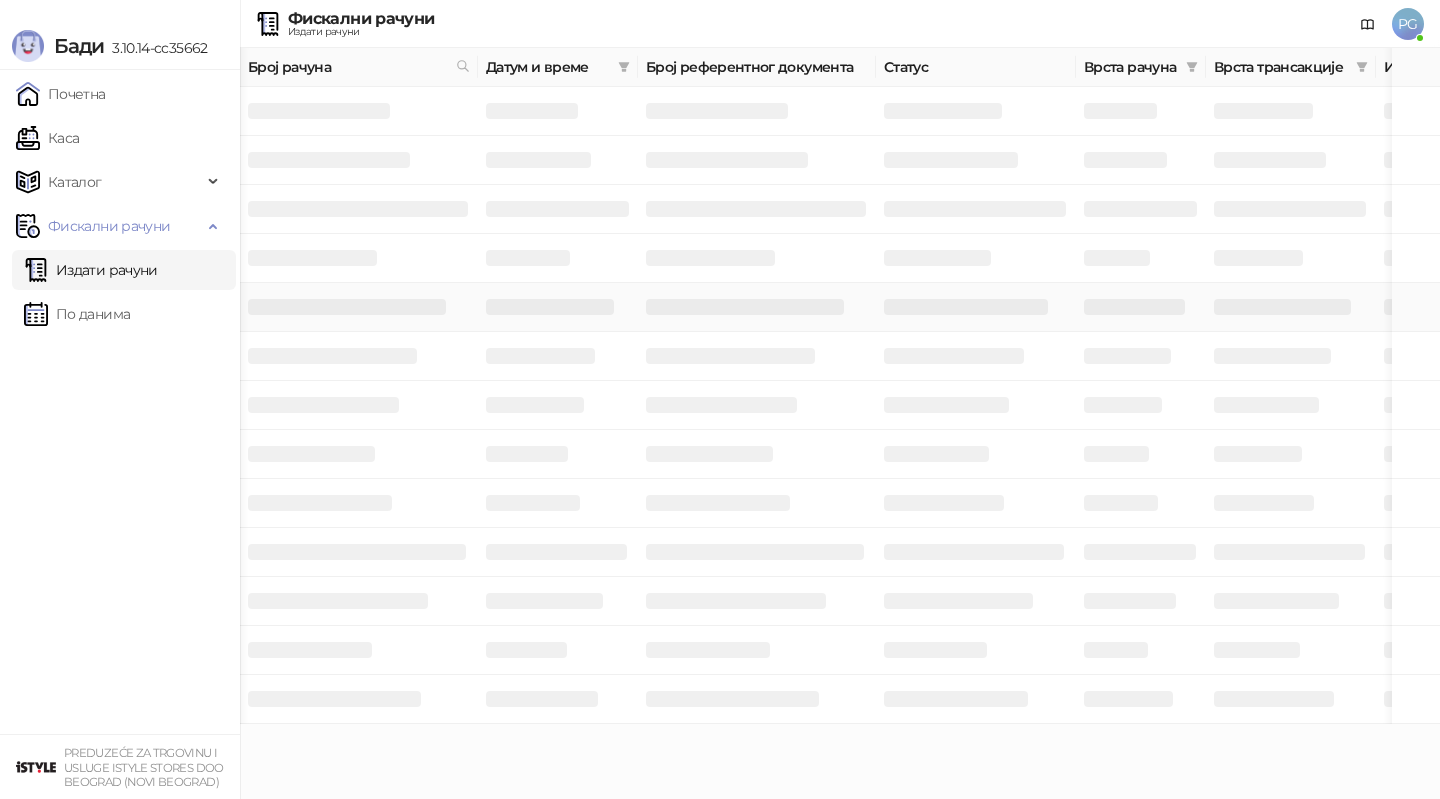 scroll, scrollTop: 0, scrollLeft: 600, axis: horizontal 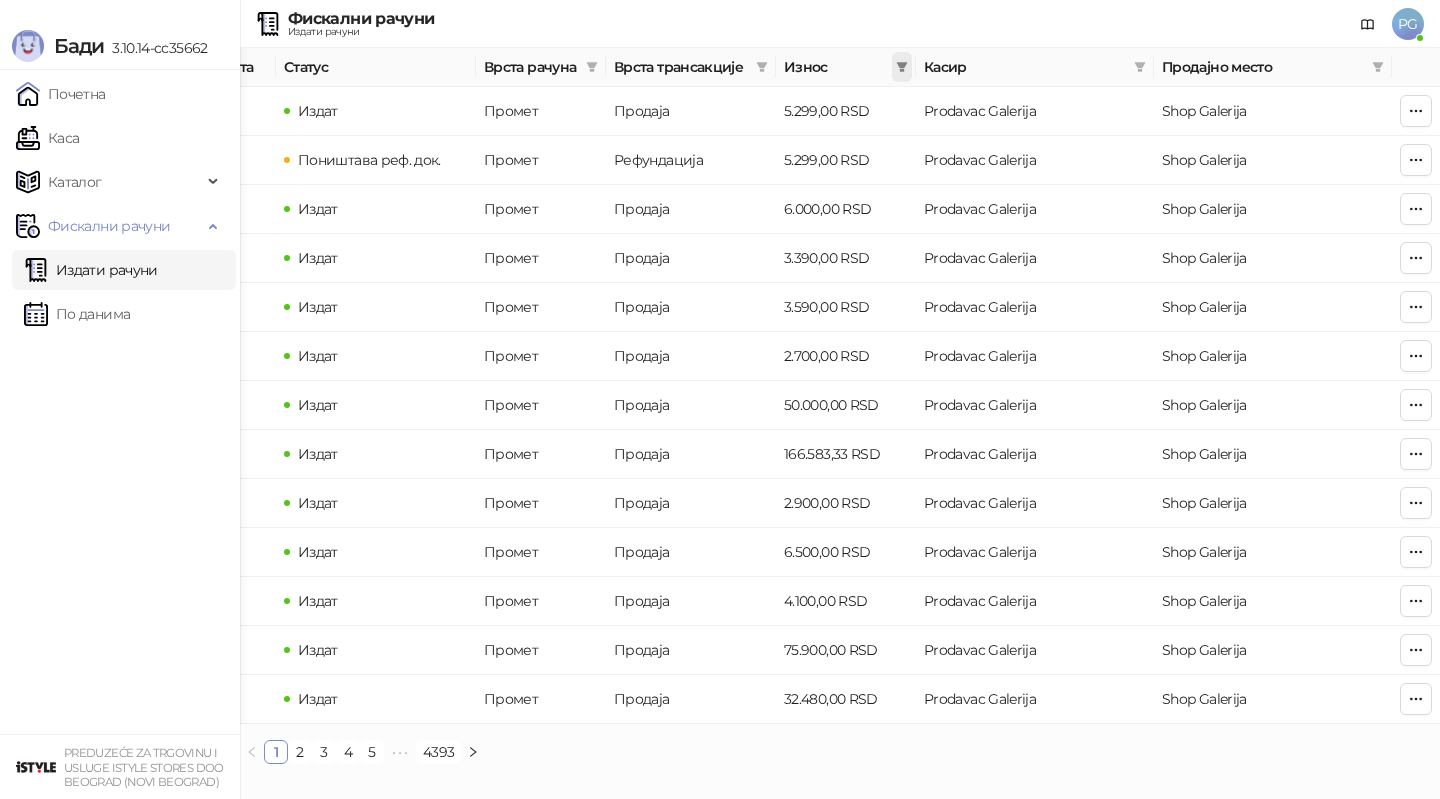 click at bounding box center (902, 67) 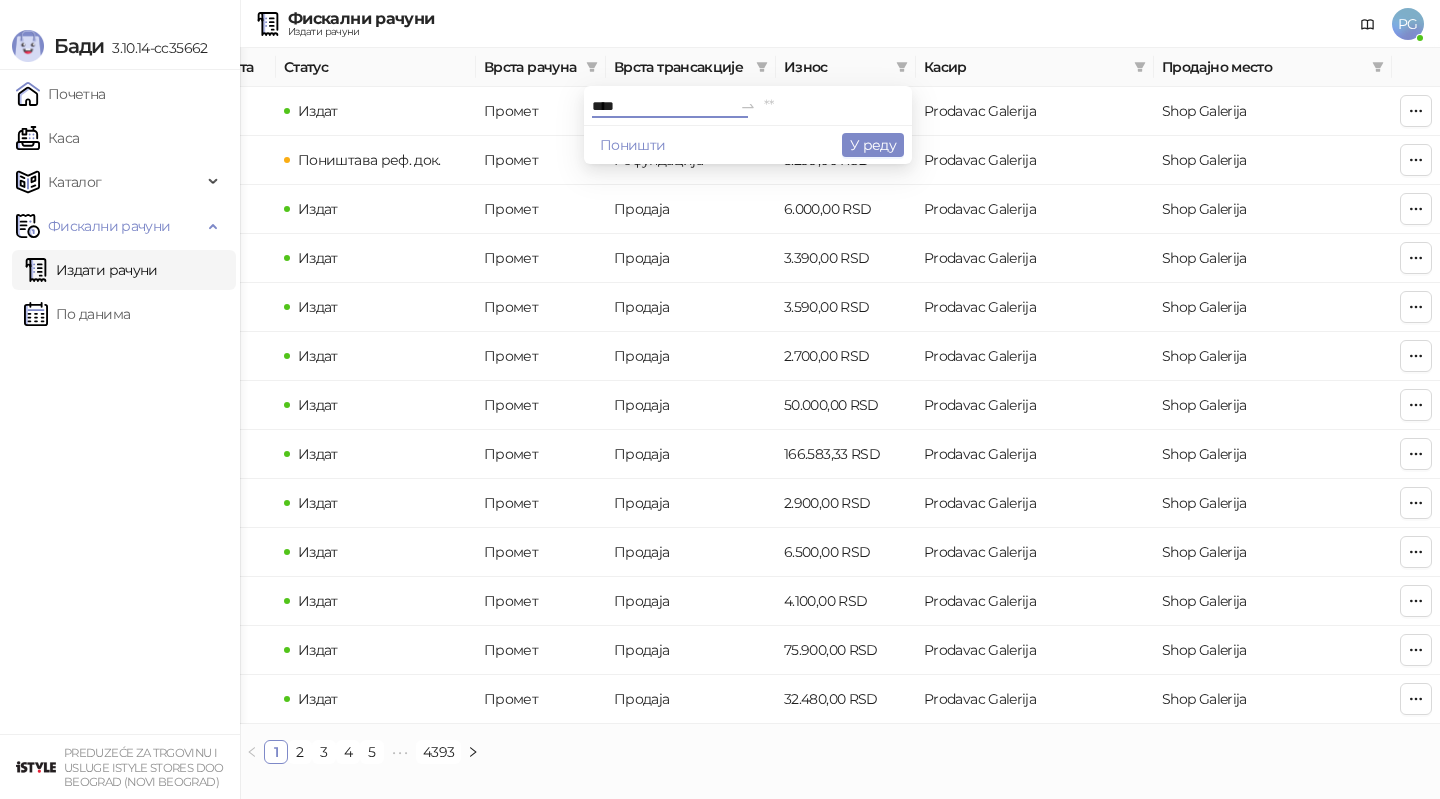 type on "****" 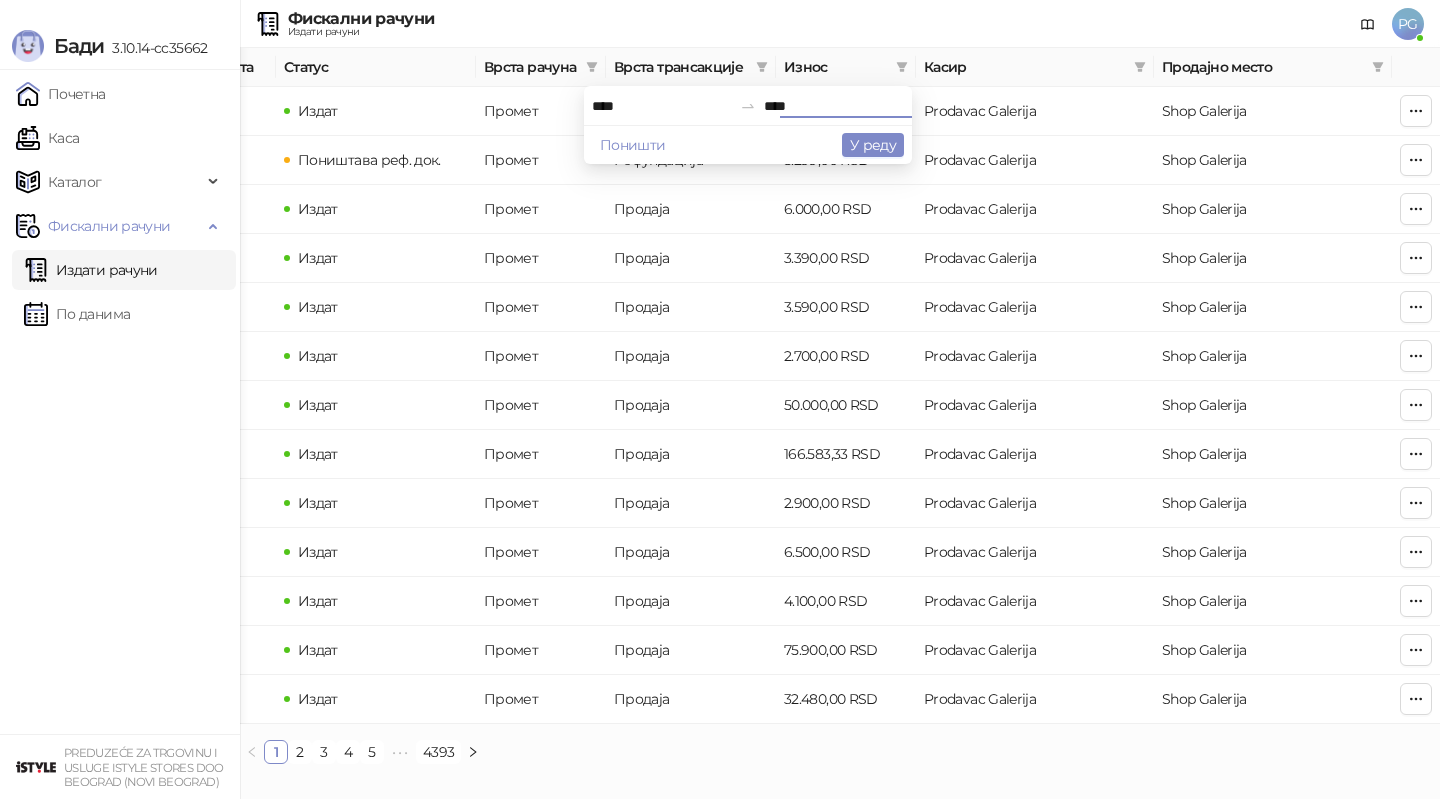 type on "****" 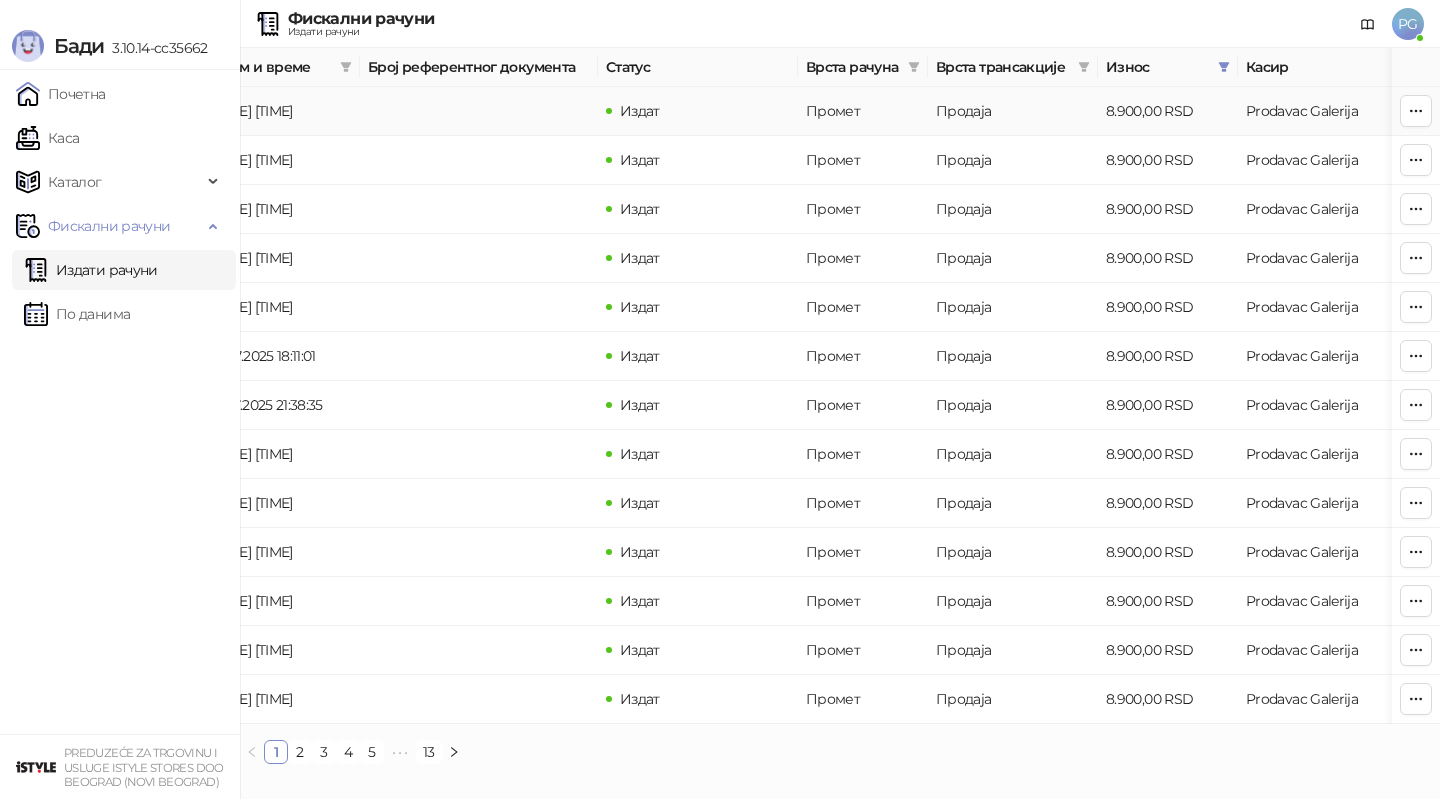 scroll, scrollTop: 0, scrollLeft: 0, axis: both 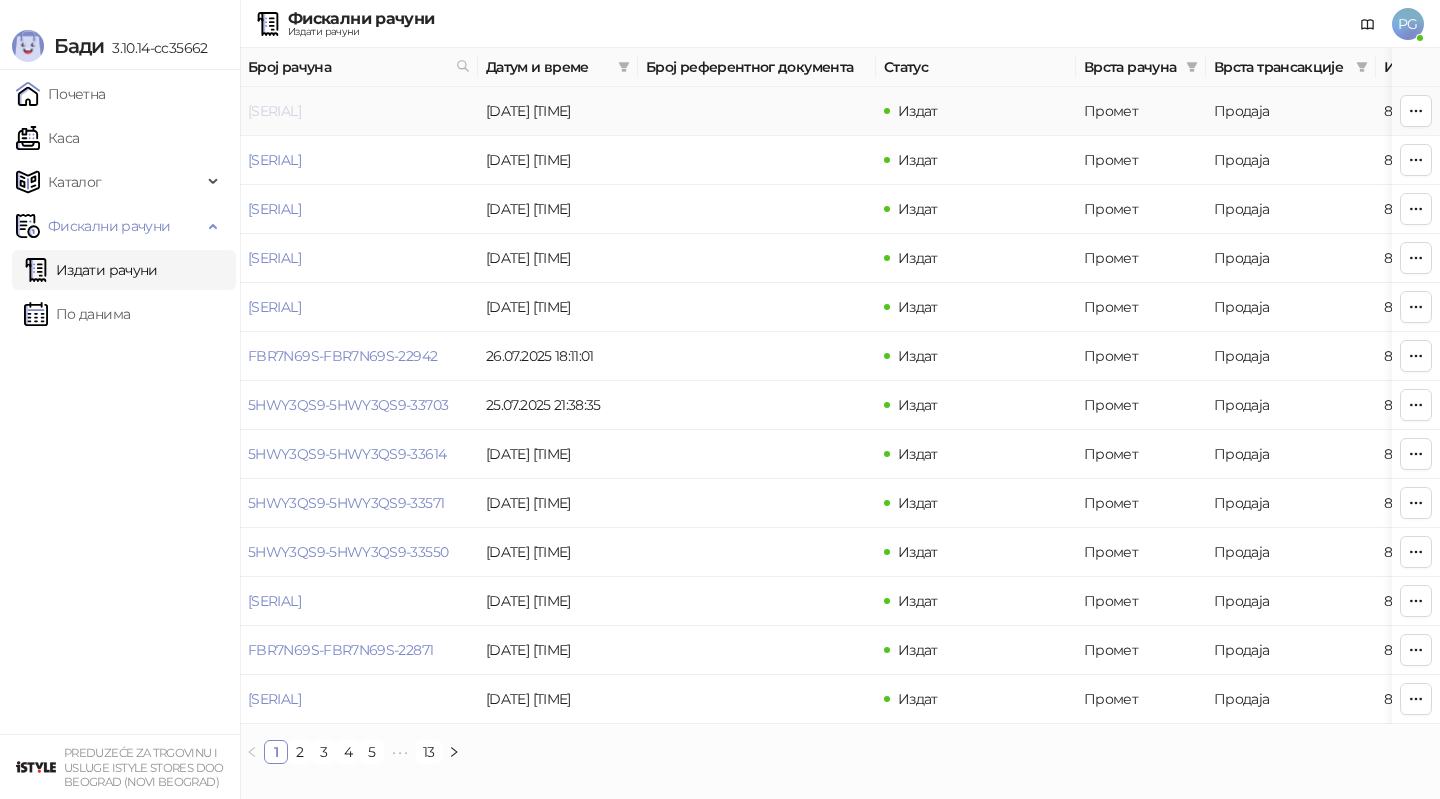 click on "[SERIAL]" at bounding box center (274, 111) 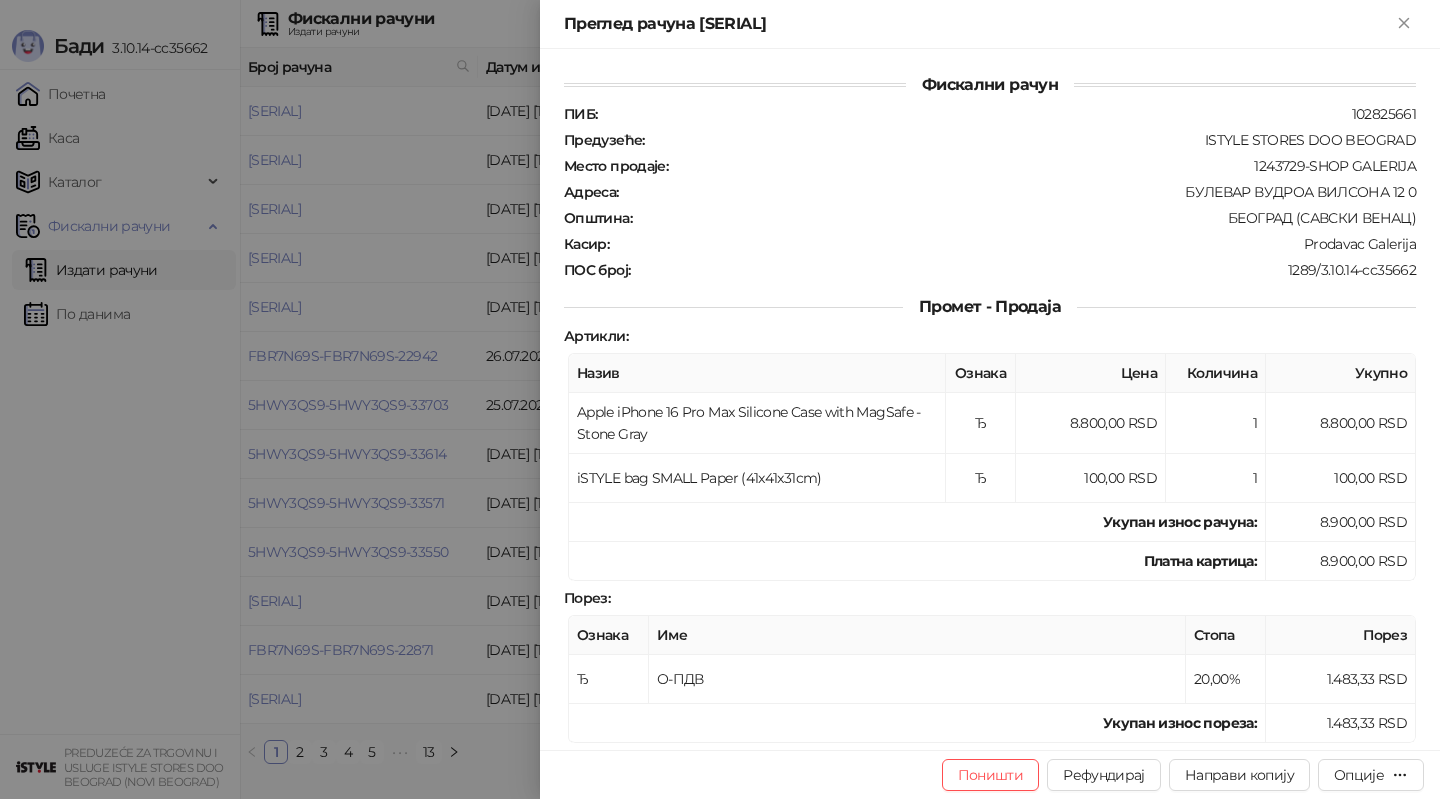 click at bounding box center [720, 399] 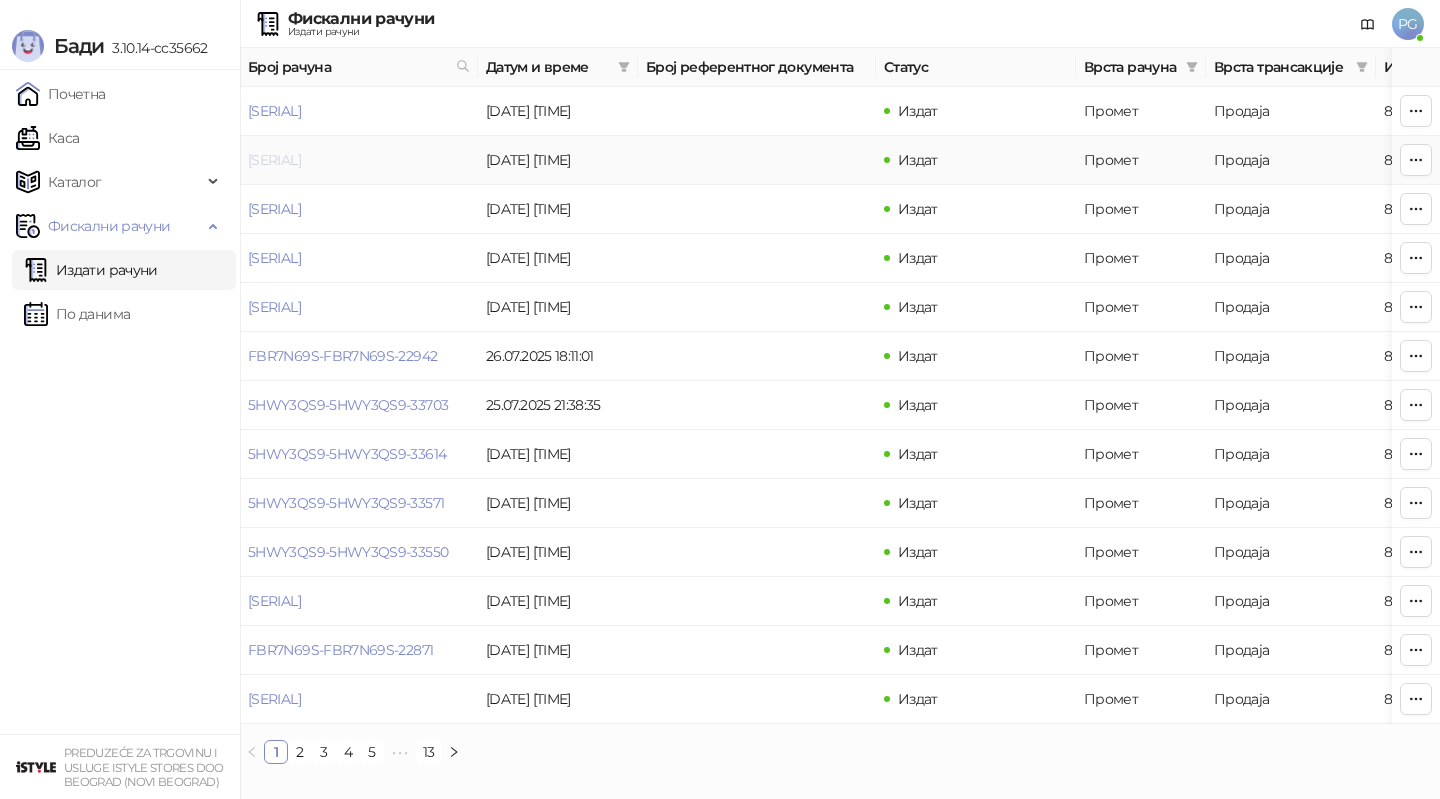 click on "[SERIAL]" at bounding box center (274, 160) 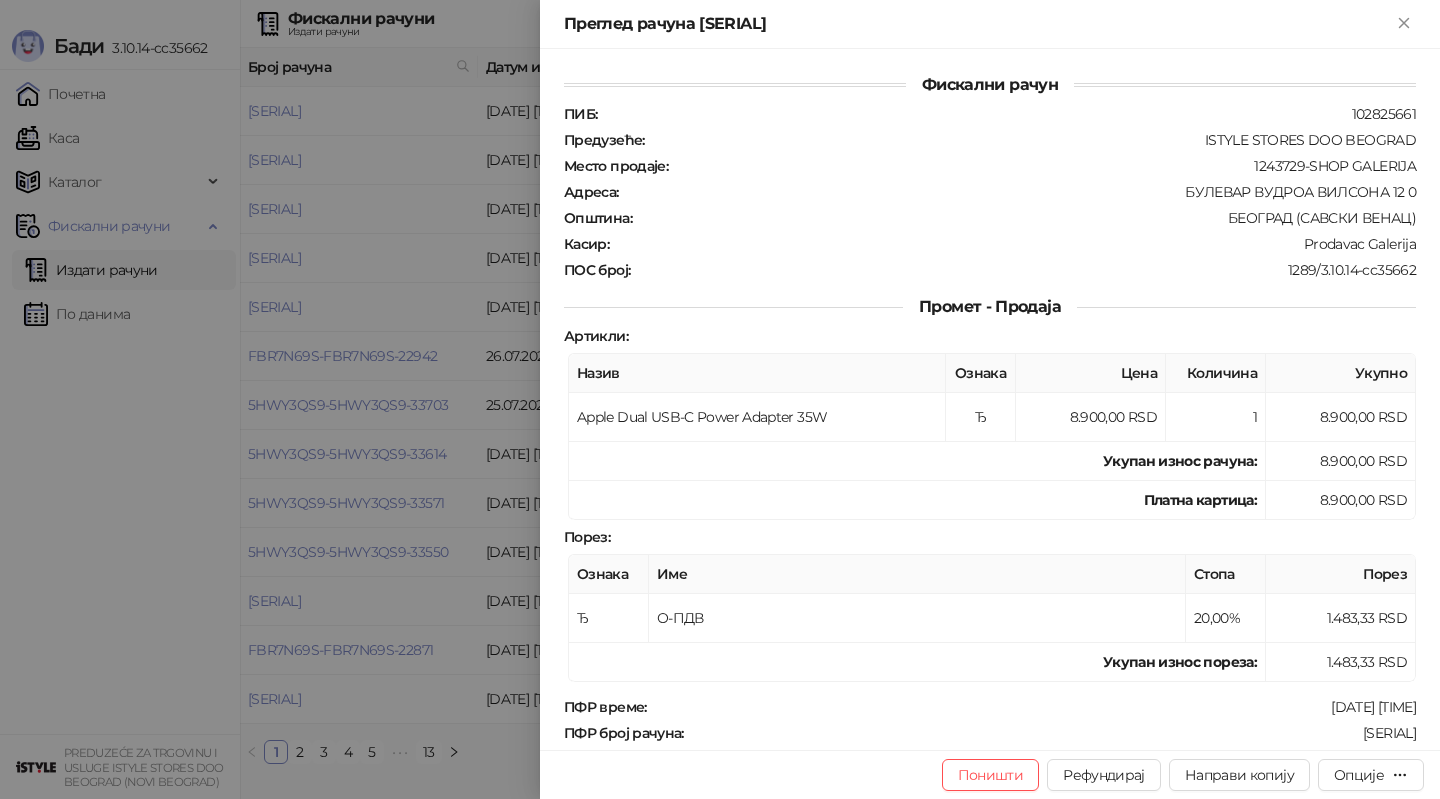 click at bounding box center (720, 399) 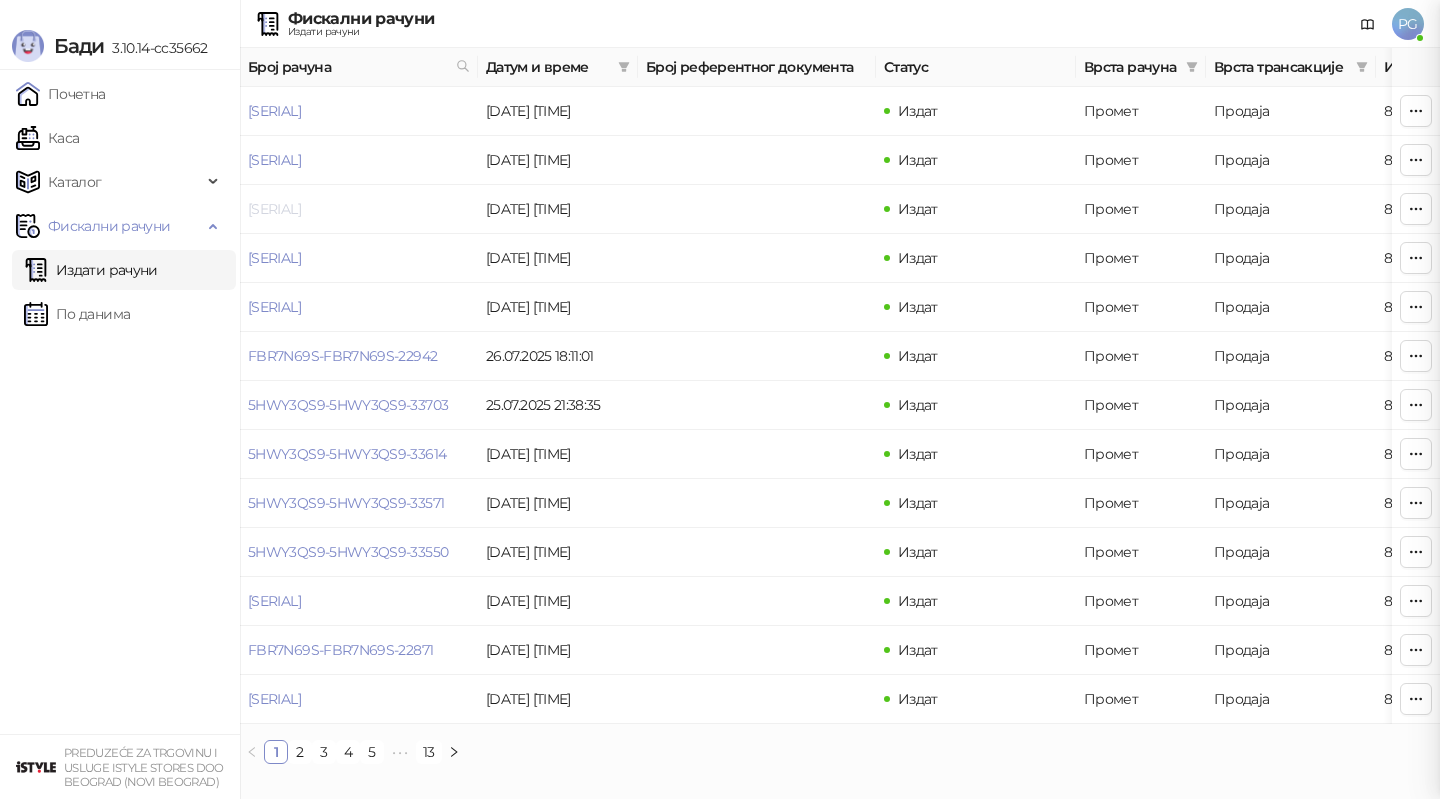 click on "[SERIAL]" at bounding box center [274, 209] 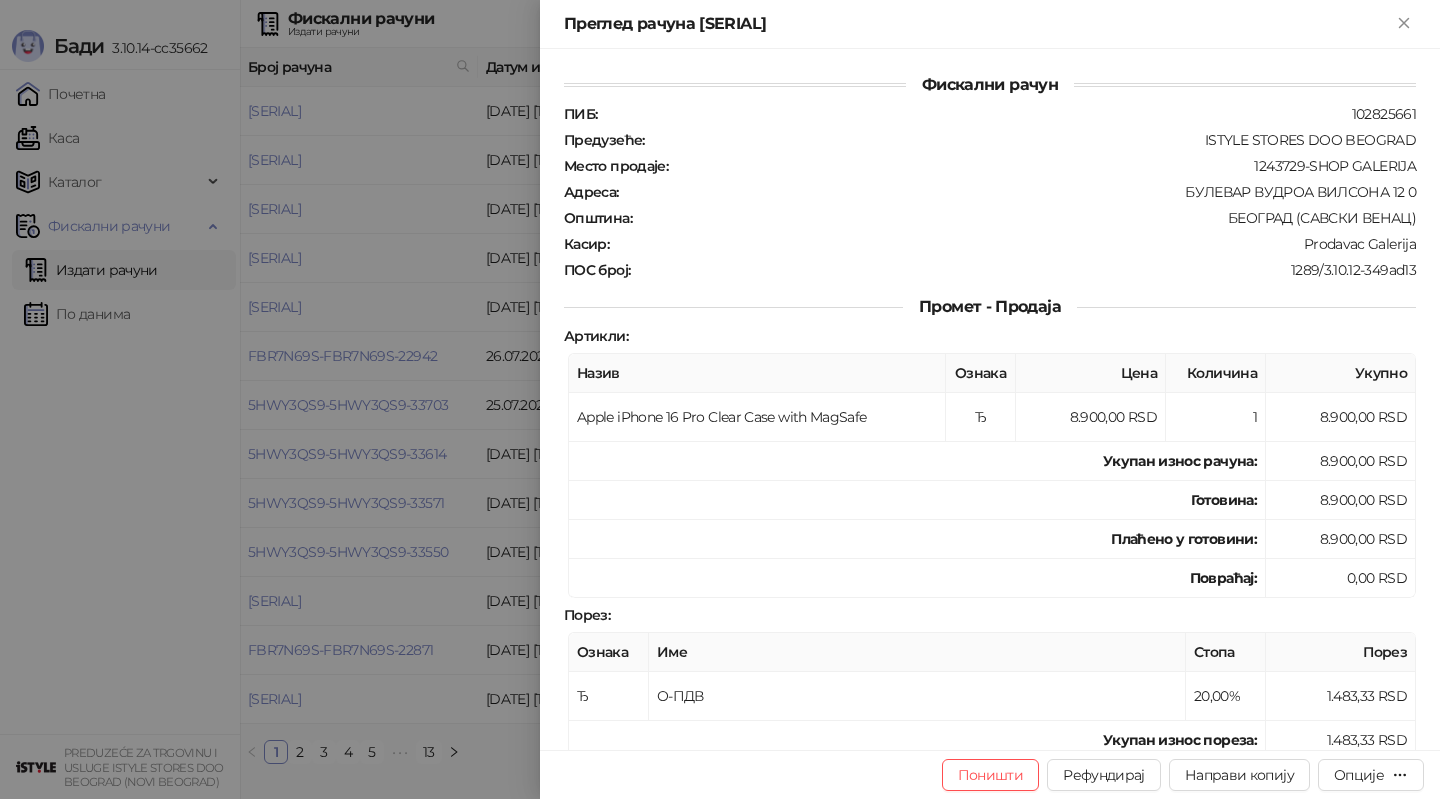 click at bounding box center (720, 399) 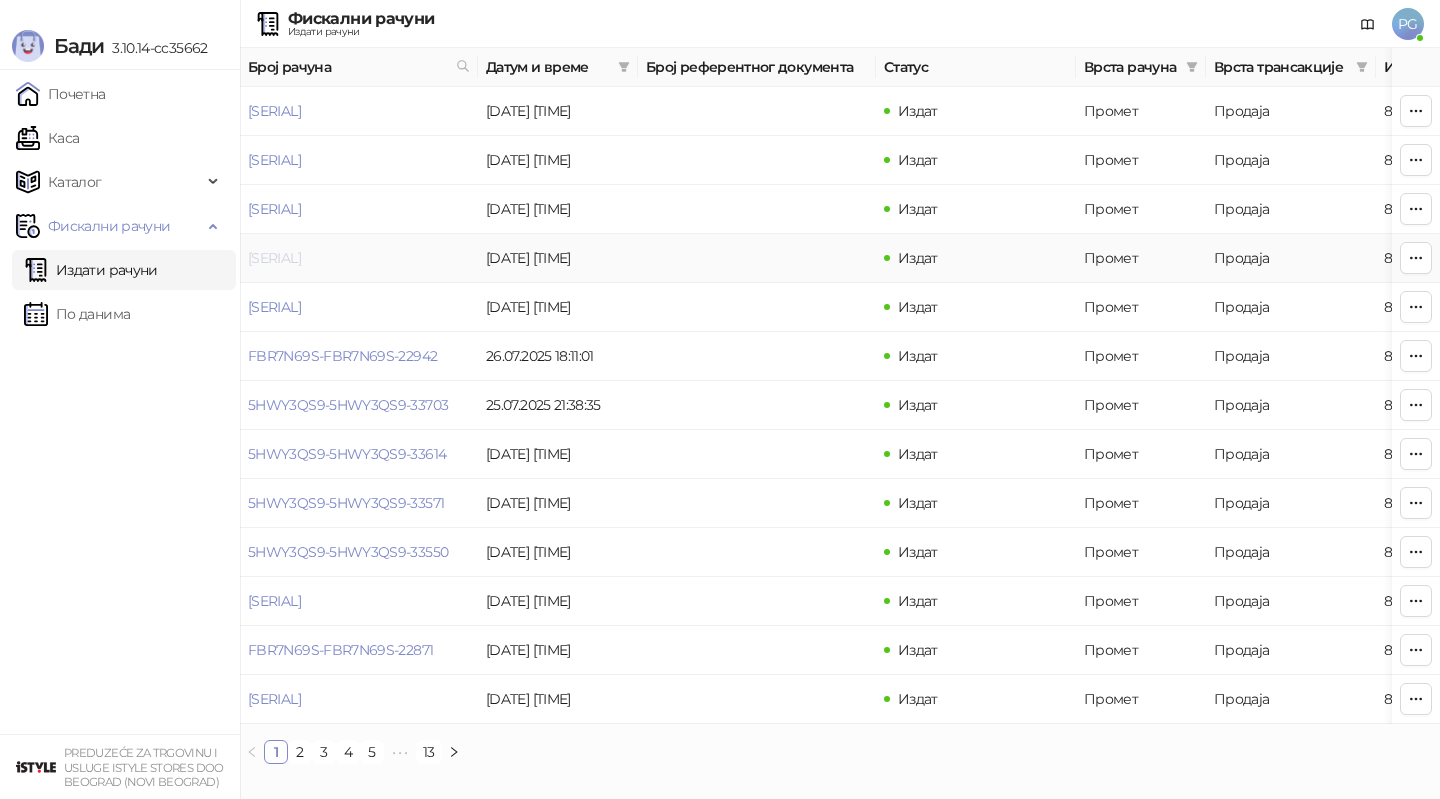 click on "[SERIAL]" at bounding box center (274, 258) 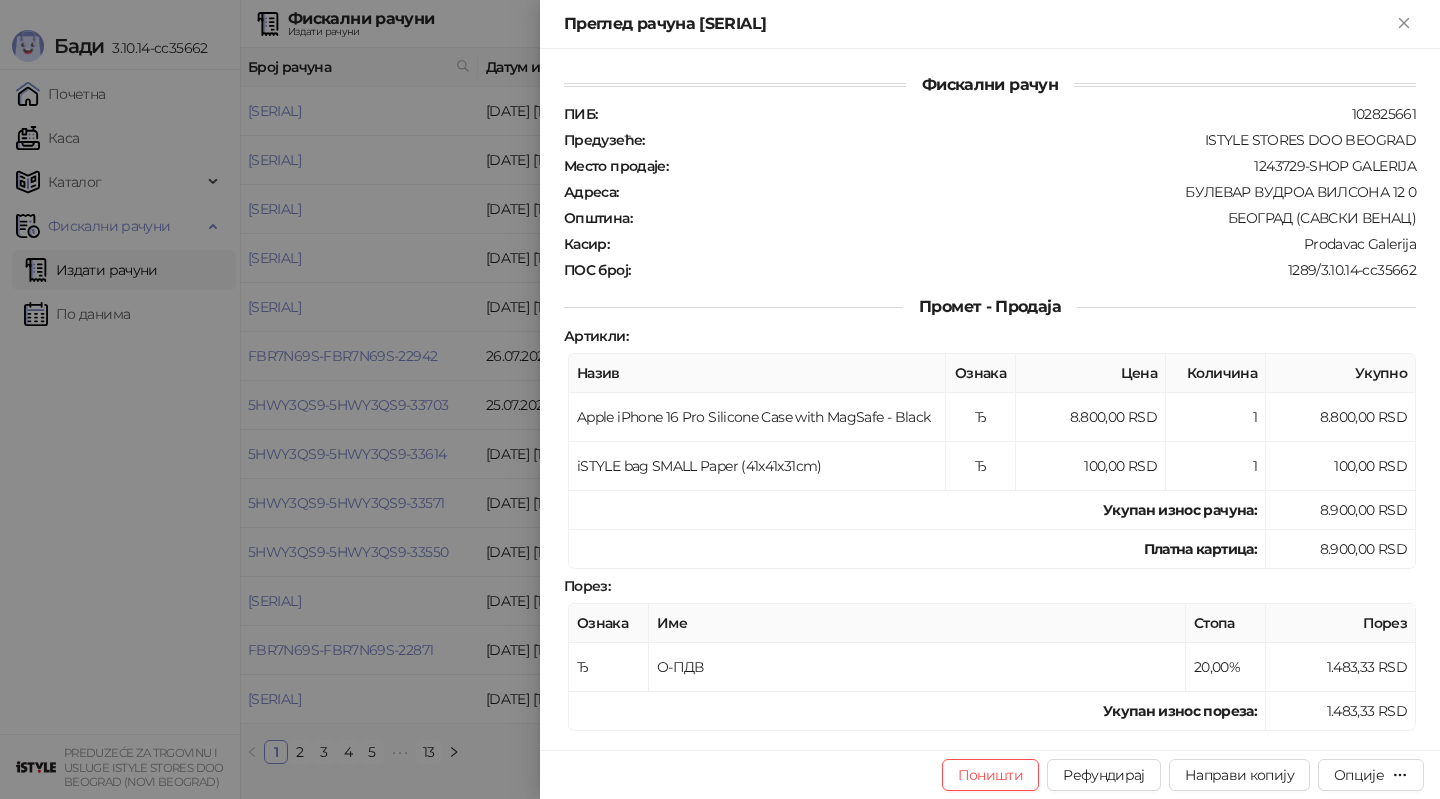 click at bounding box center (720, 399) 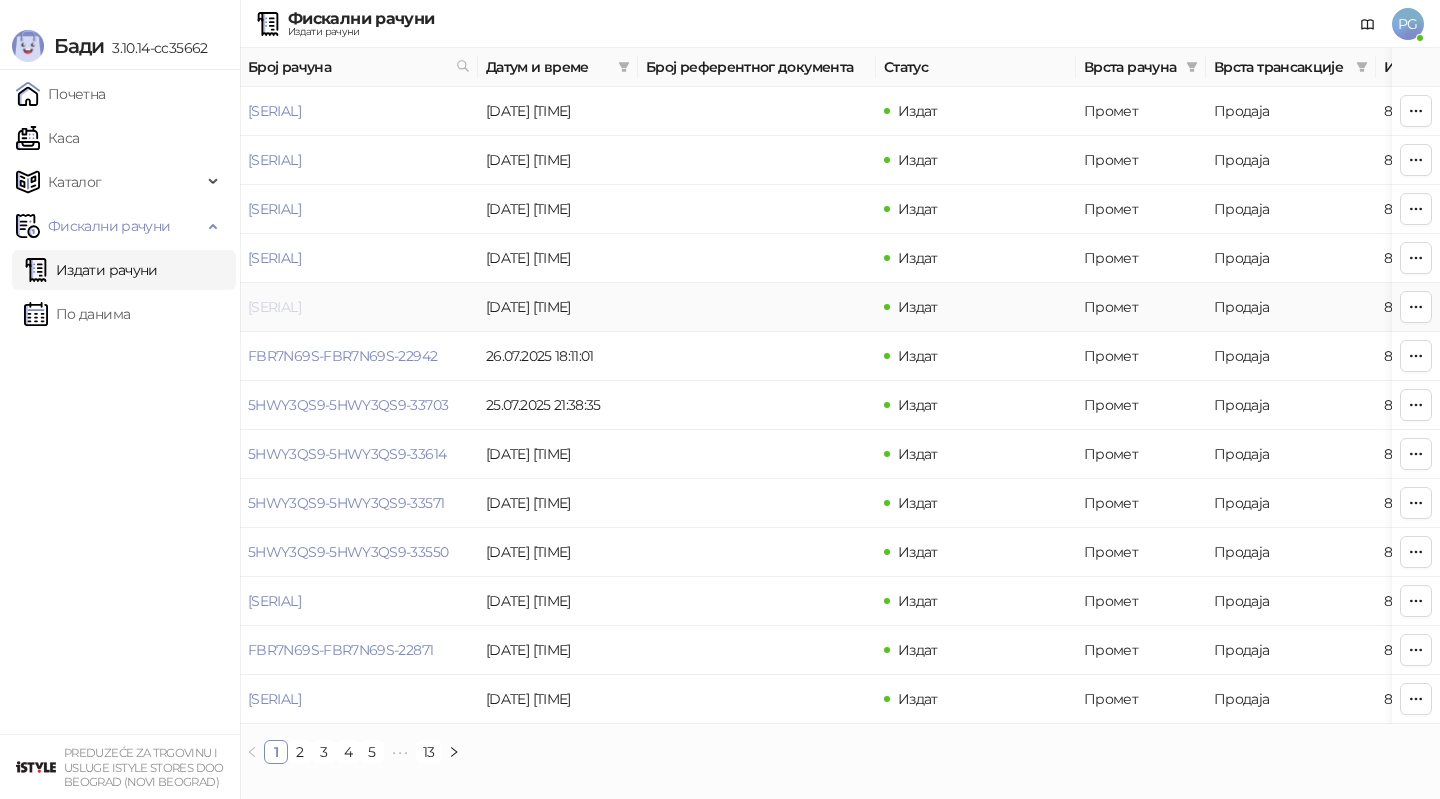 click on "[SERIAL]" at bounding box center [274, 307] 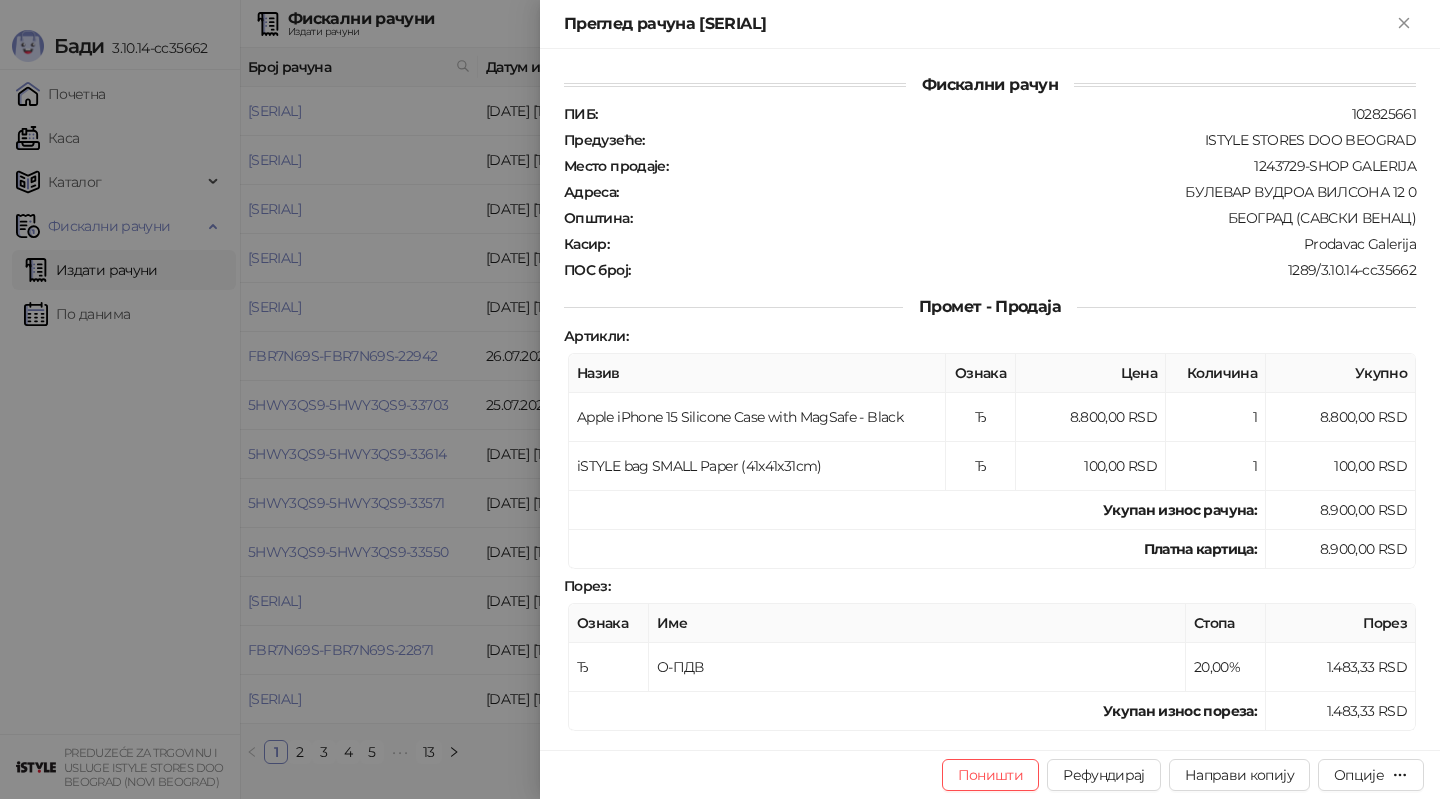 click at bounding box center (720, 399) 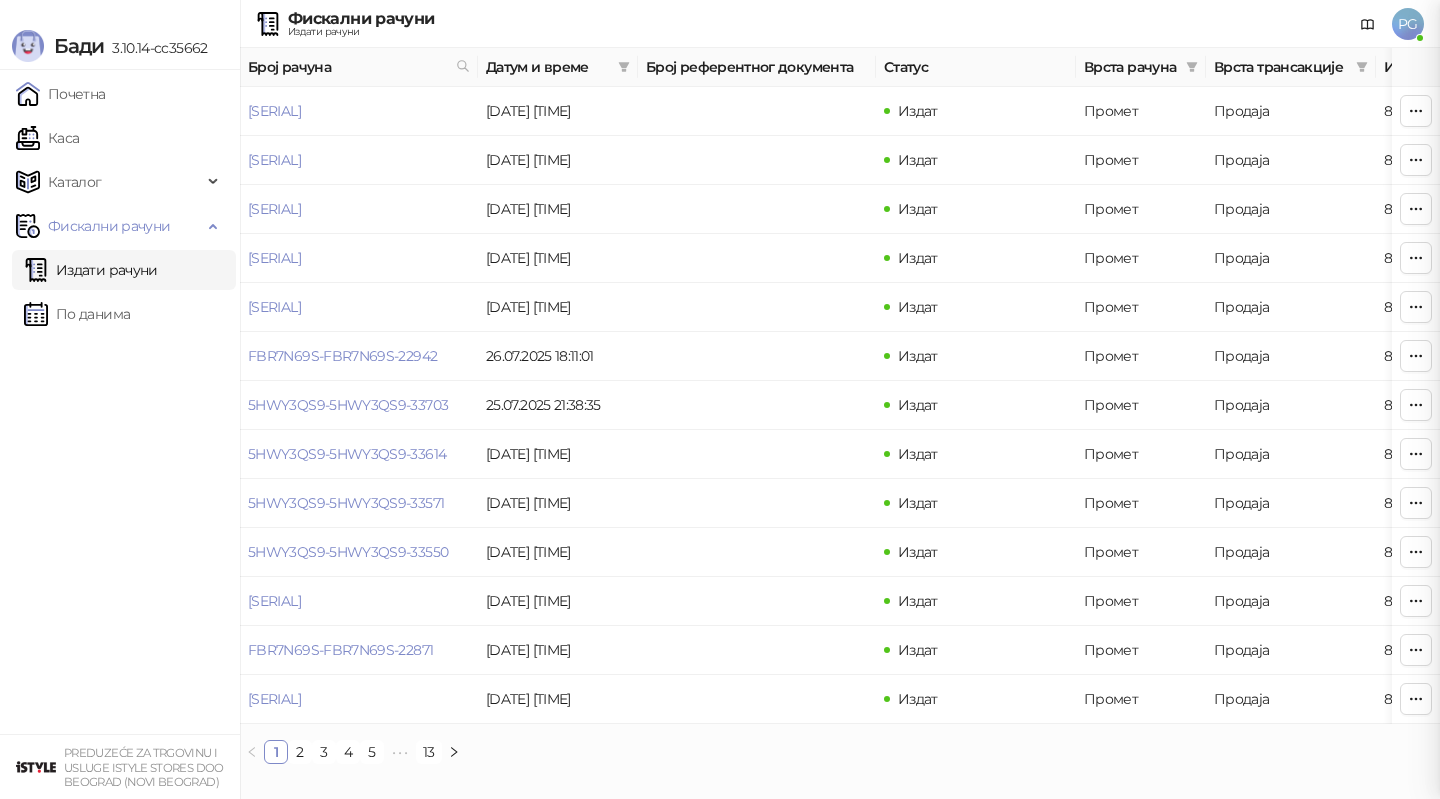 click on "FBR7N69S-FBR7N69S-22942" at bounding box center [342, 356] 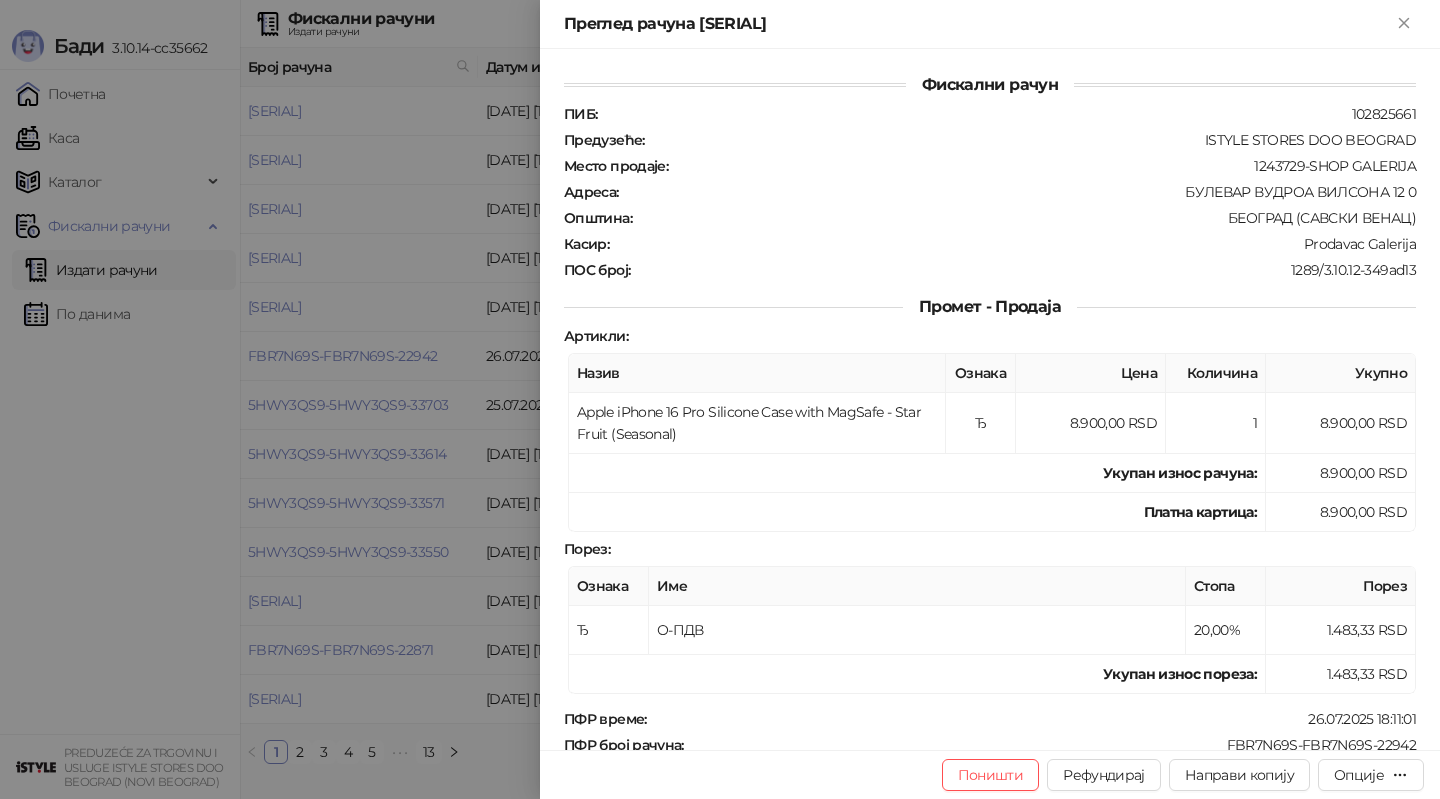 click at bounding box center (720, 399) 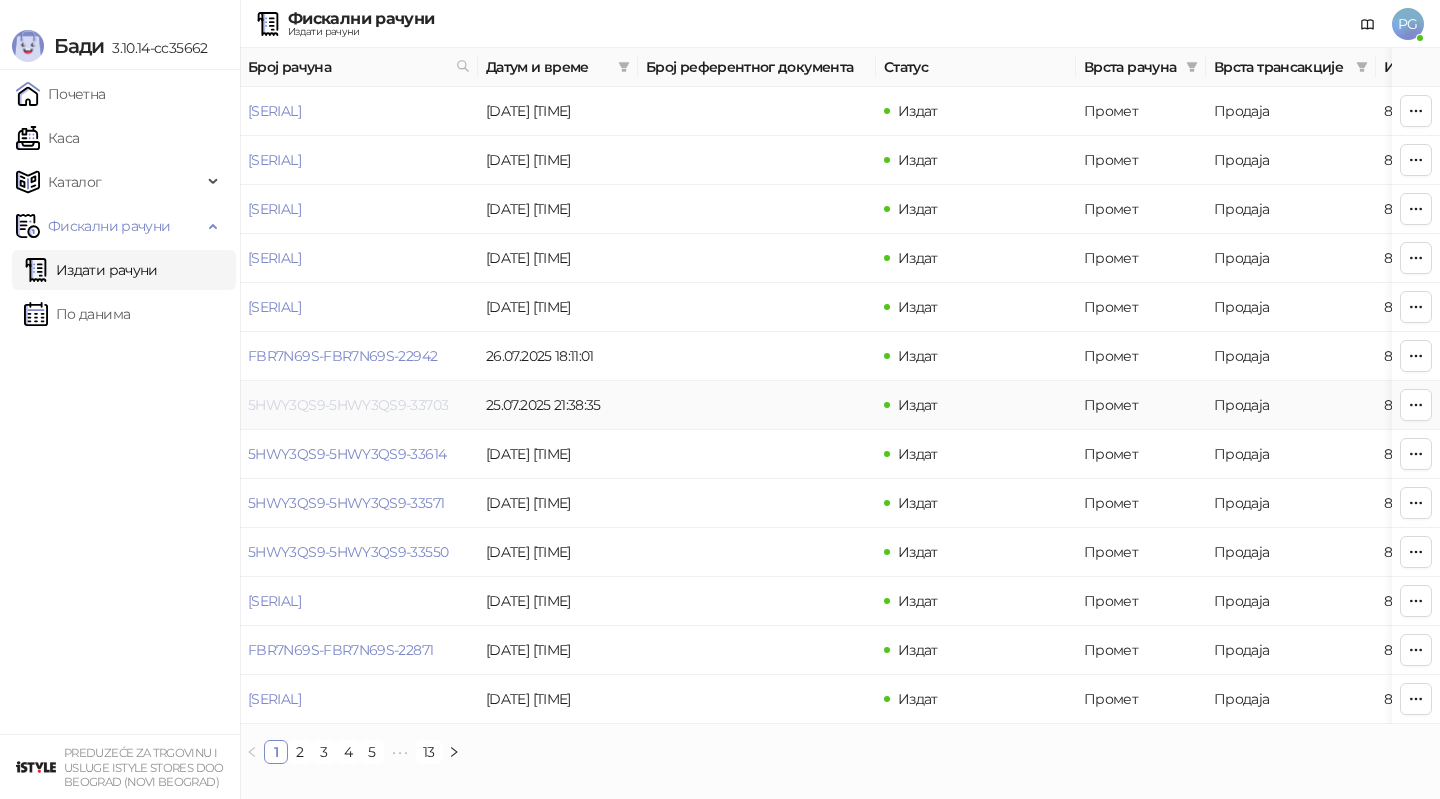 click on "5HWY3QS9-5HWY3QS9-33703" at bounding box center [348, 405] 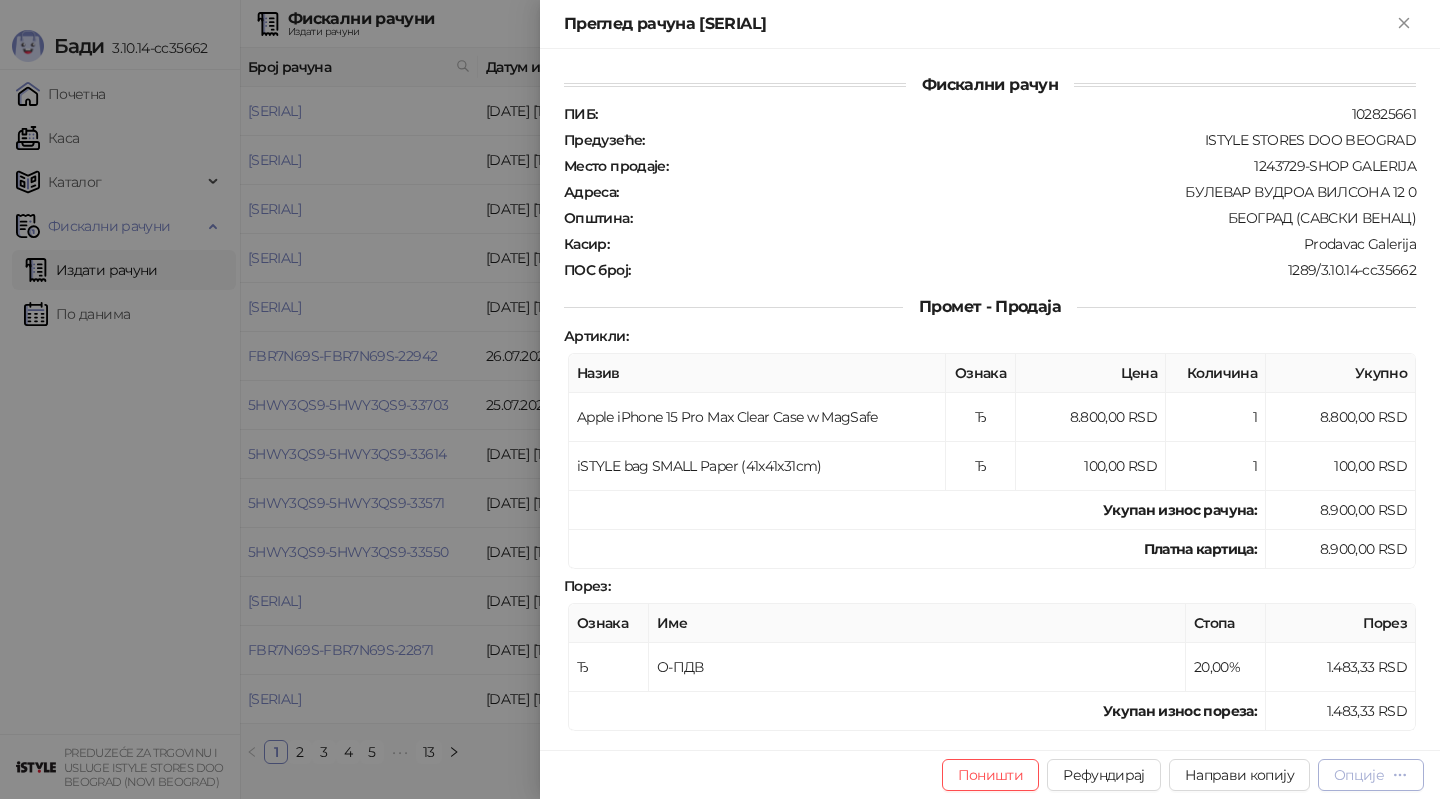 click on "Опције" at bounding box center (1371, 775) 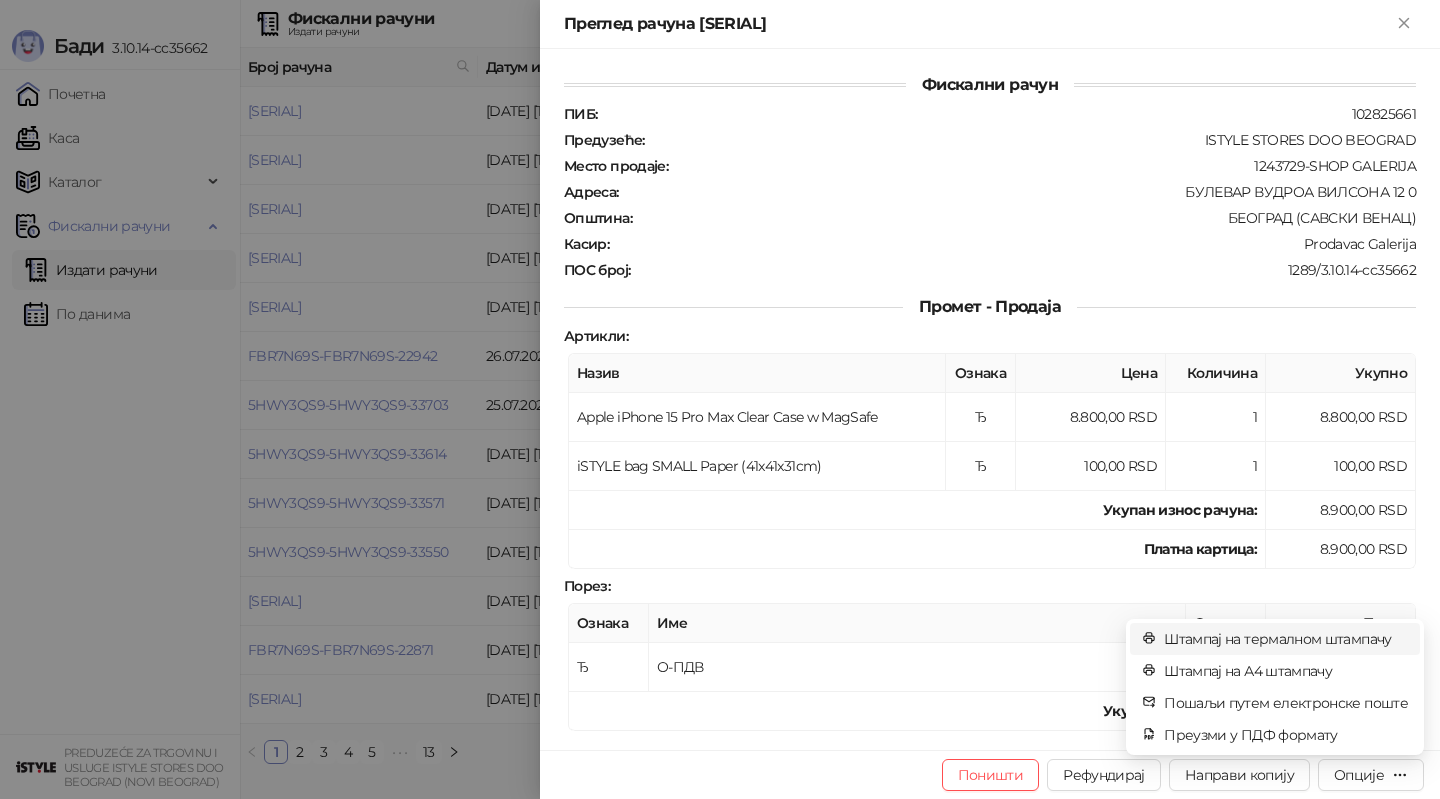 click on "Штампај на термалном штампачу" at bounding box center (1286, 639) 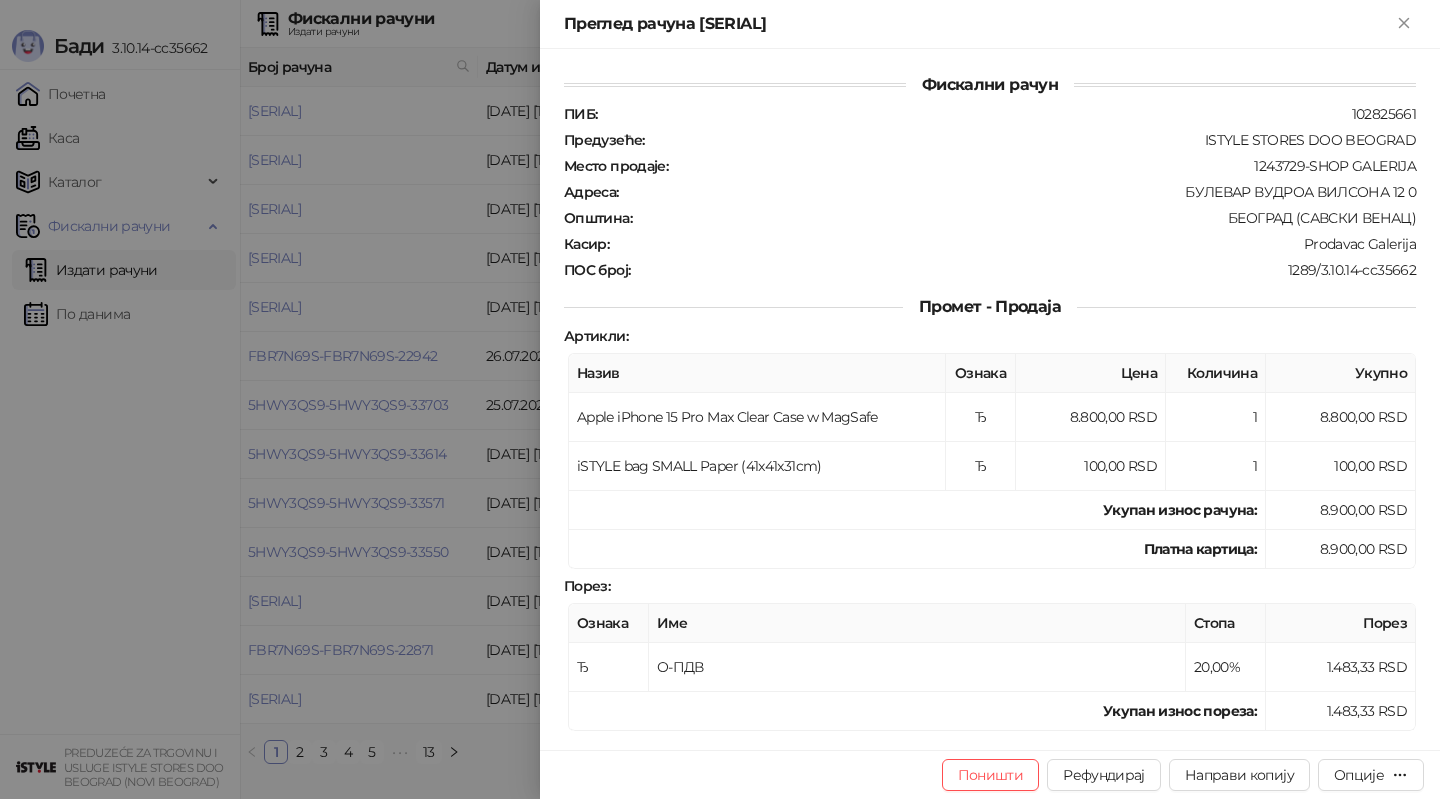 click at bounding box center [720, 399] 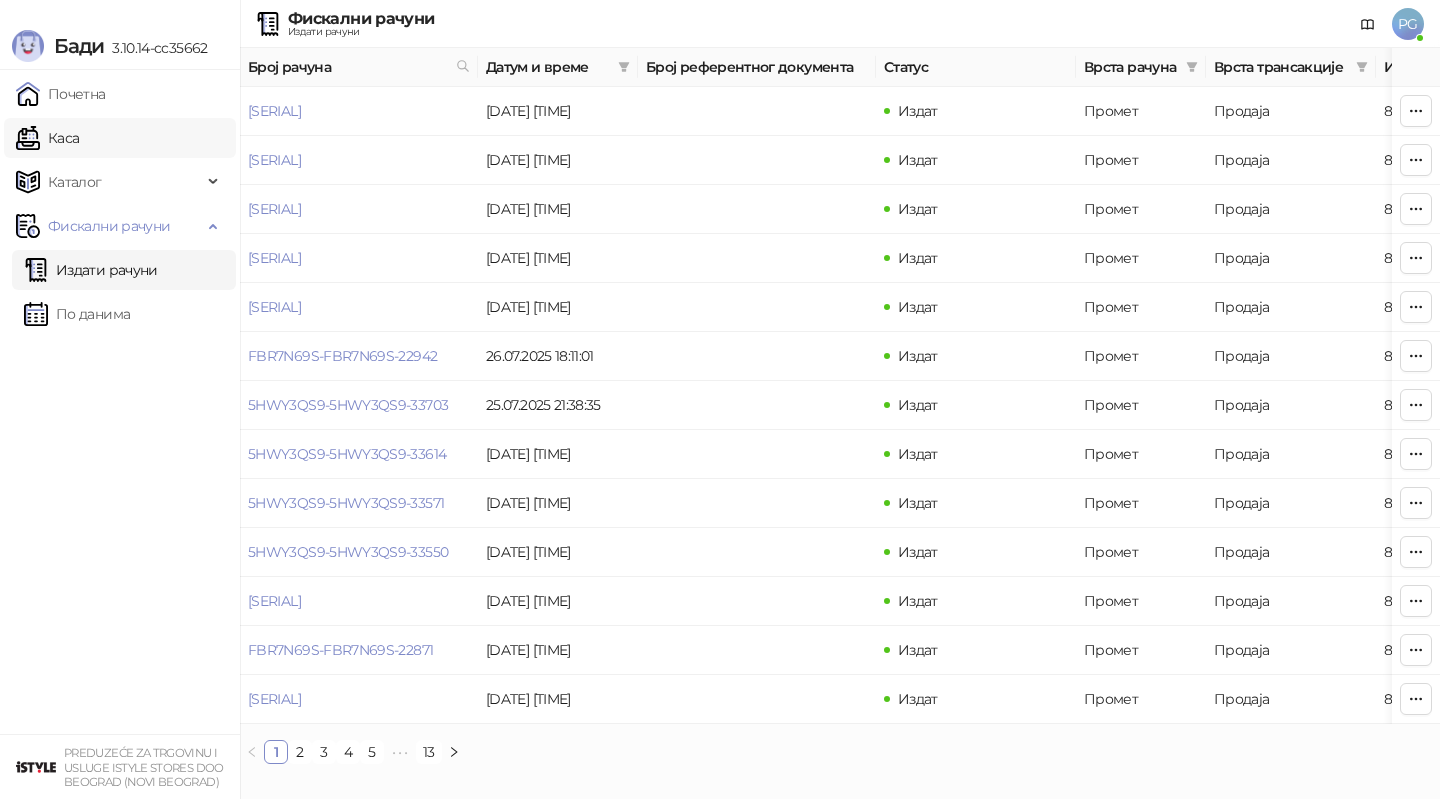 click on "Каса" at bounding box center [47, 138] 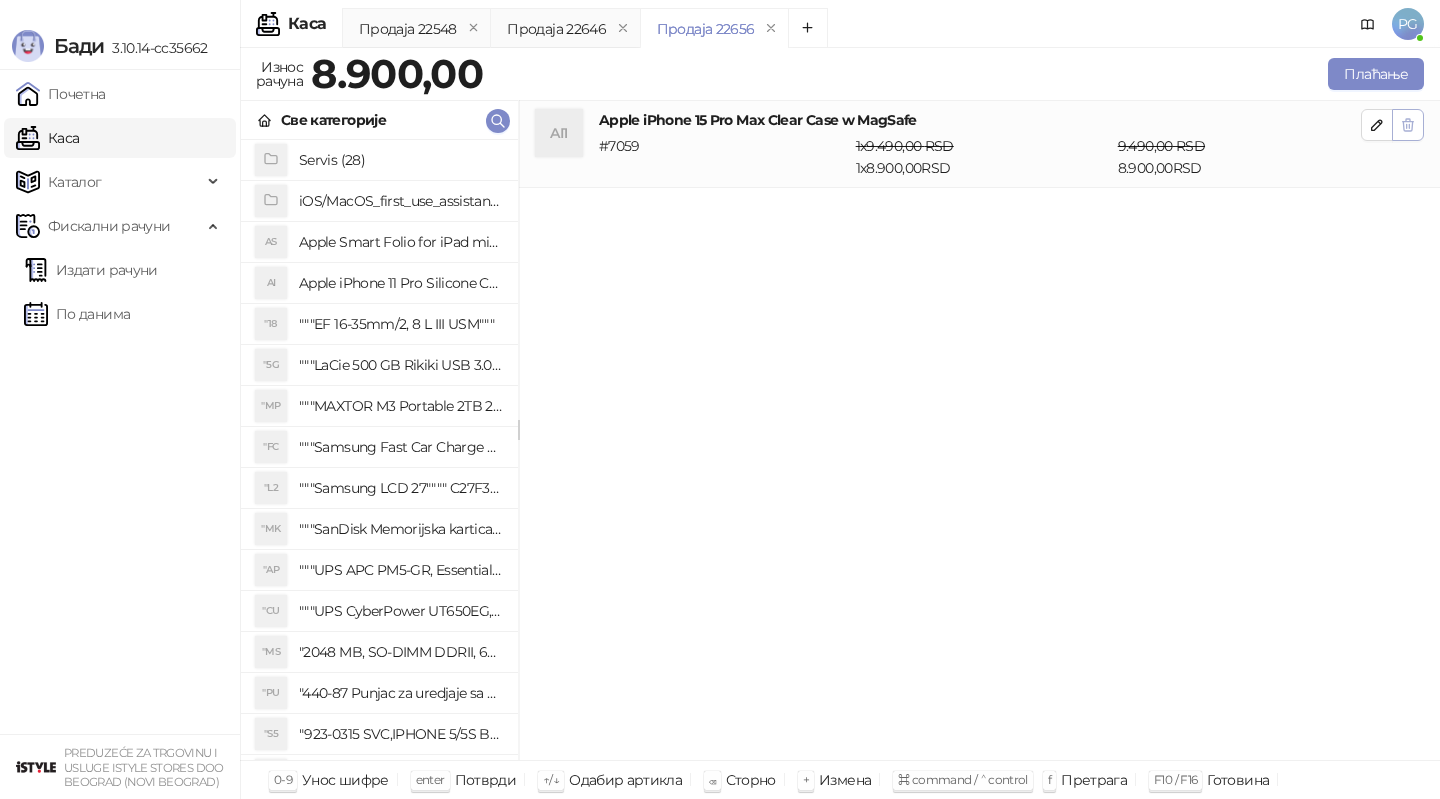 click 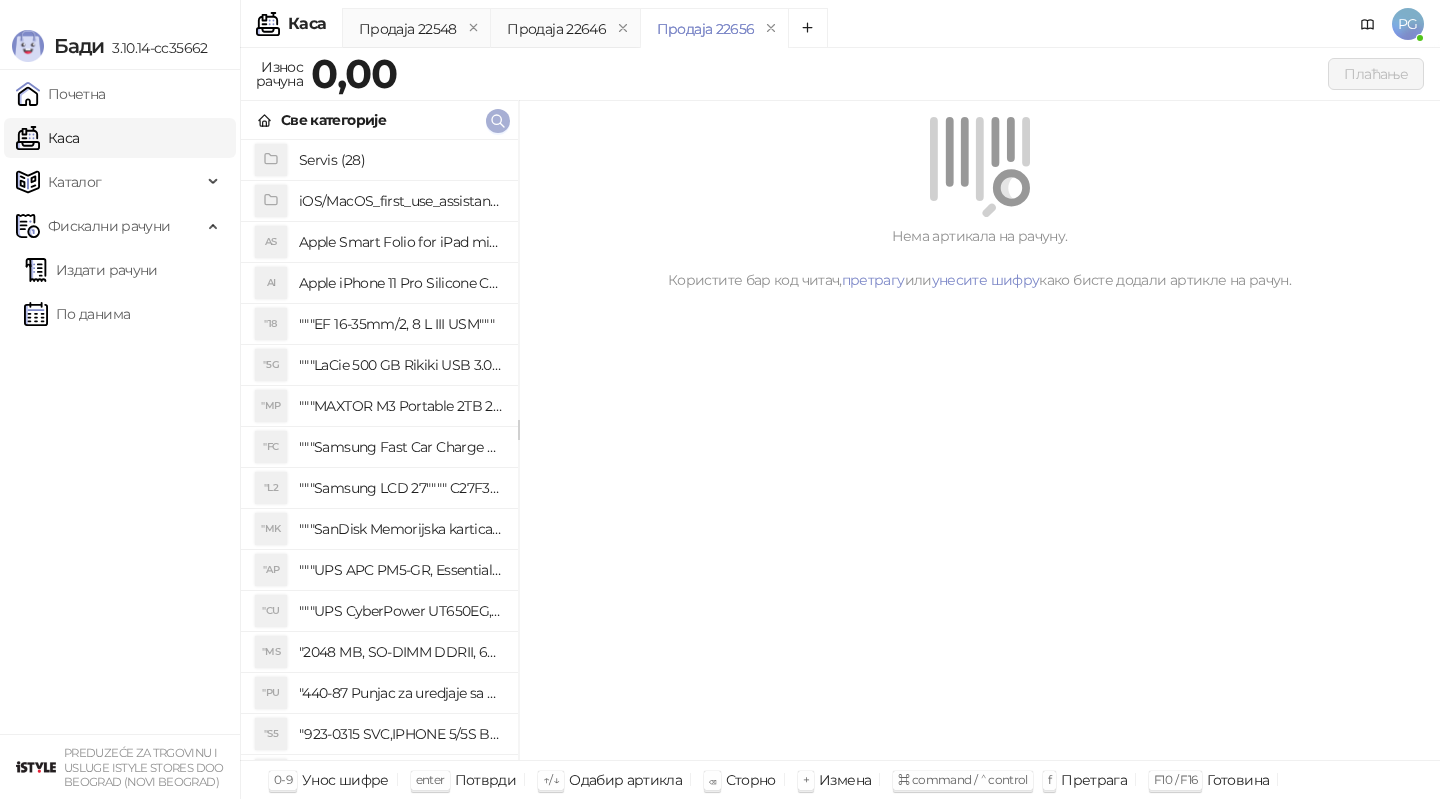 click 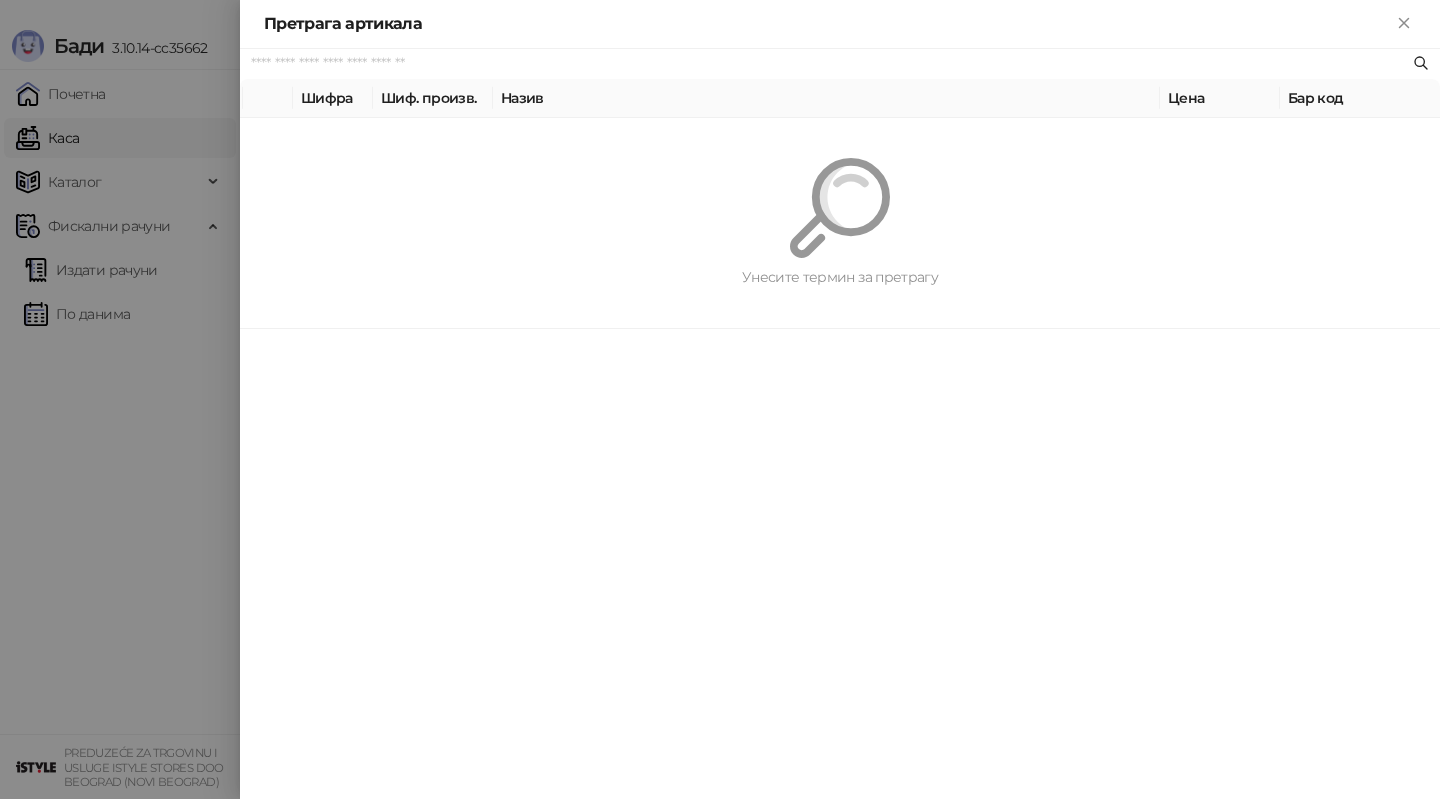 paste on "*********" 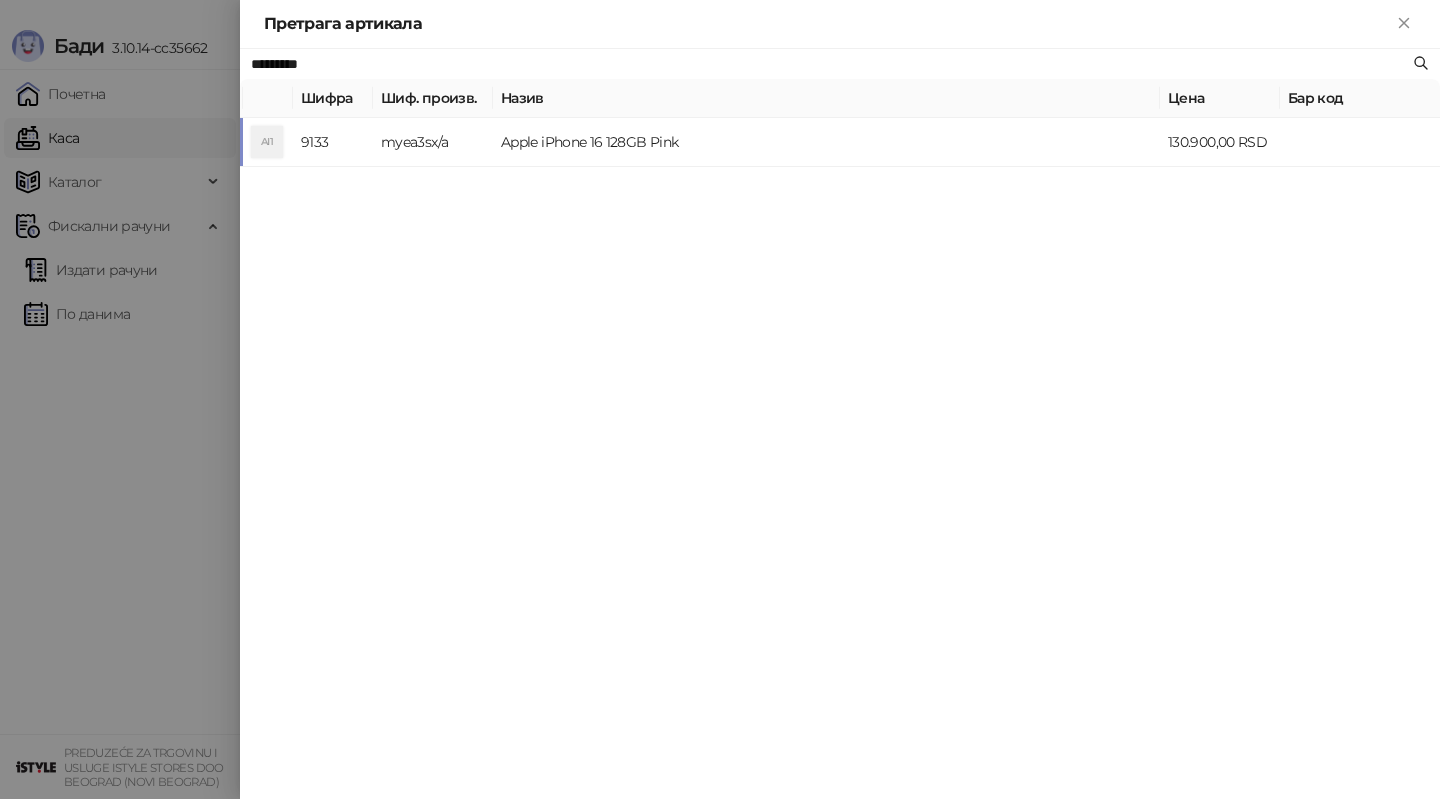 type on "*********" 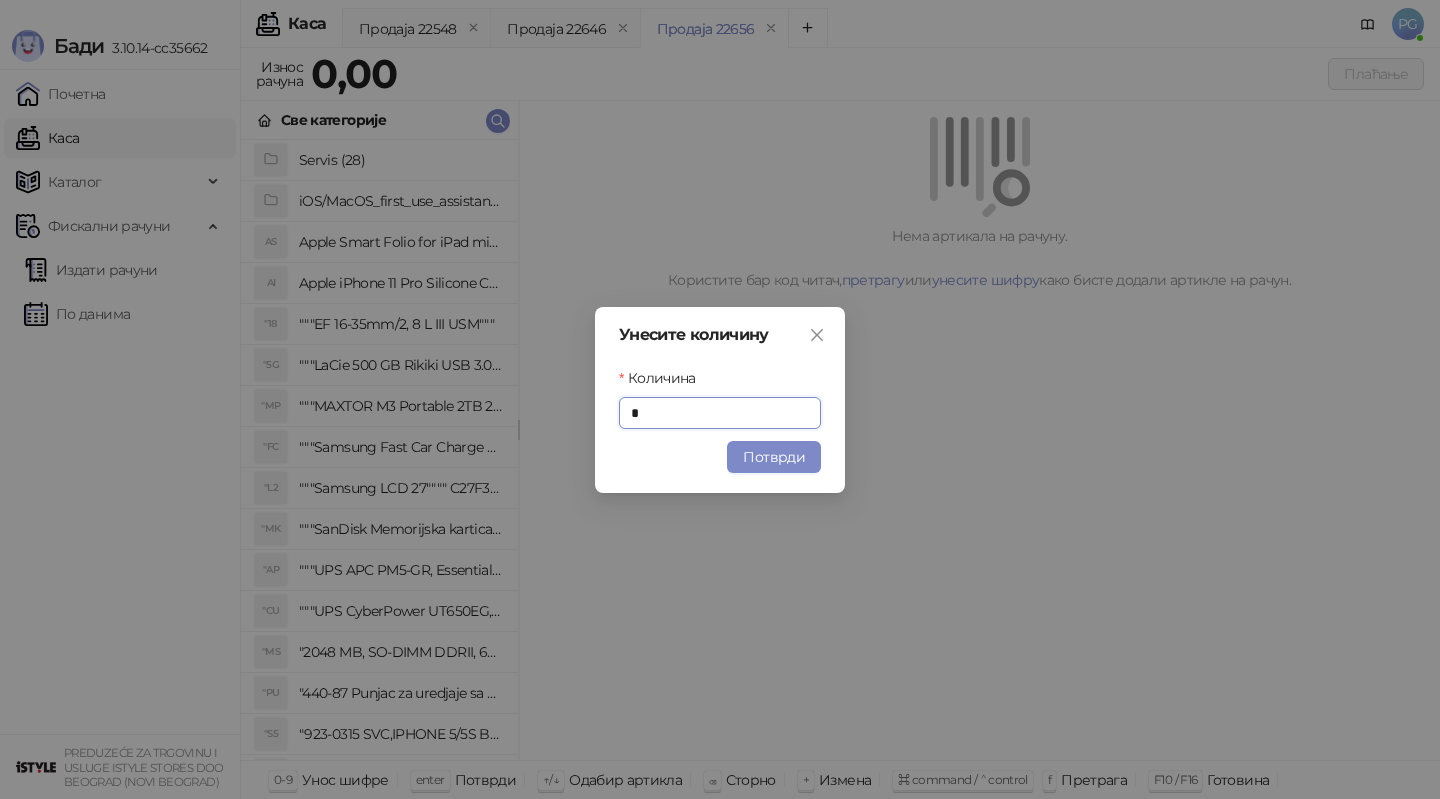 click on "Унесите количину Количина * Потврди" at bounding box center [720, 400] 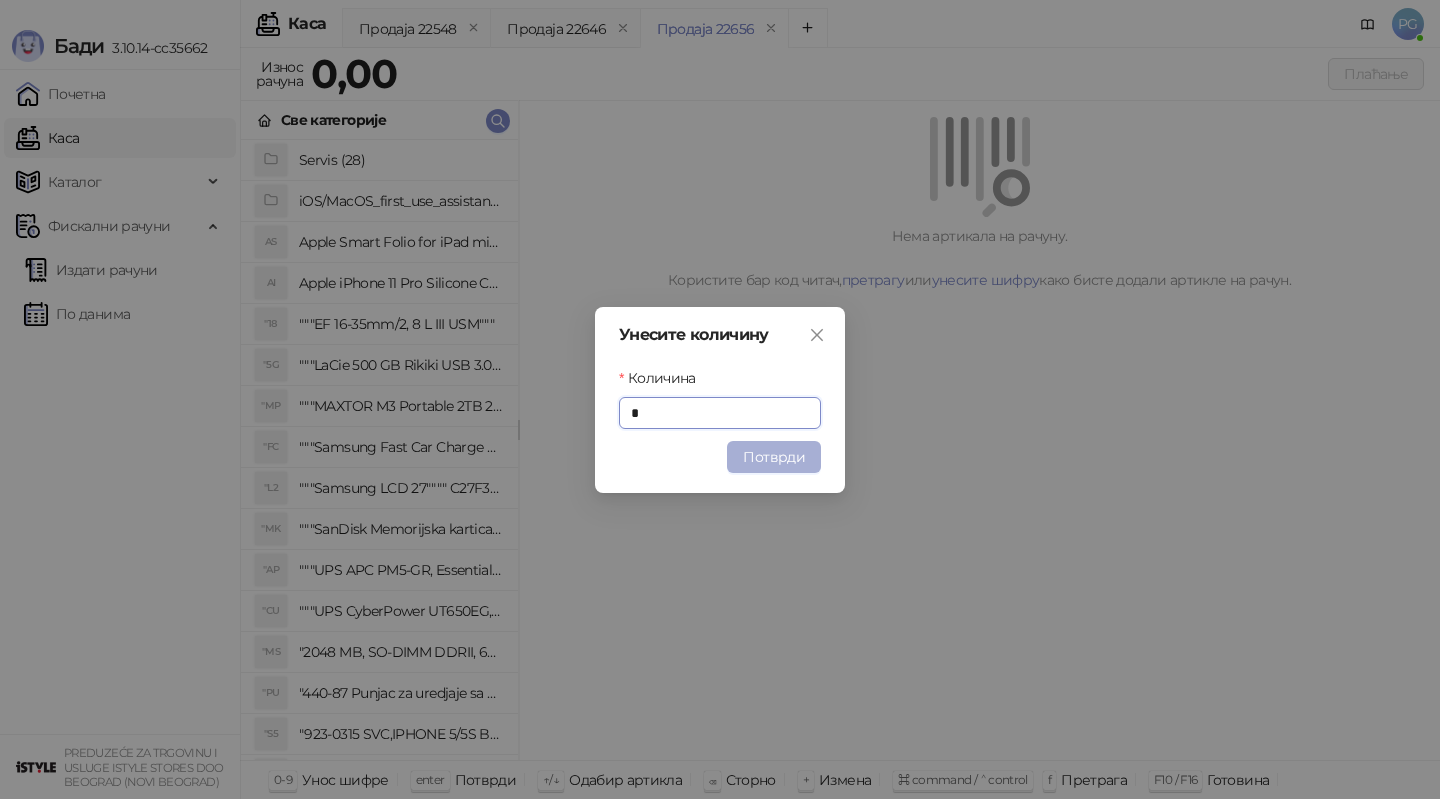 click on "Потврди" at bounding box center [774, 457] 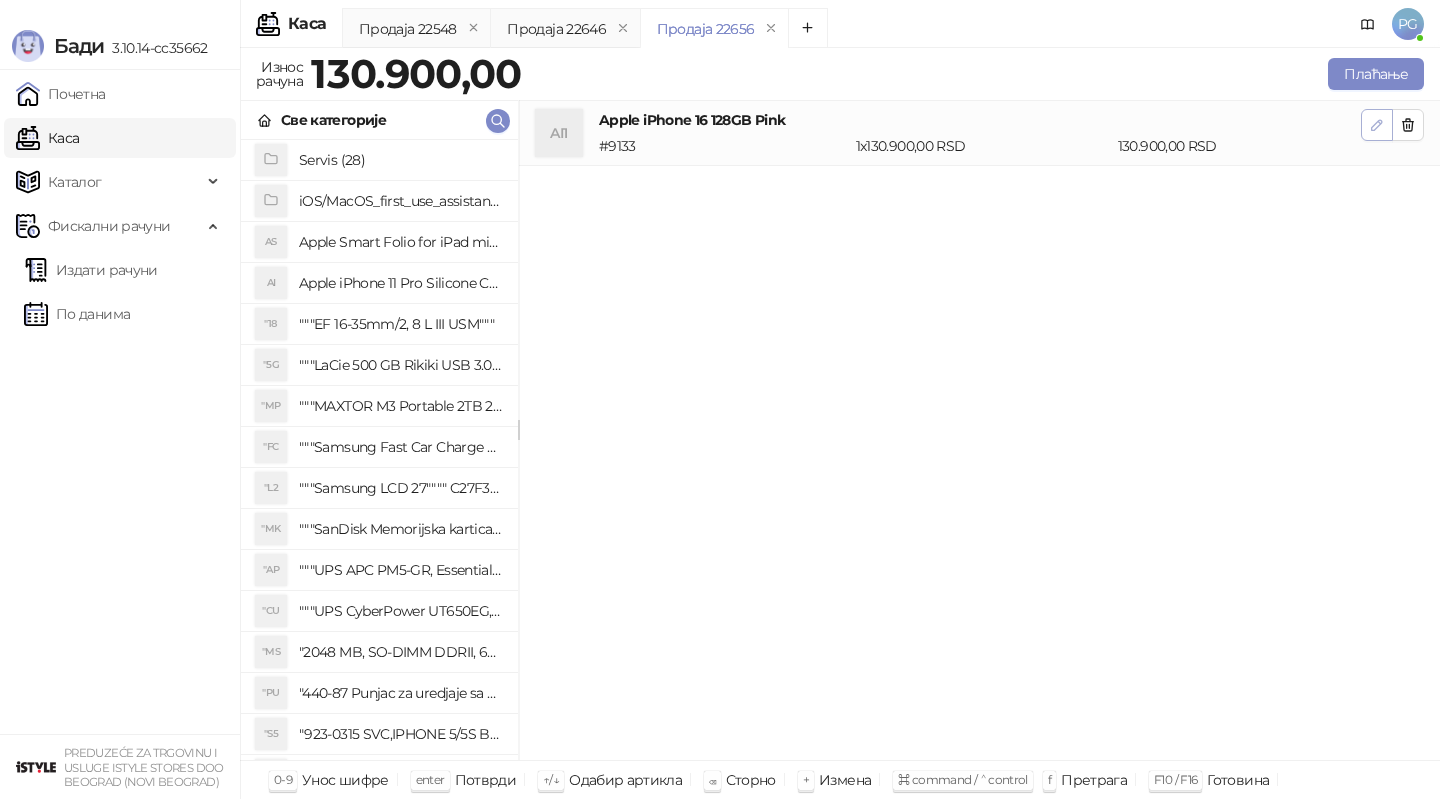 click at bounding box center (1377, 125) 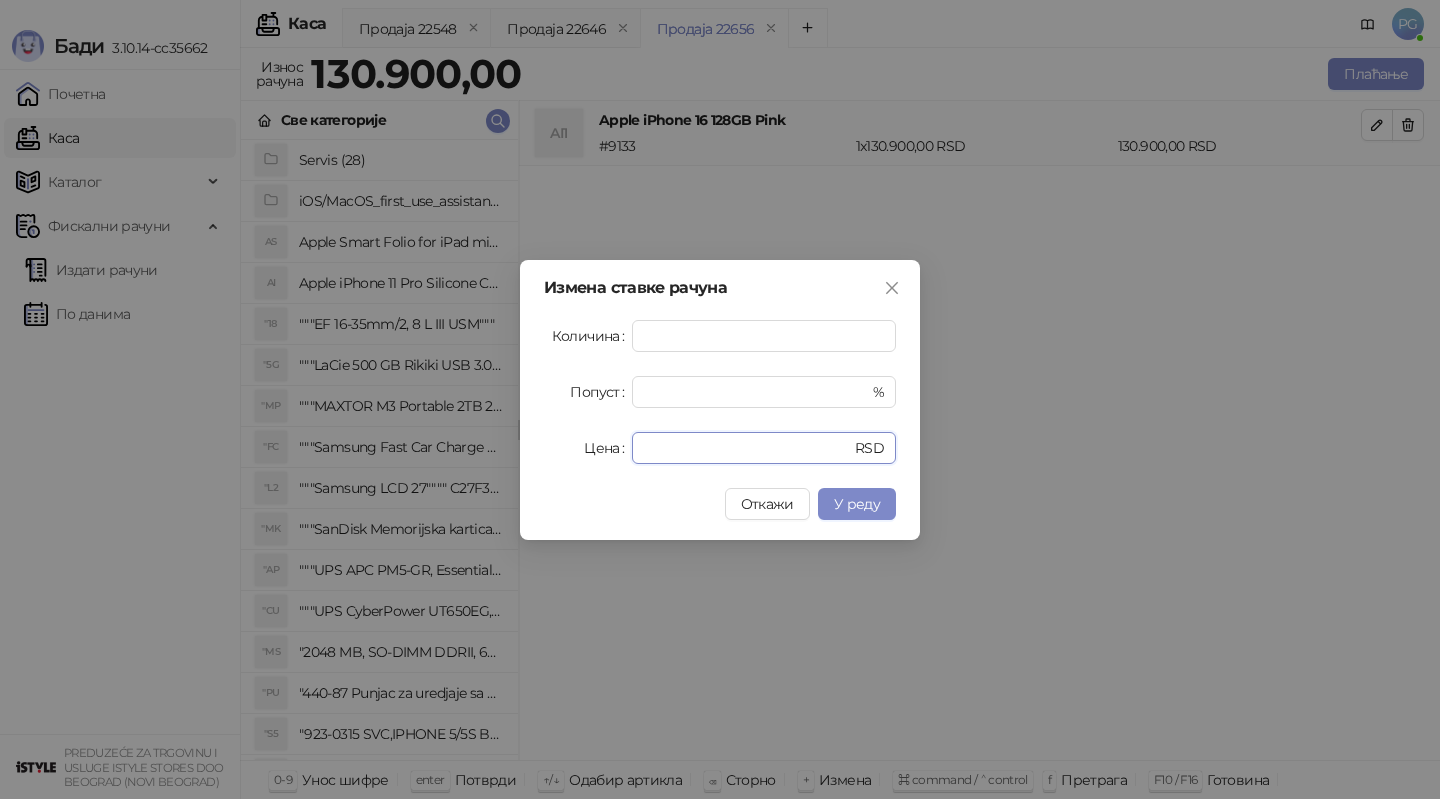 drag, startPoint x: 721, startPoint y: 451, endPoint x: 466, endPoint y: 426, distance: 256.22256 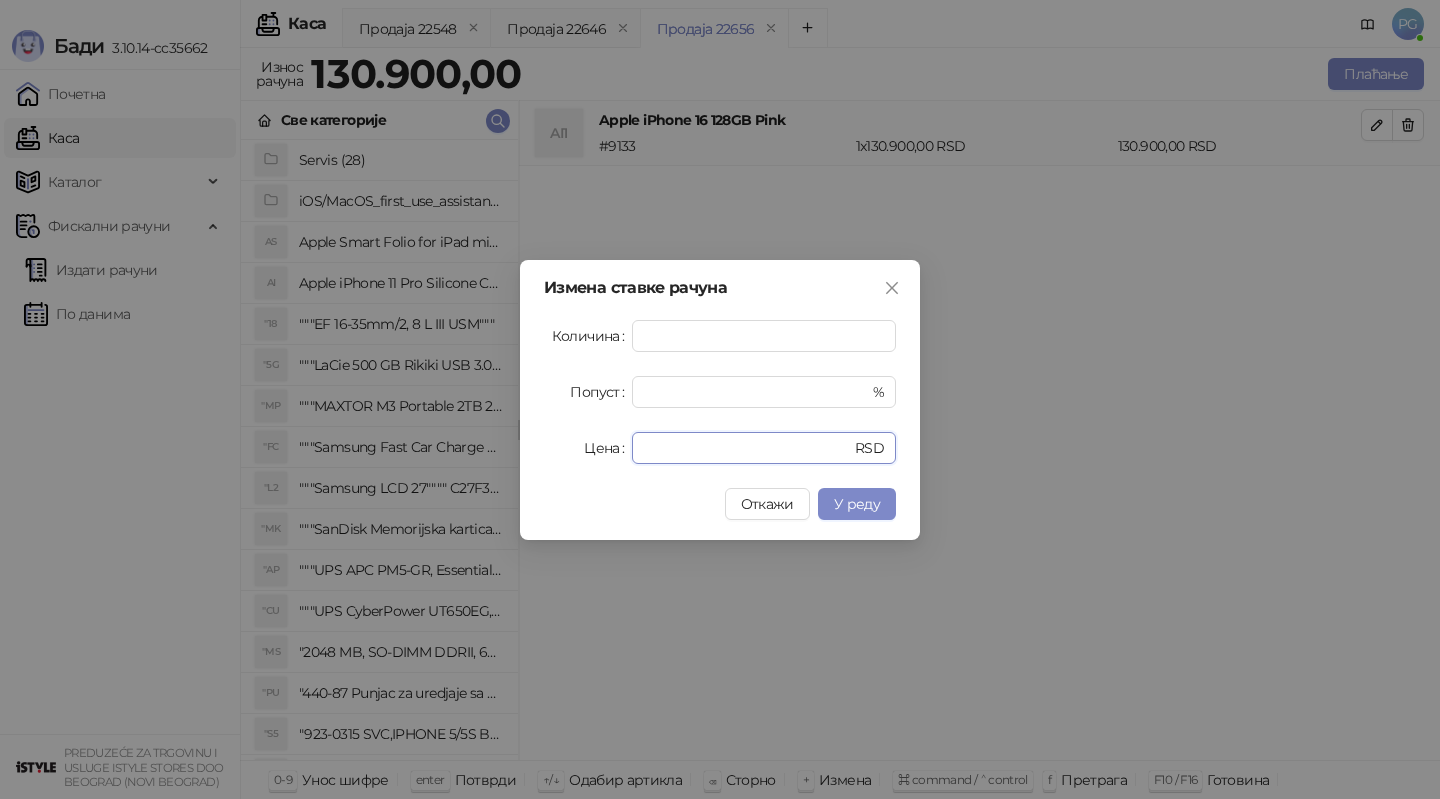 type on "******" 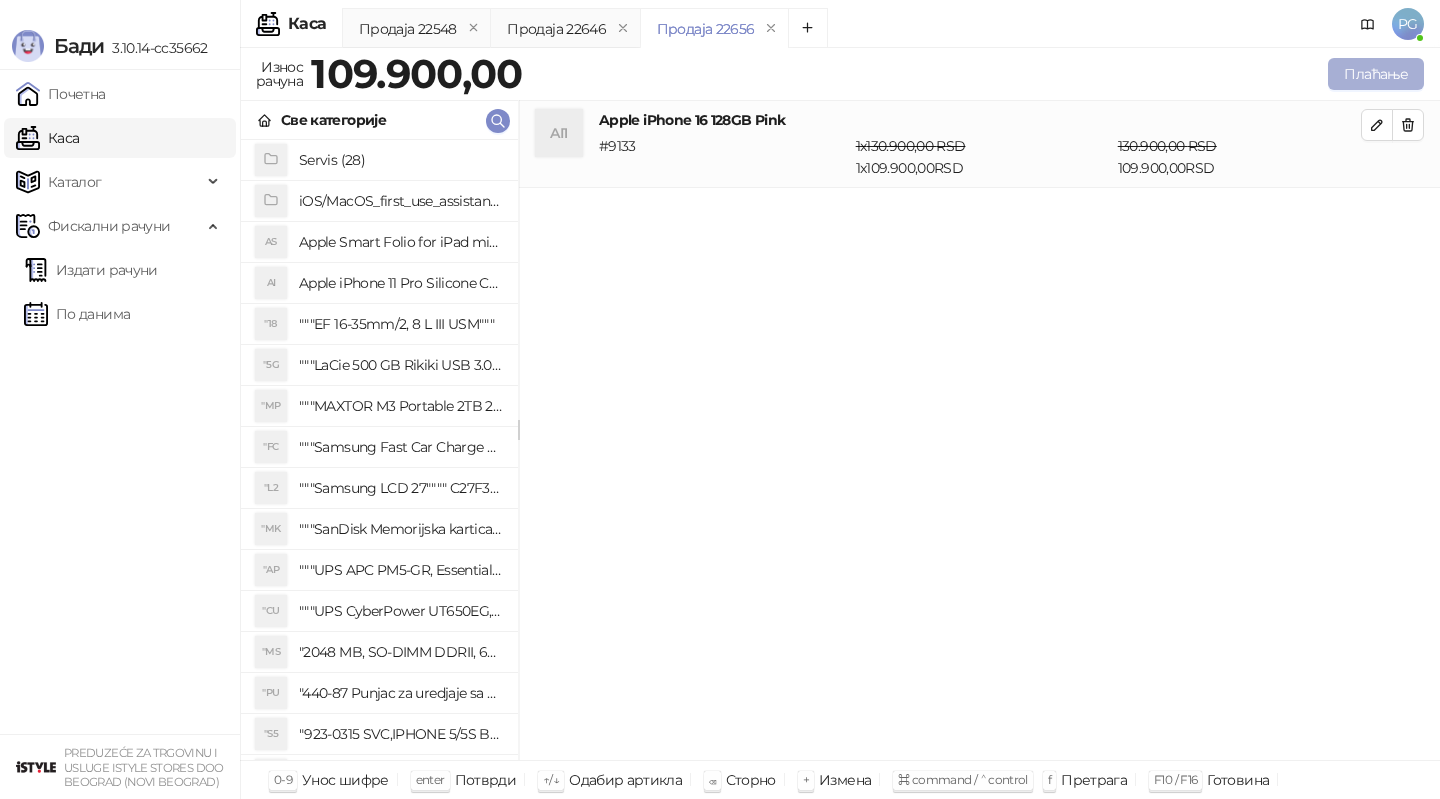 click on "Плаћање" at bounding box center (1376, 74) 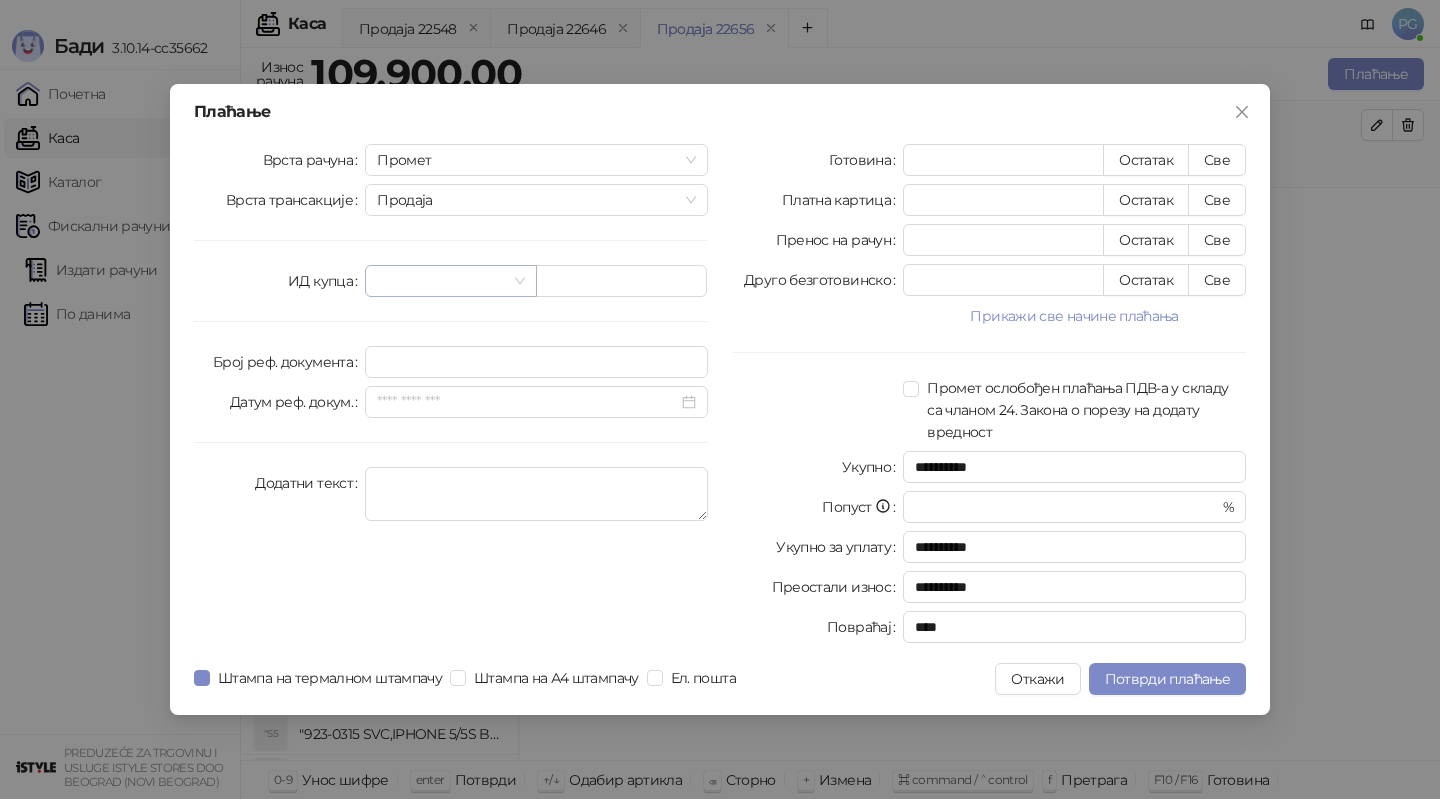 click at bounding box center (441, 281) 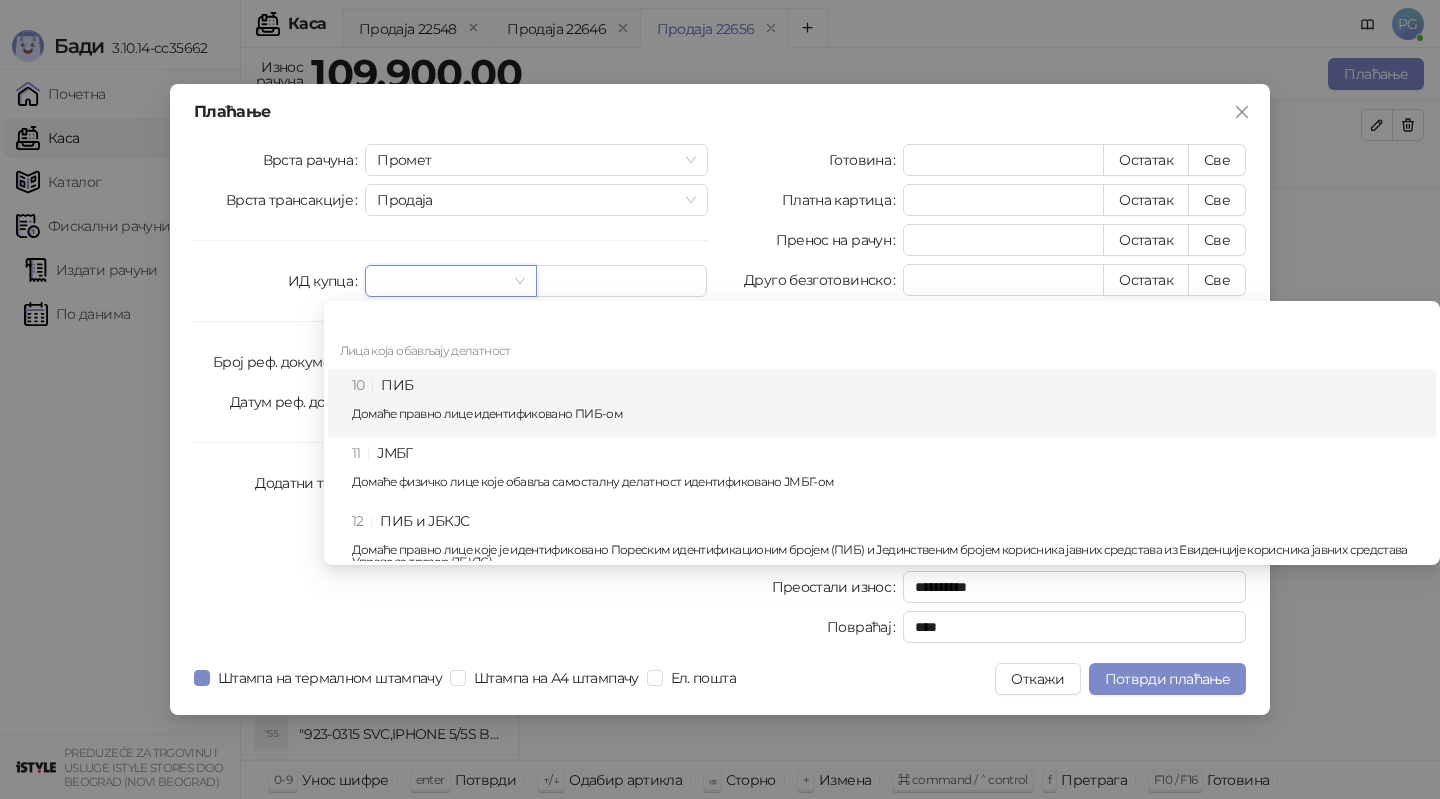 click on "10 ПИБ Домаће правно лице идентификовано ПИБ-ом" at bounding box center (888, 403) 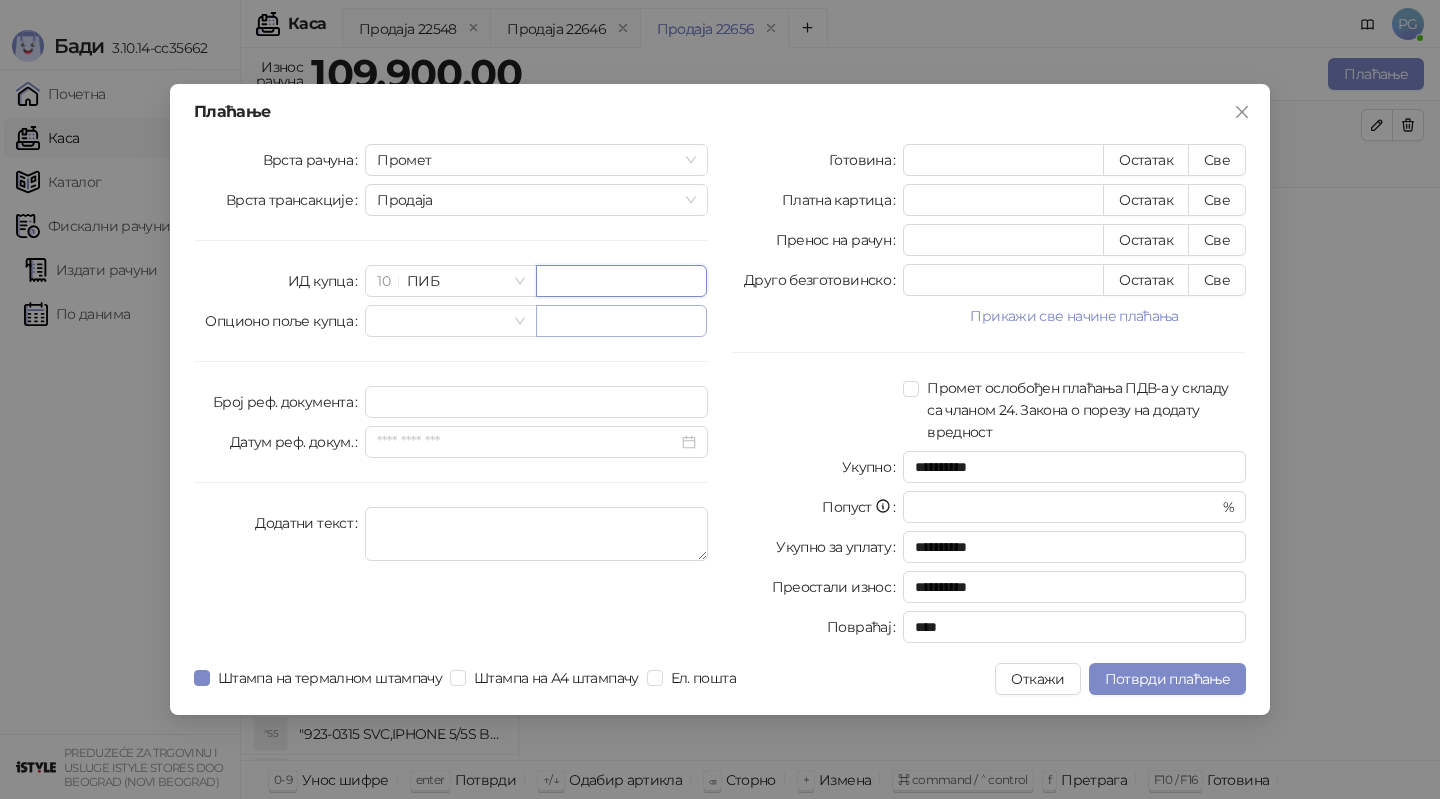 paste on "*********" 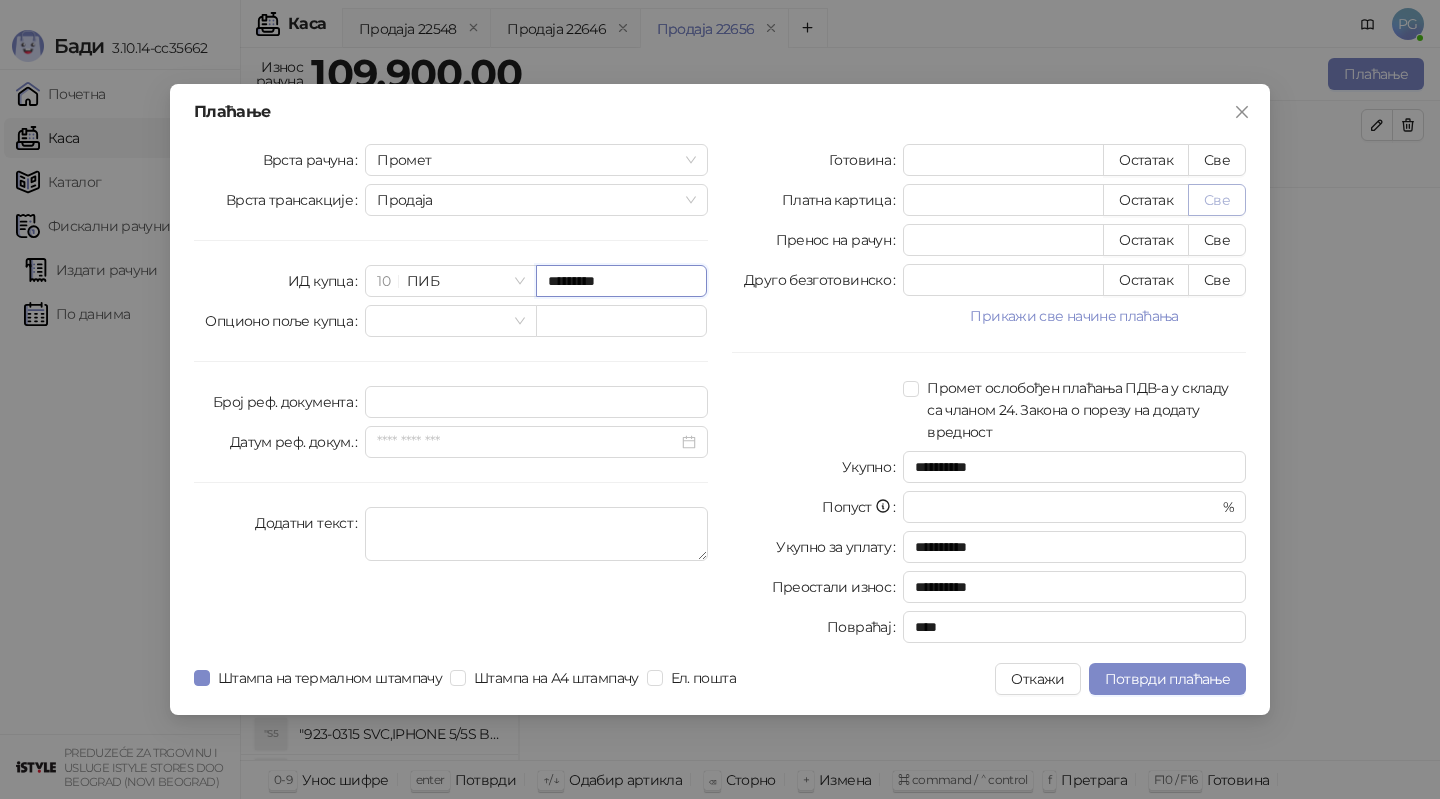 type on "*********" 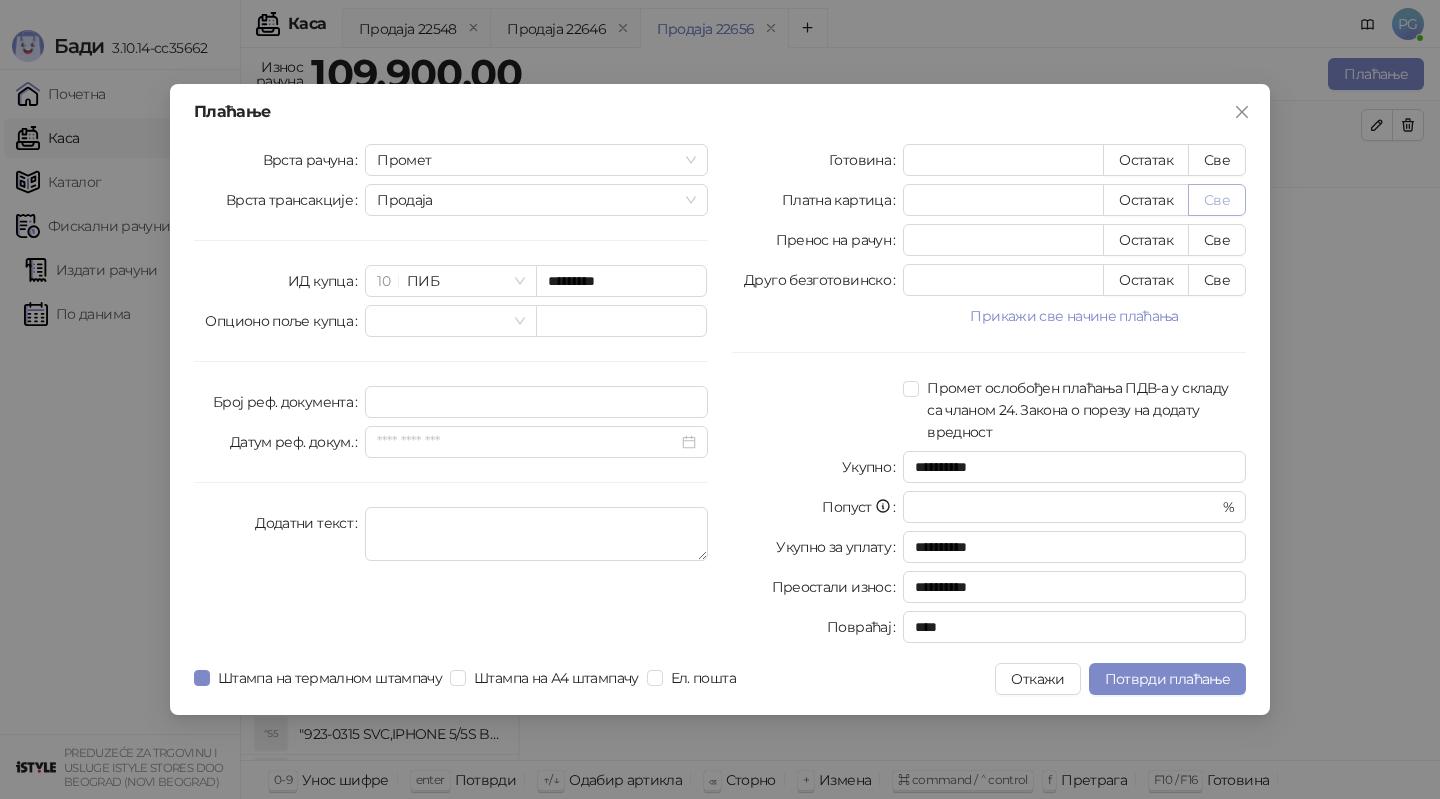 click on "Све" at bounding box center (1217, 200) 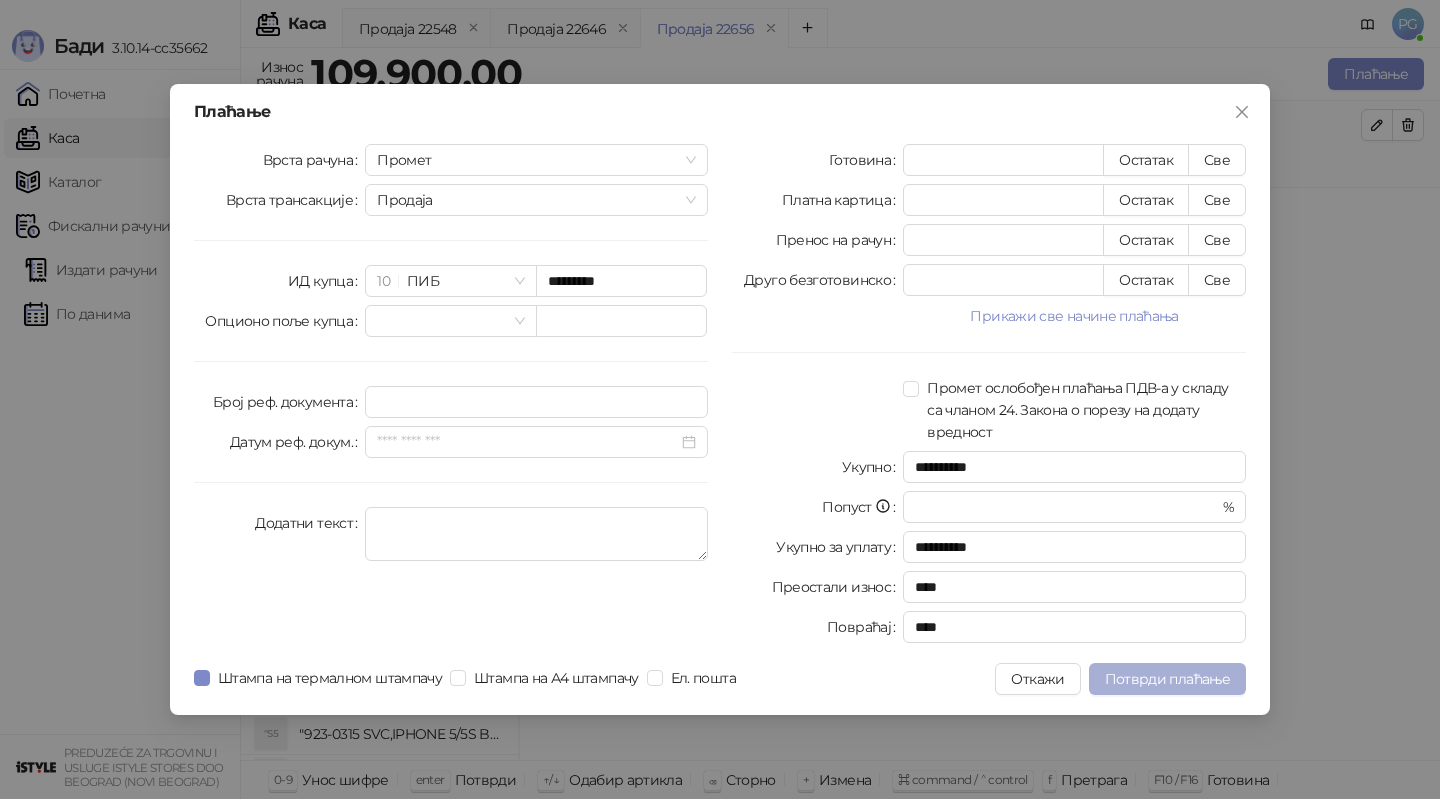 click on "Потврди плаћање" at bounding box center [1167, 679] 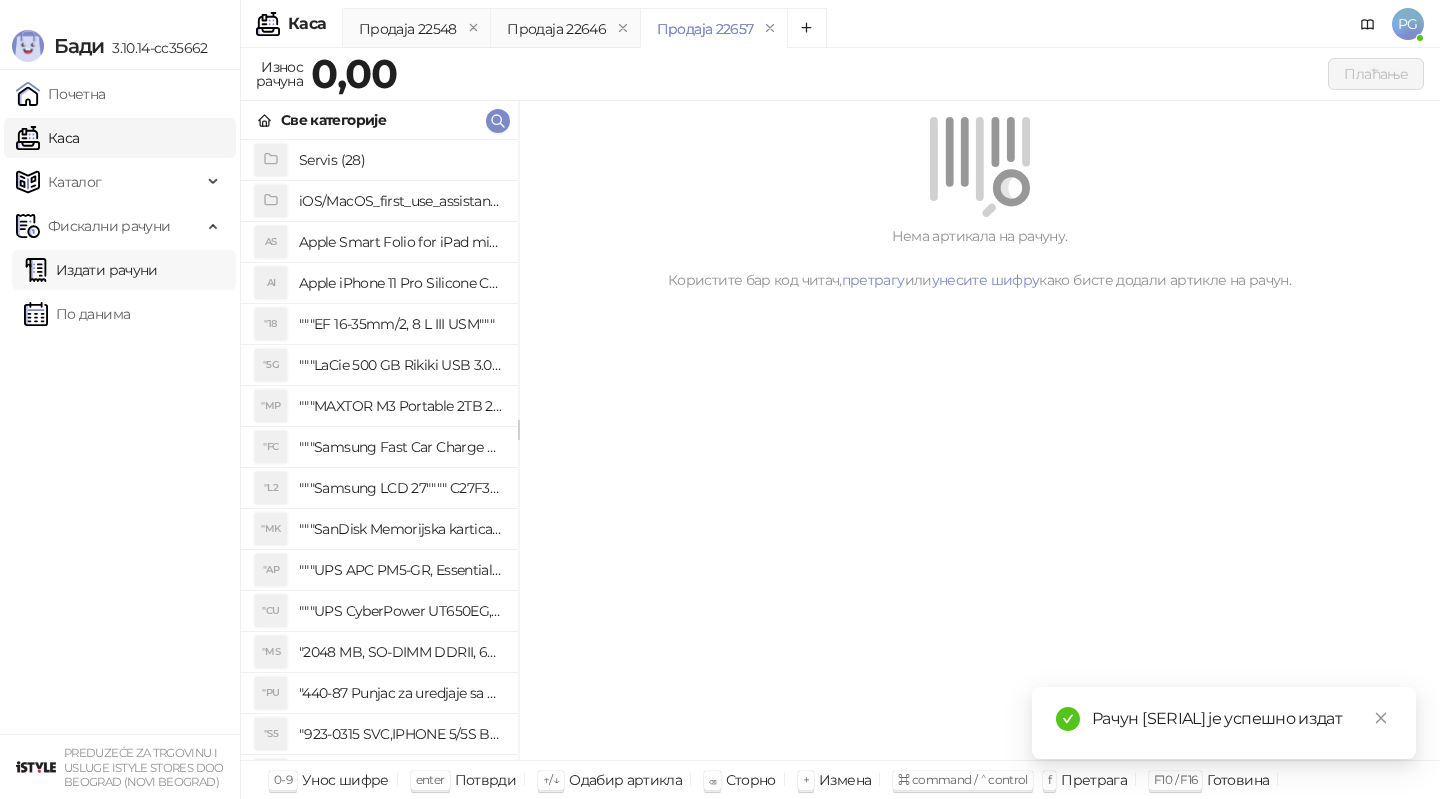 click on "Издати рачуни" at bounding box center (91, 270) 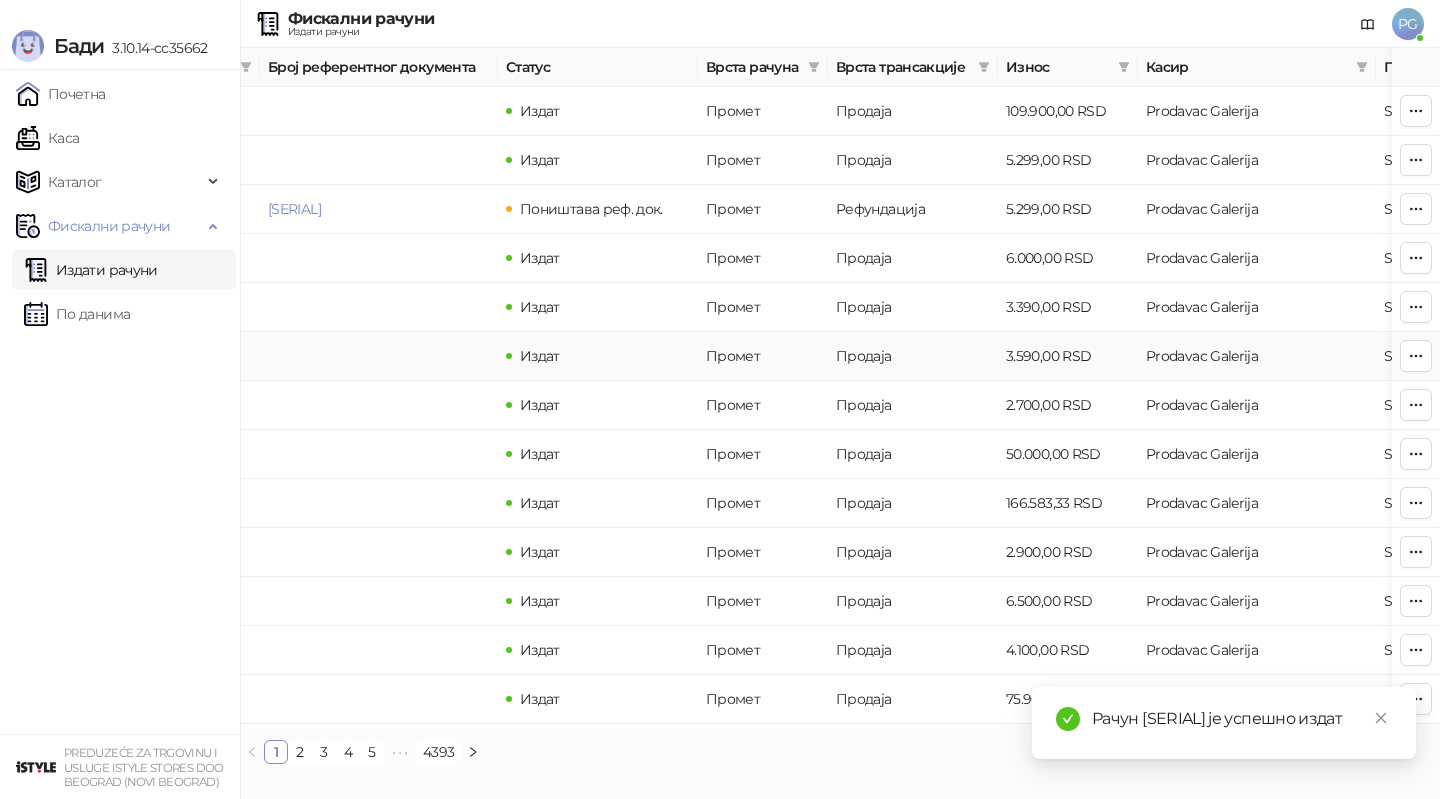 scroll, scrollTop: 0, scrollLeft: 0, axis: both 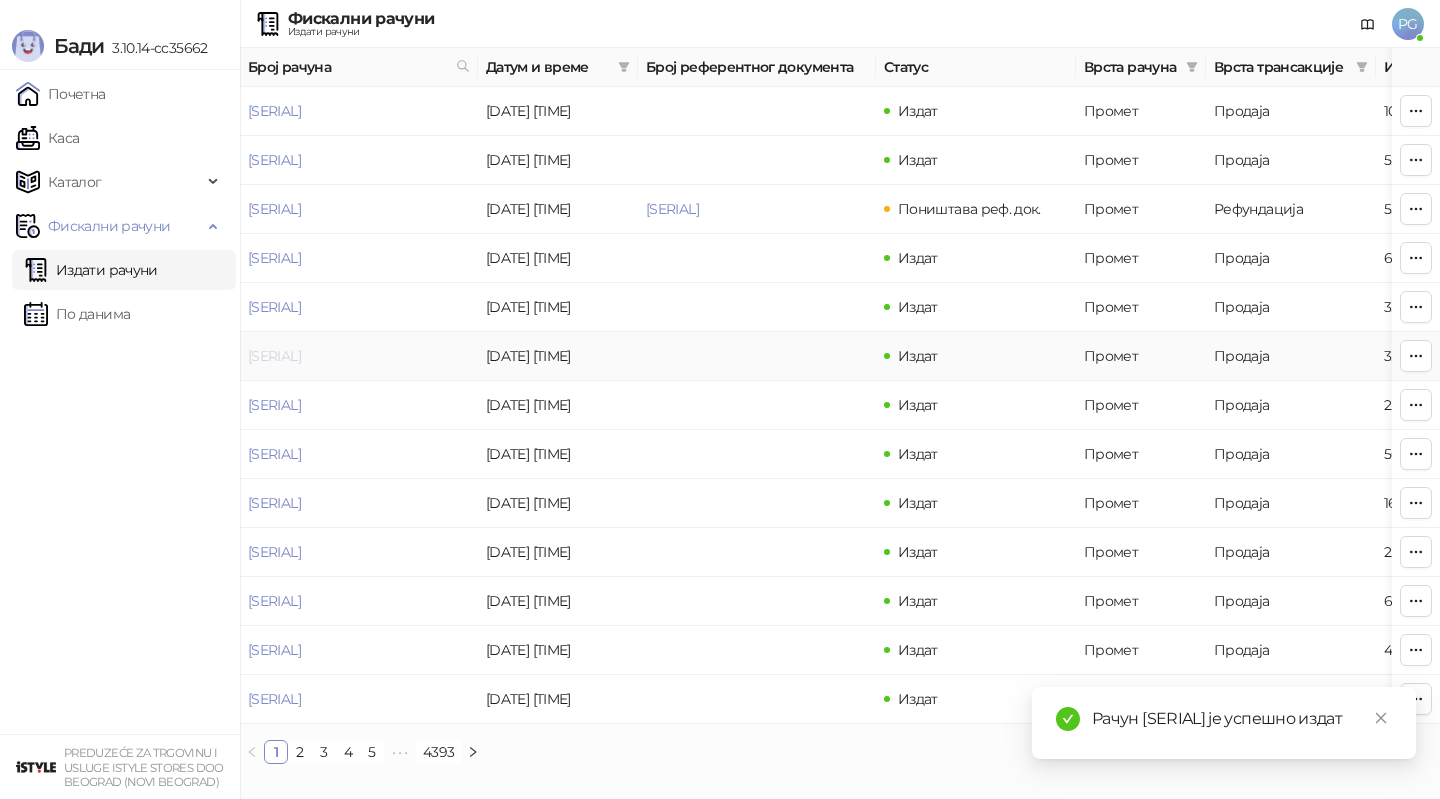 click on "[SERIAL]" at bounding box center (274, 356) 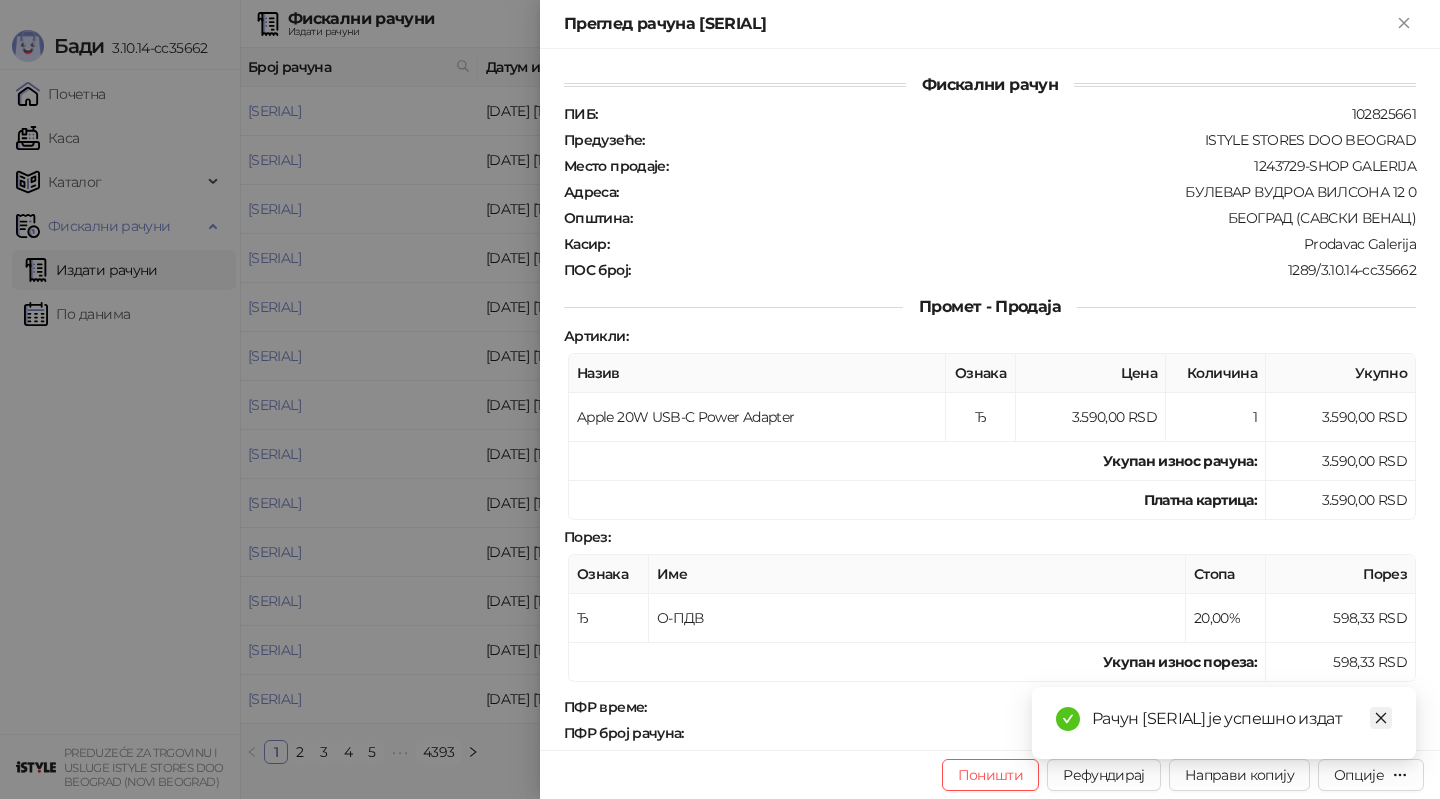 click 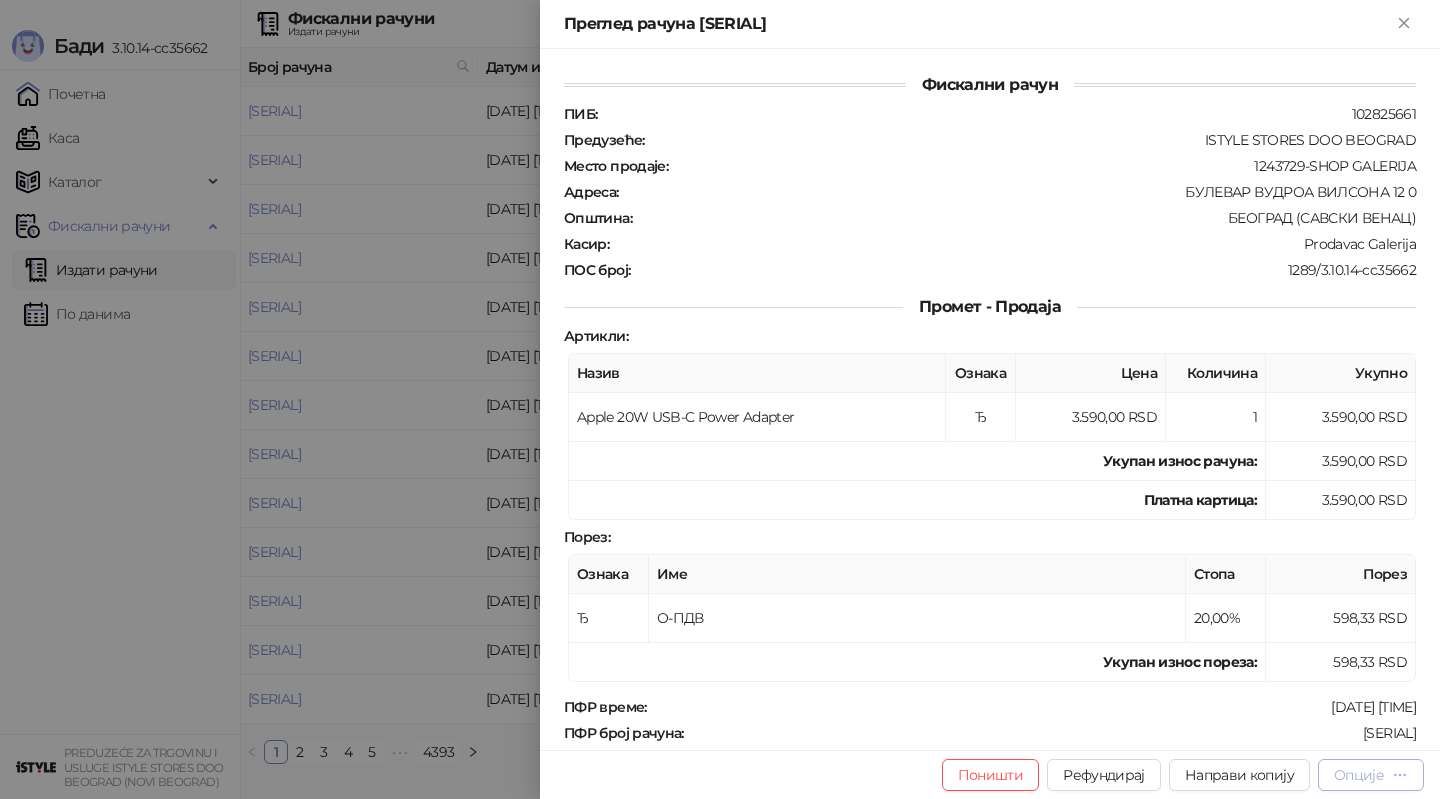 click on "Опције" at bounding box center (1359, 775) 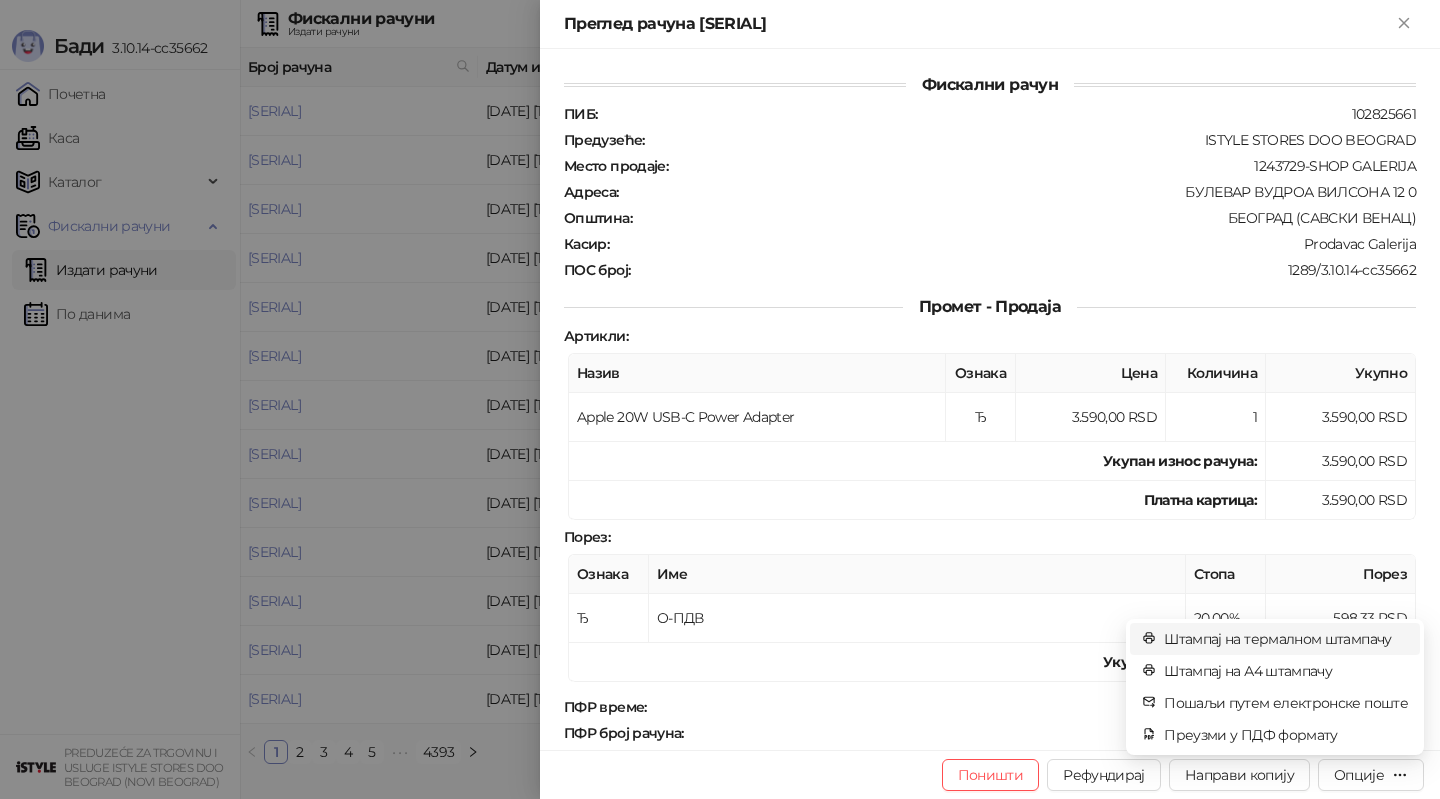 click on "Штампај на термалном штампачу" at bounding box center (1286, 639) 